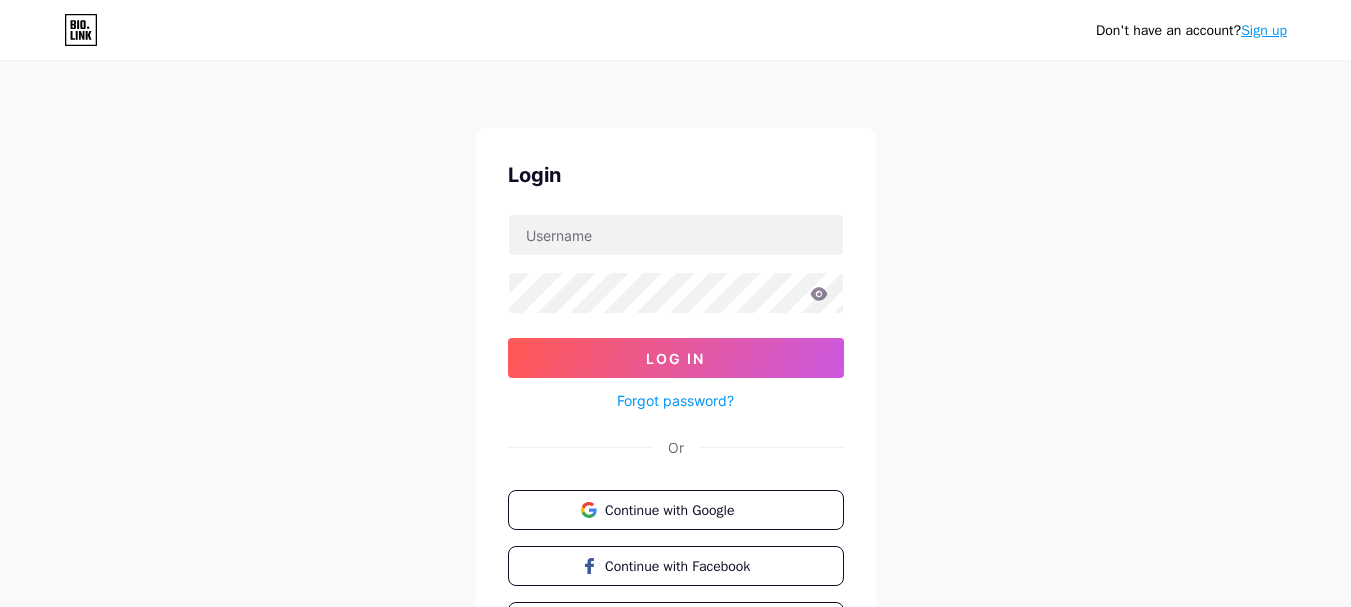 scroll, scrollTop: 0, scrollLeft: 0, axis: both 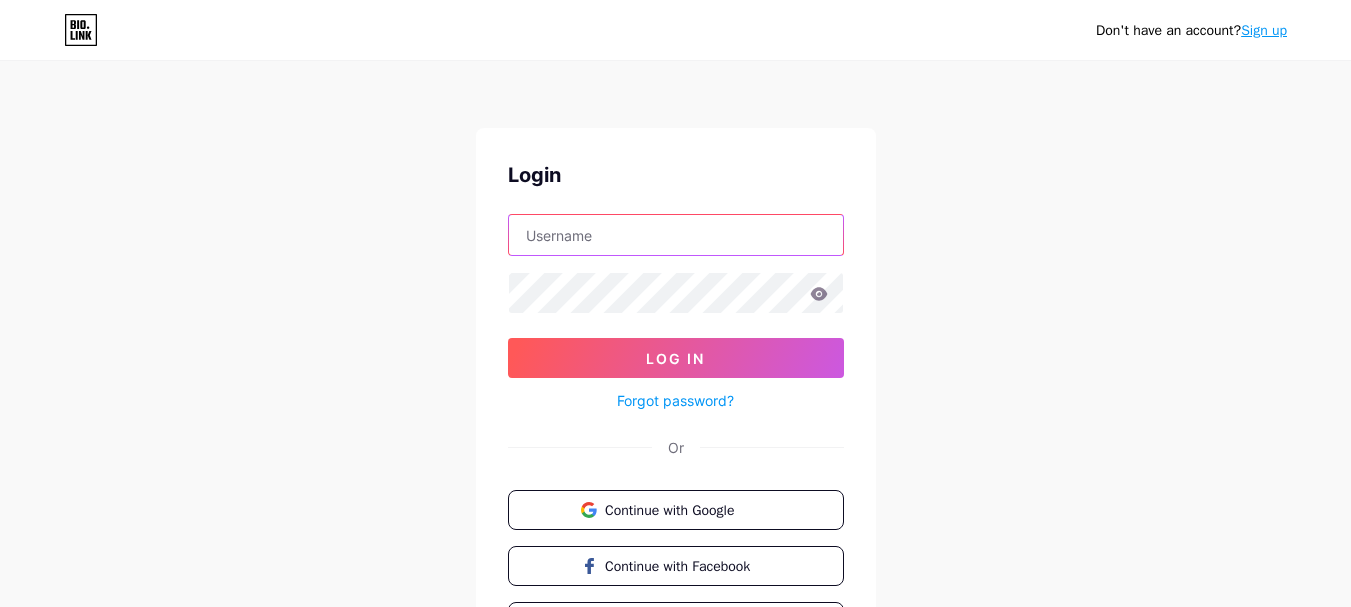 click at bounding box center [676, 235] 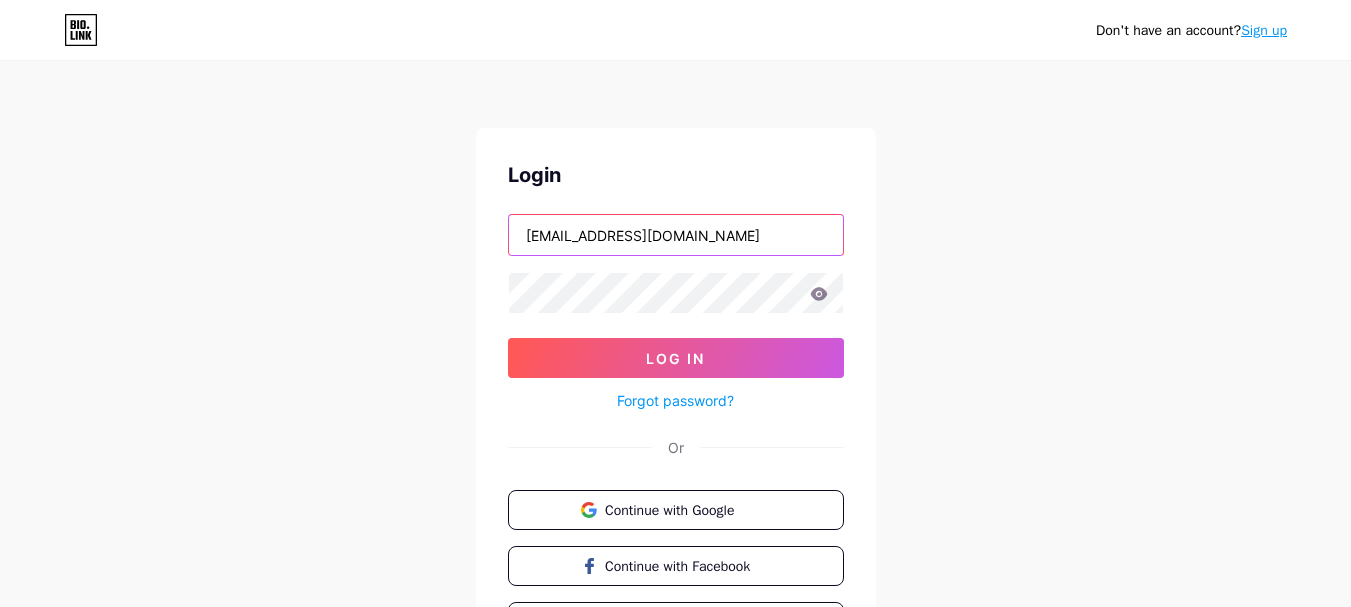 type on "astindia38@gmail.com" 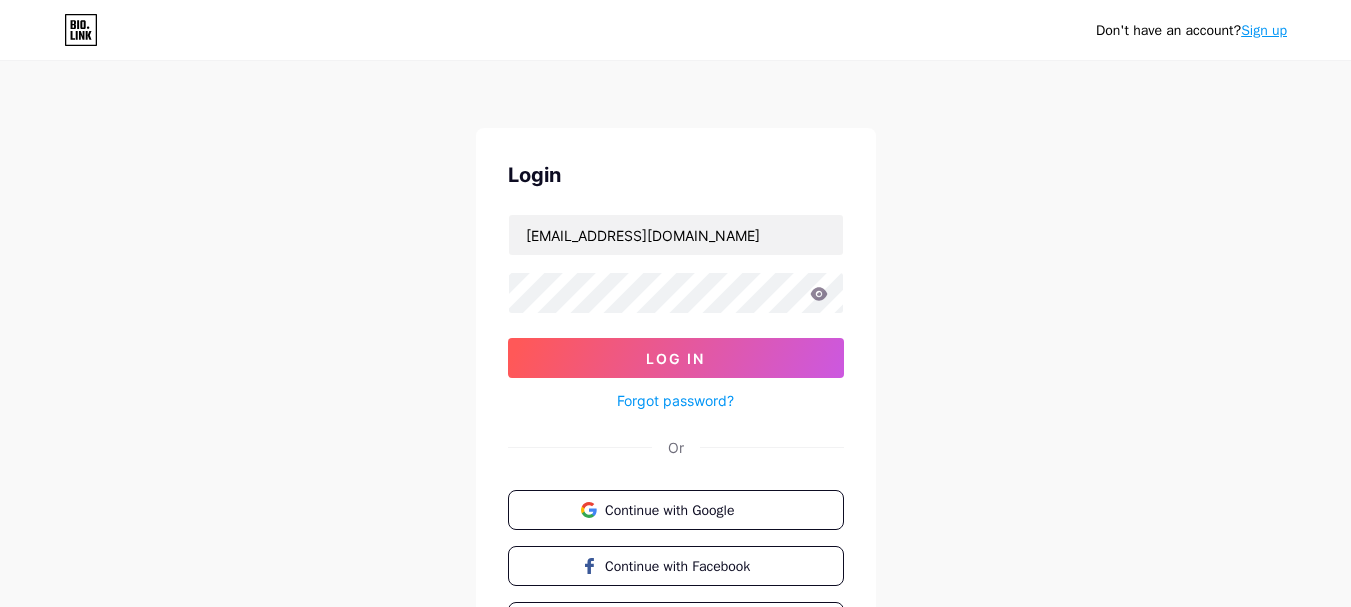 click on "astindia38@gmail.com               Log In
Forgot password?" at bounding box center [676, 313] 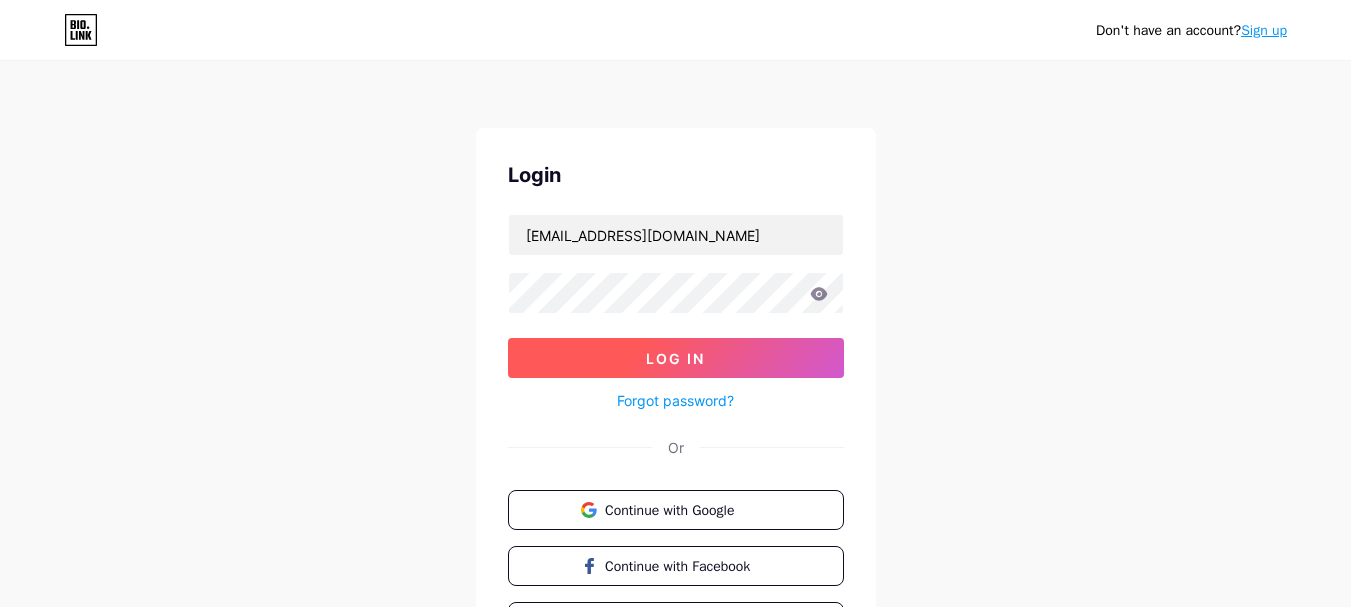 click on "Log In" at bounding box center (676, 358) 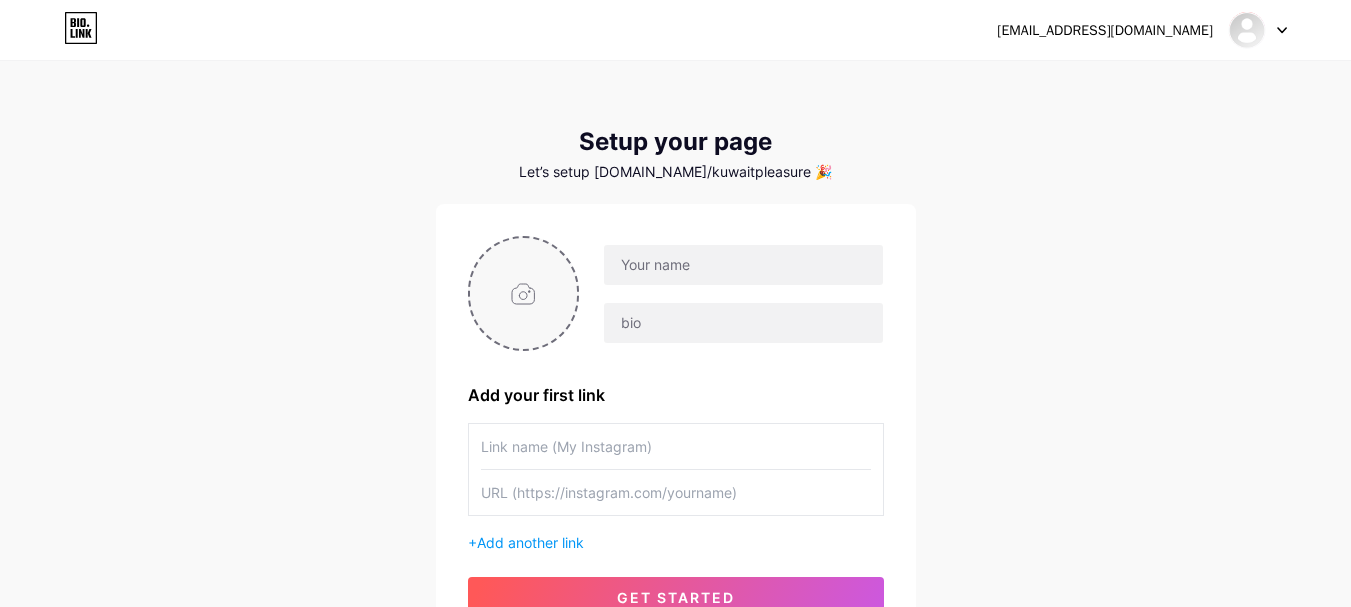 click at bounding box center (524, 293) 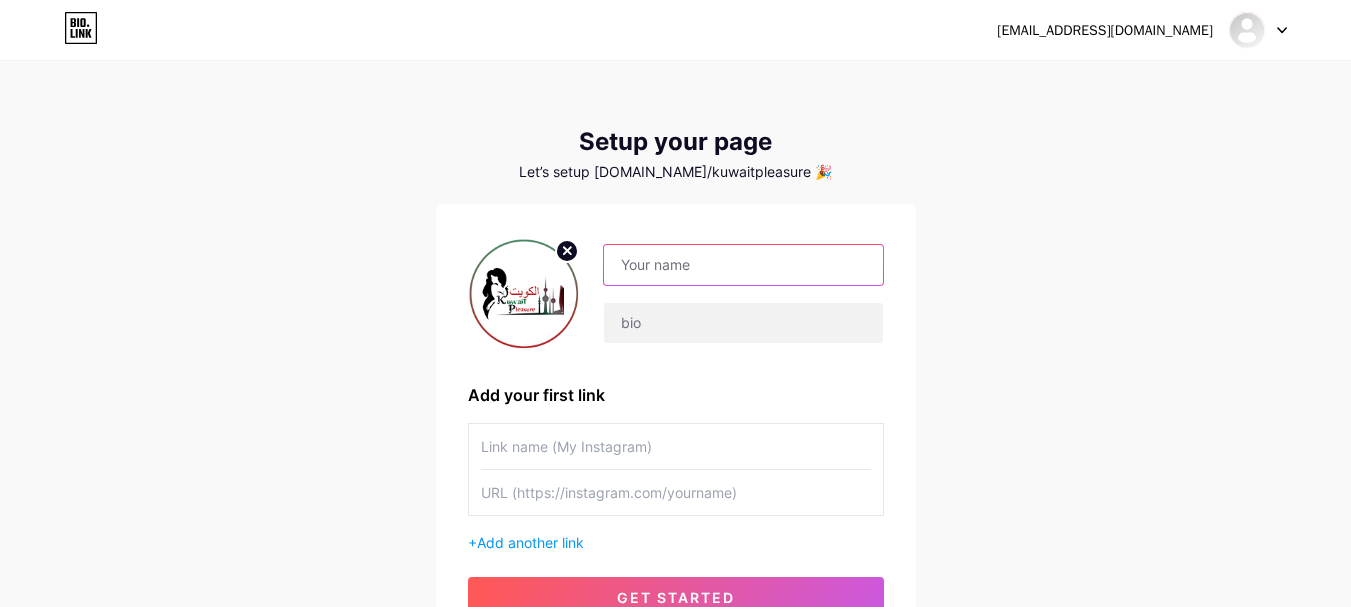 click at bounding box center [743, 265] 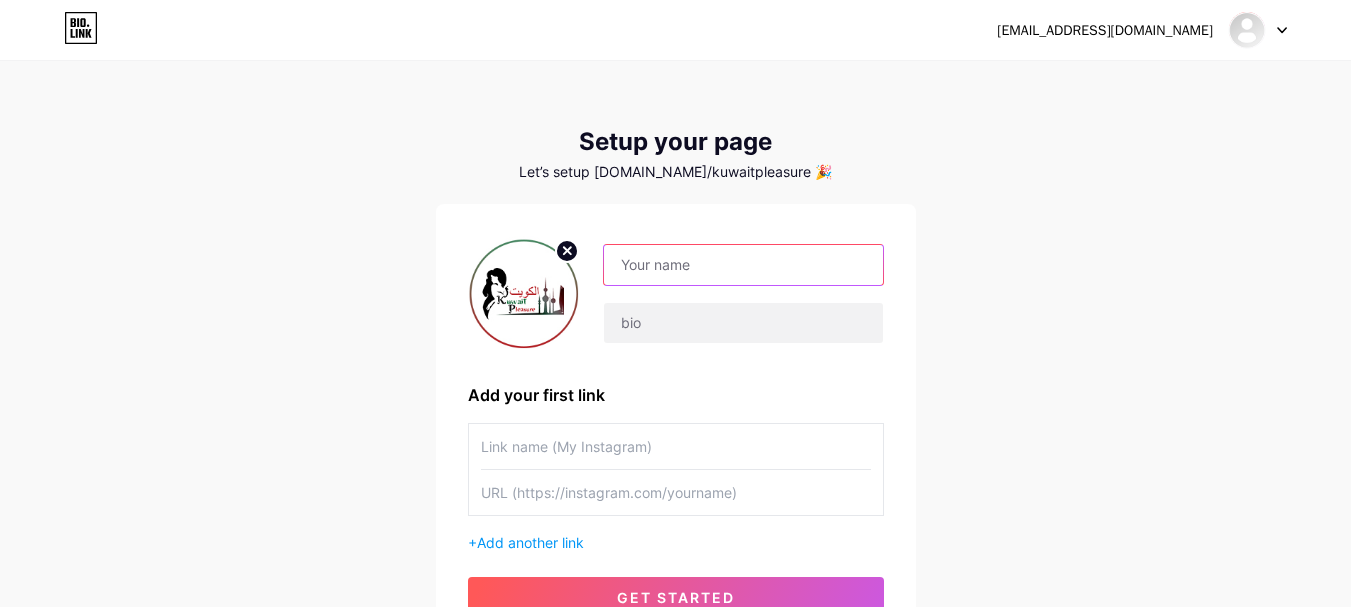 paste on "https://lnk.bio/kuwaitpleasure" 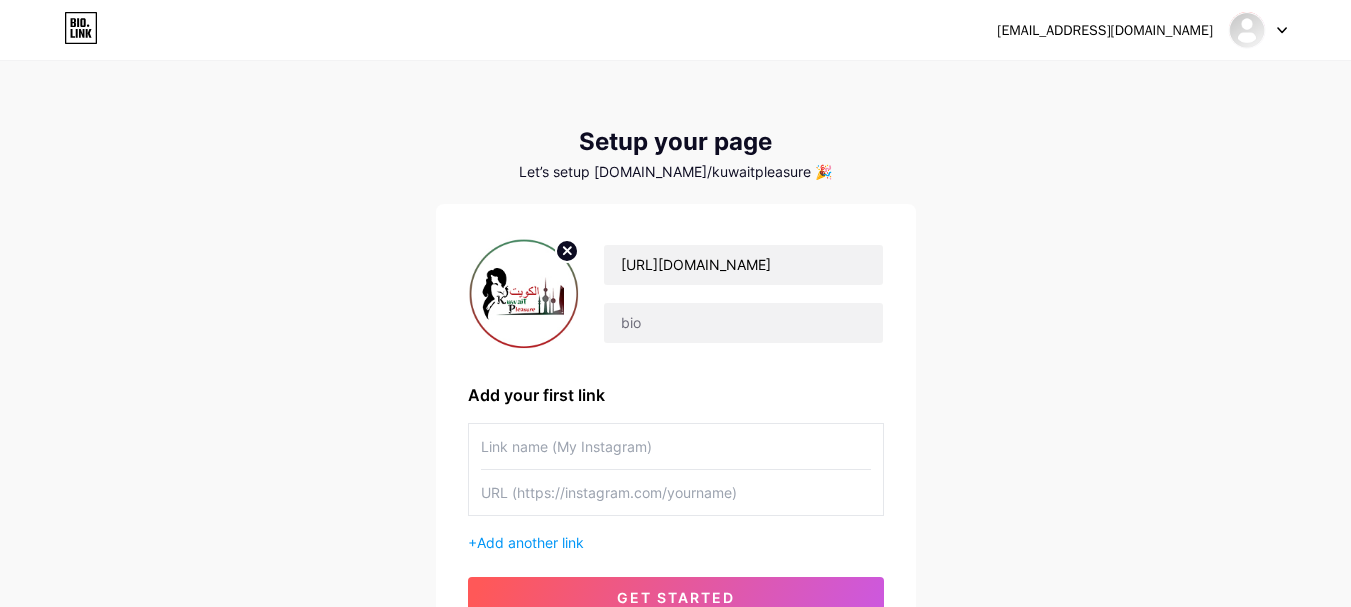 drag, startPoint x: 656, startPoint y: 263, endPoint x: 705, endPoint y: 375, distance: 122.24974 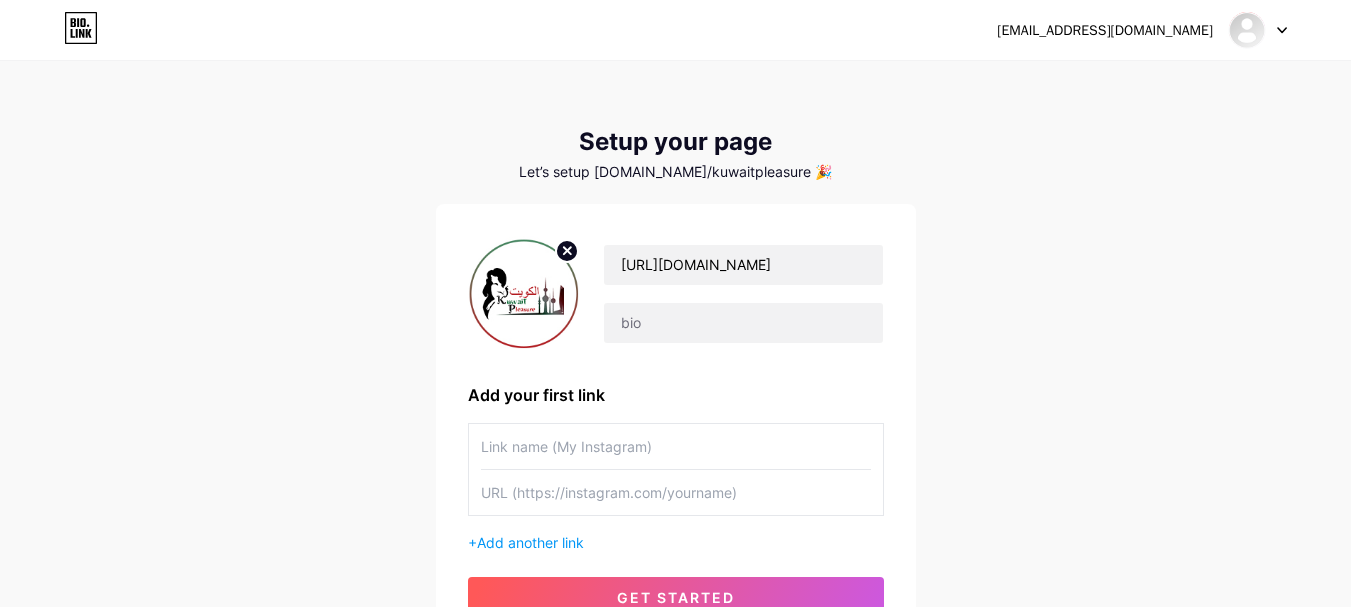 click on "https://lnk.bio/kuwaitpleasure         Add your first link
+  Add another link     get started" at bounding box center [676, 426] 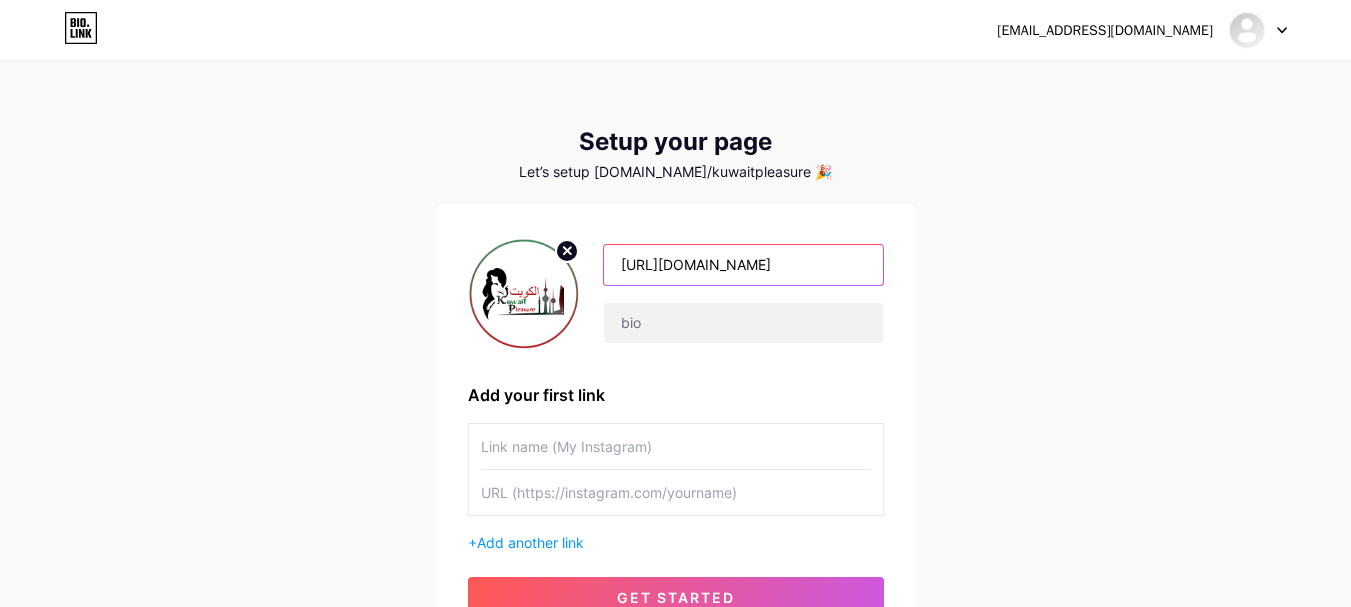 click on "https://lnk.bio/kuwaitpleasure" at bounding box center [743, 265] 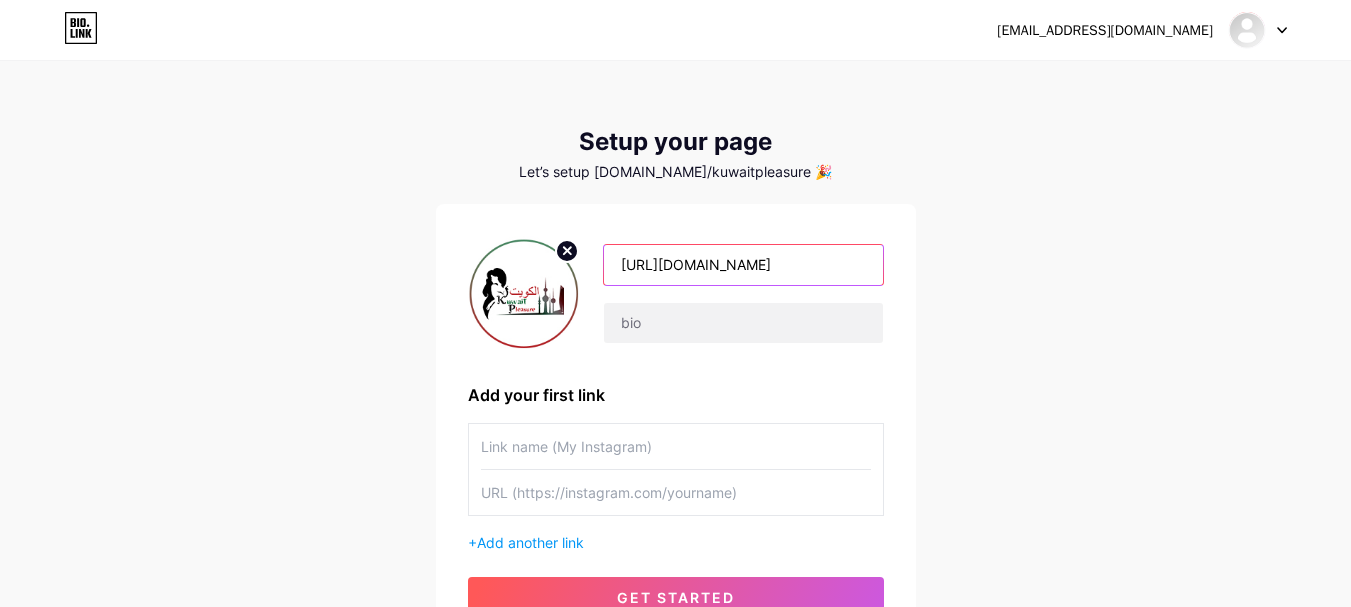 paste on "No.1 Online Sex Toys Store in Kuwait" 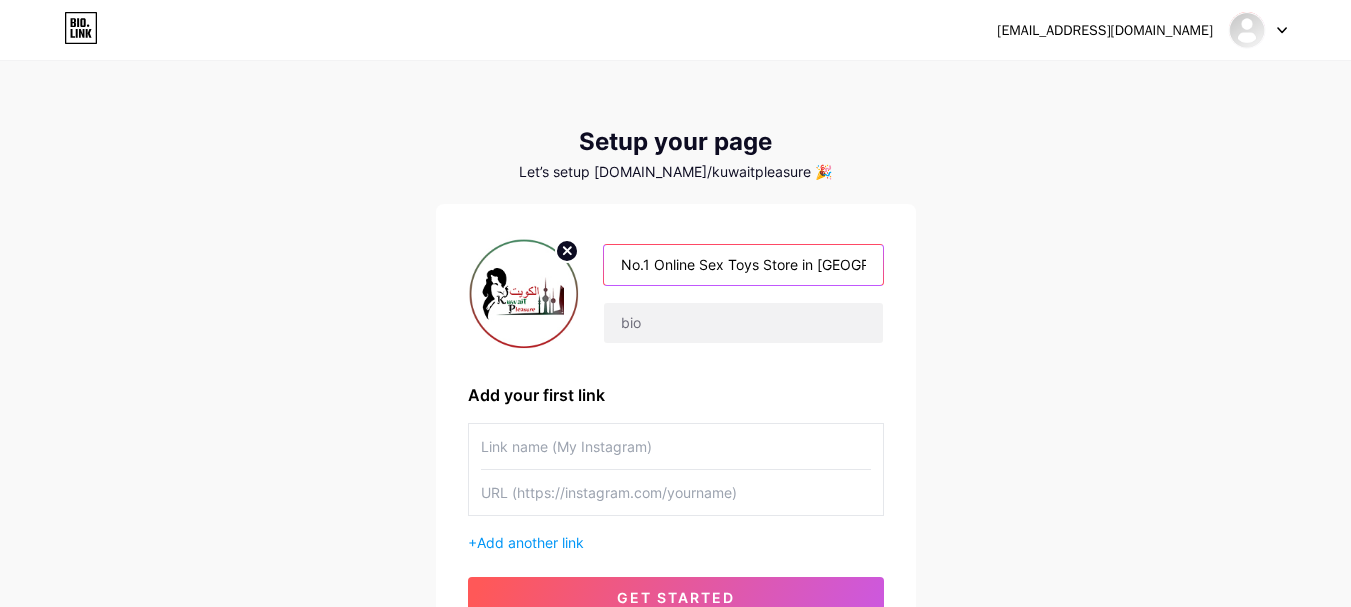 click on "No.1 Online Sex Toys Store in Kuwait" at bounding box center (743, 265) 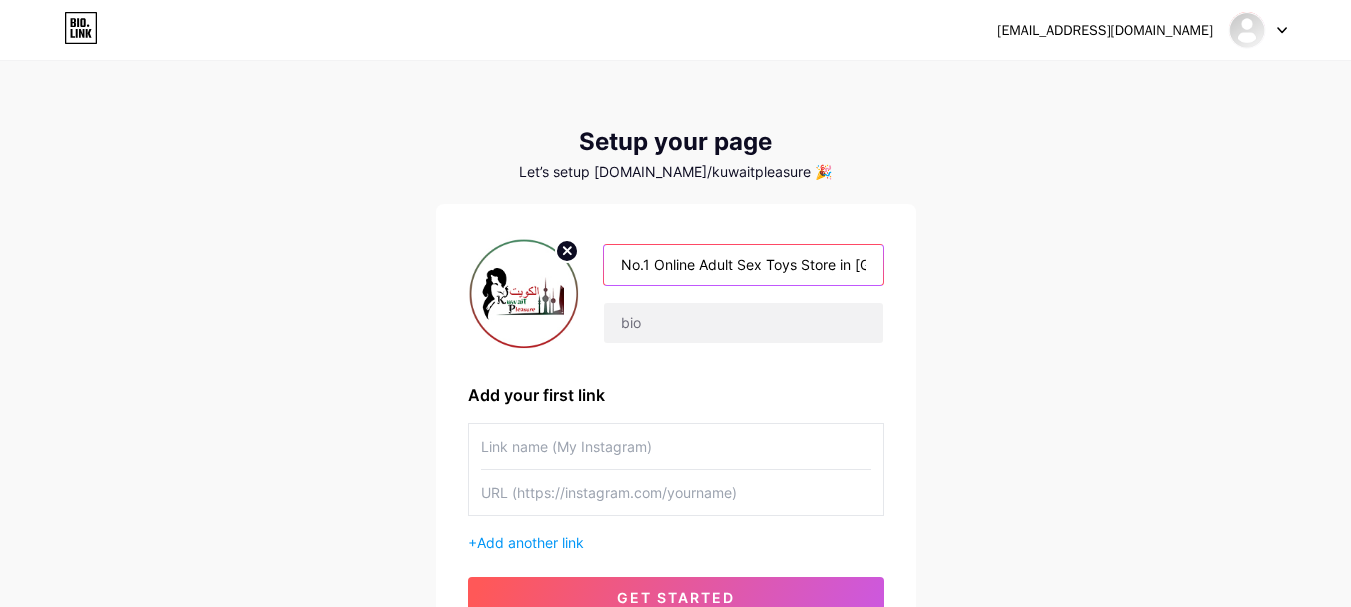 scroll, scrollTop: 0, scrollLeft: 35, axis: horizontal 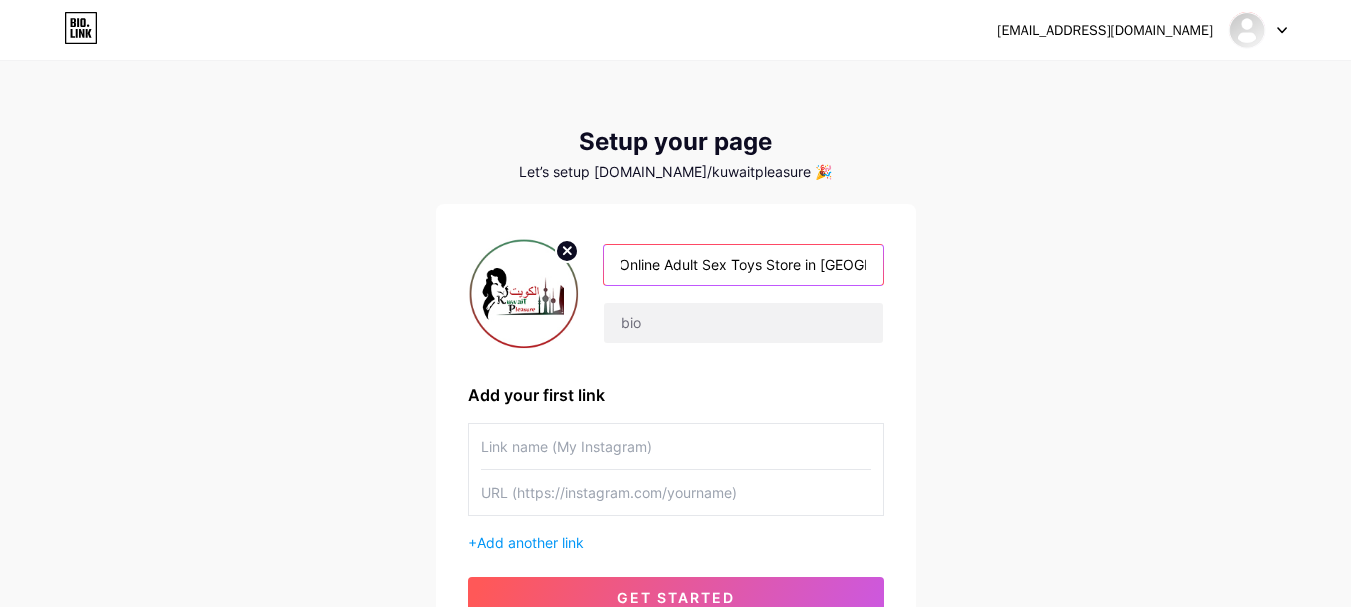 drag, startPoint x: 752, startPoint y: 266, endPoint x: 916, endPoint y: 262, distance: 164.04877 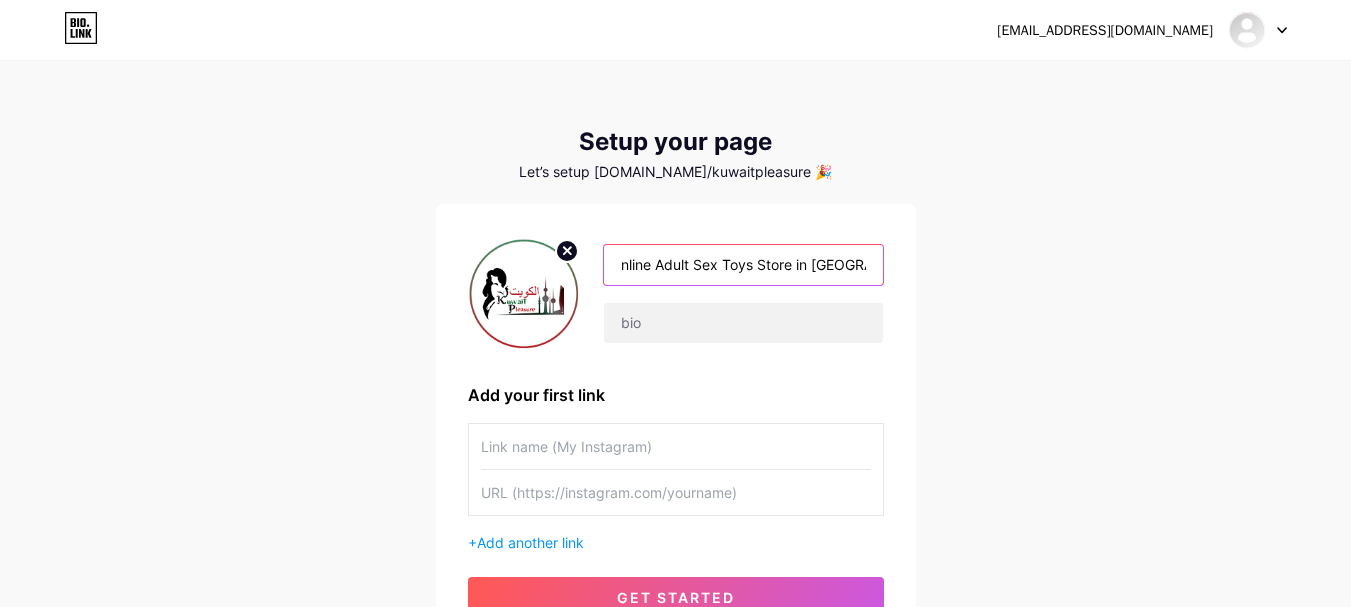 scroll, scrollTop: 0, scrollLeft: 48, axis: horizontal 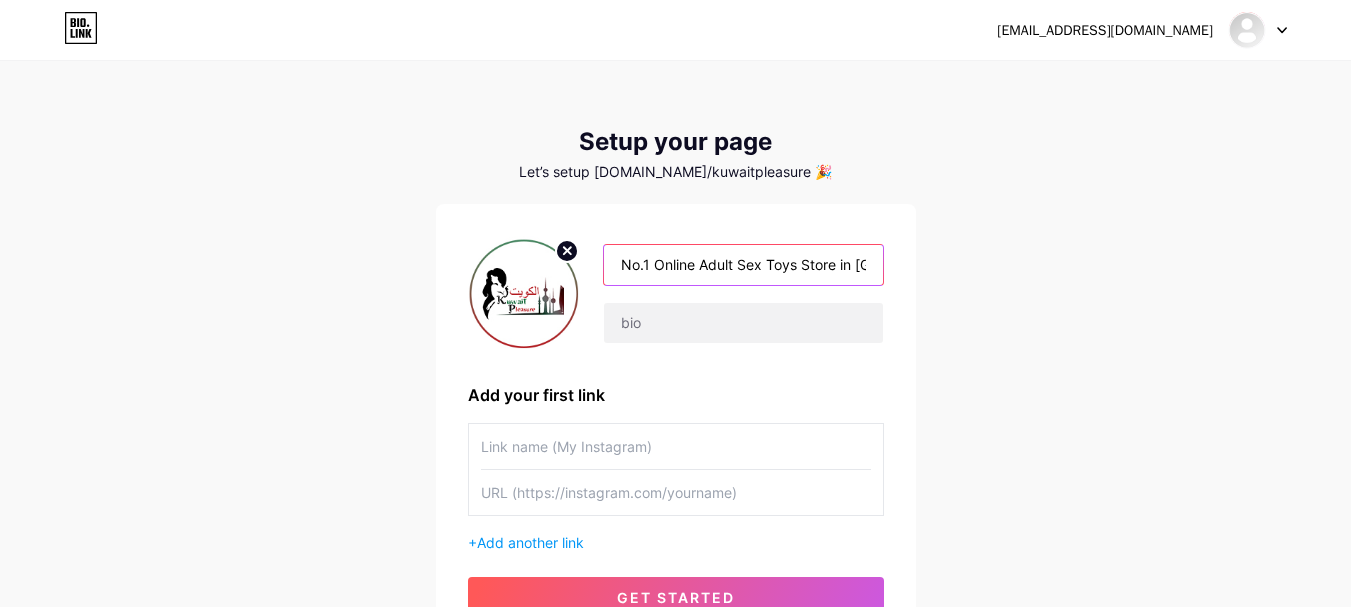 drag, startPoint x: 616, startPoint y: 265, endPoint x: 573, endPoint y: 273, distance: 43.737854 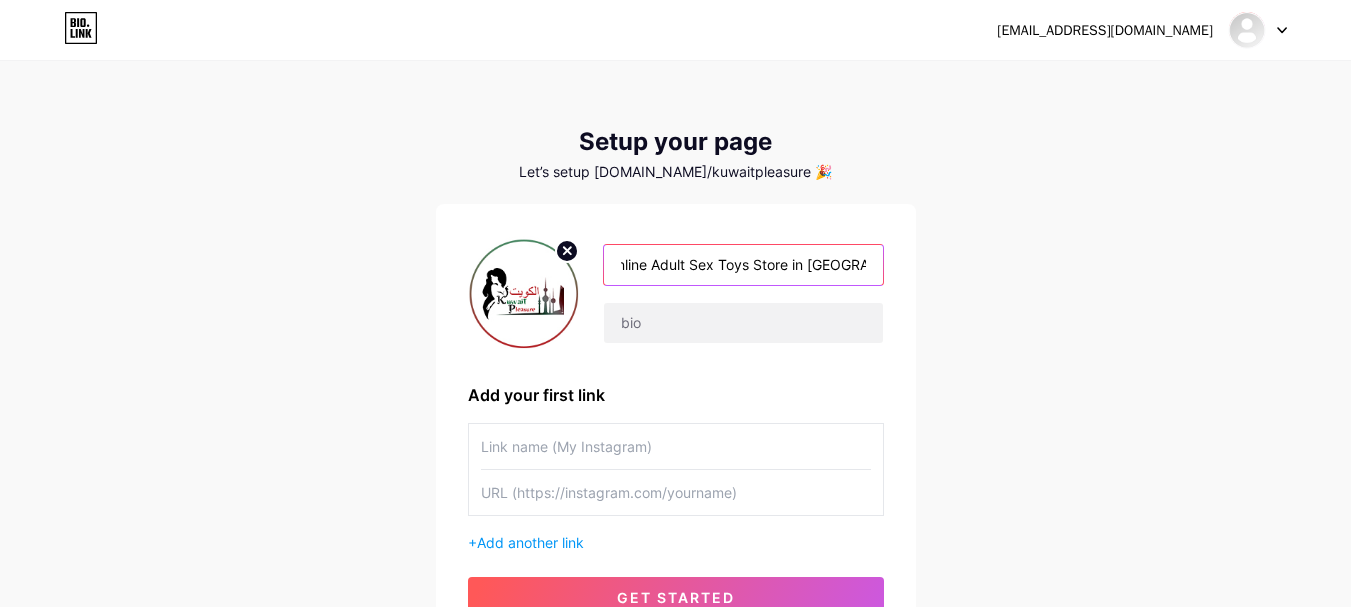 drag, startPoint x: 619, startPoint y: 265, endPoint x: 908, endPoint y: 267, distance: 289.00693 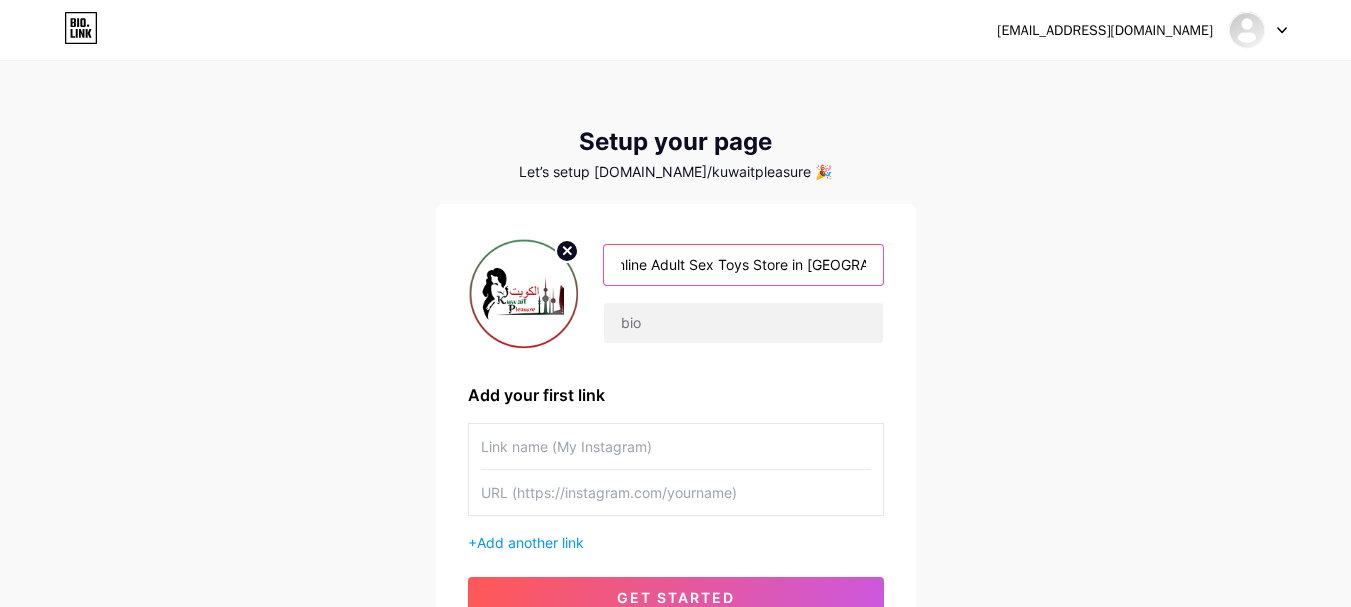 paste on "[DOMAIN_NAME]" 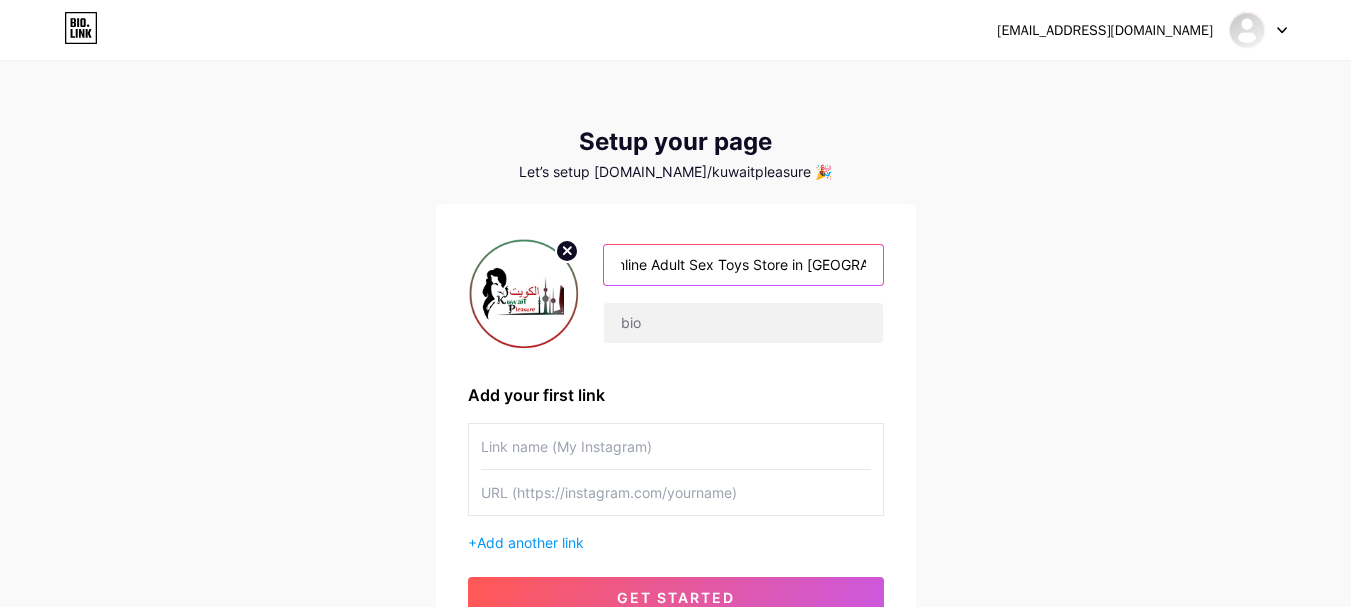 scroll, scrollTop: 0, scrollLeft: 181, axis: horizontal 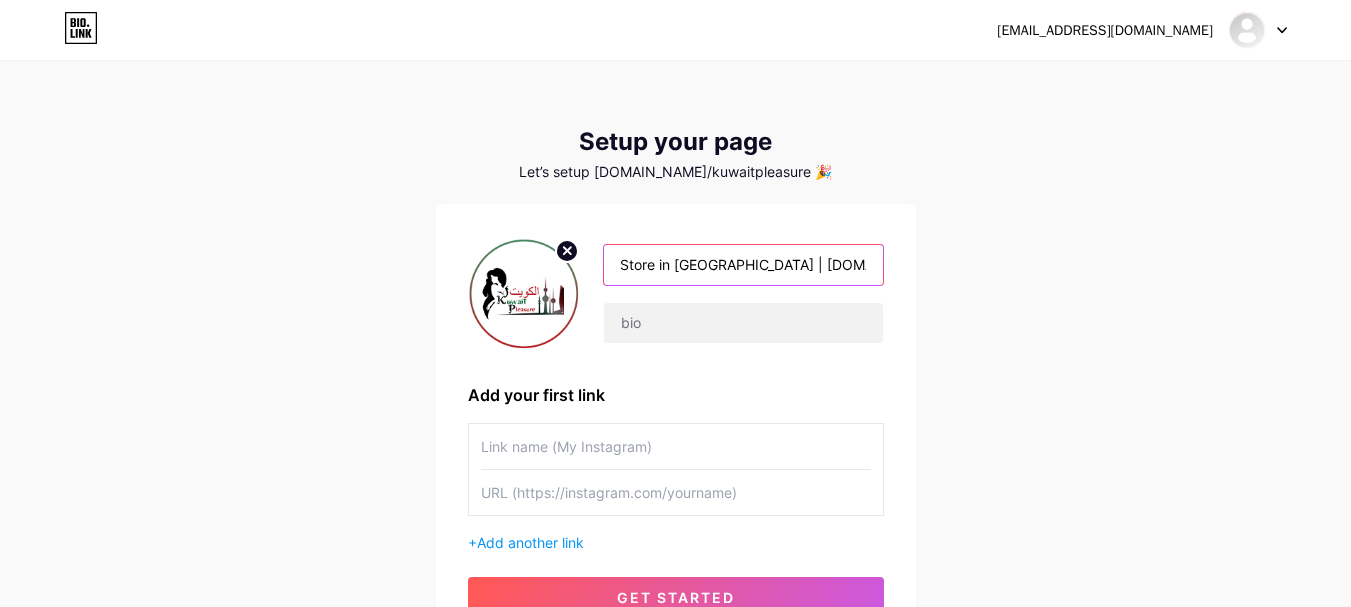 click on "No.1 Online Adult Sex Toys Store in Kuwait | Kuwaitpleasure.com" at bounding box center [743, 265] 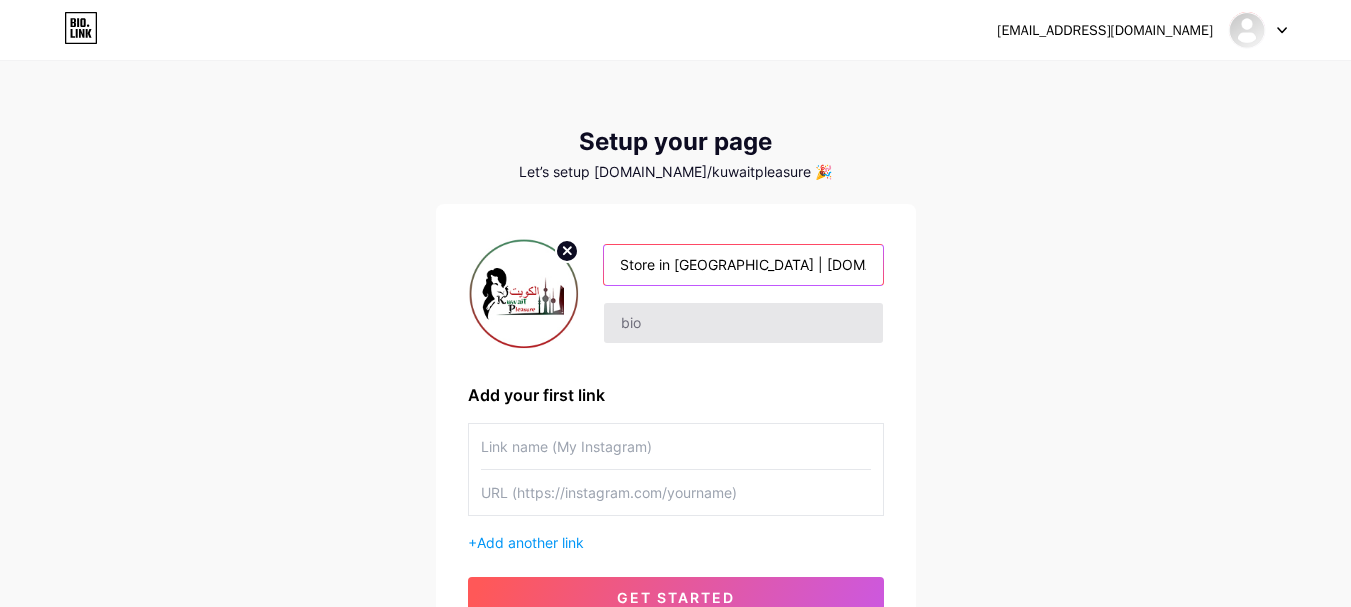 scroll, scrollTop: 0, scrollLeft: 180, axis: horizontal 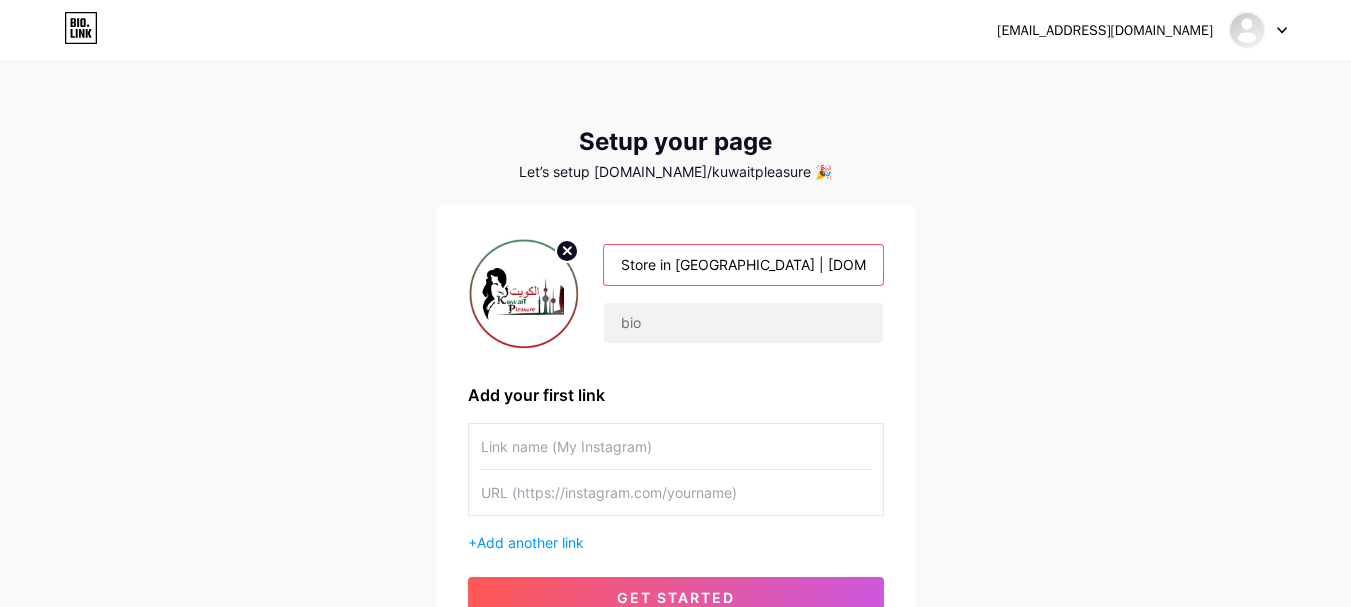 type on "No.1 Online Adult Sex Toys Store in [GEOGRAPHIC_DATA] | [DOMAIN_NAME]" 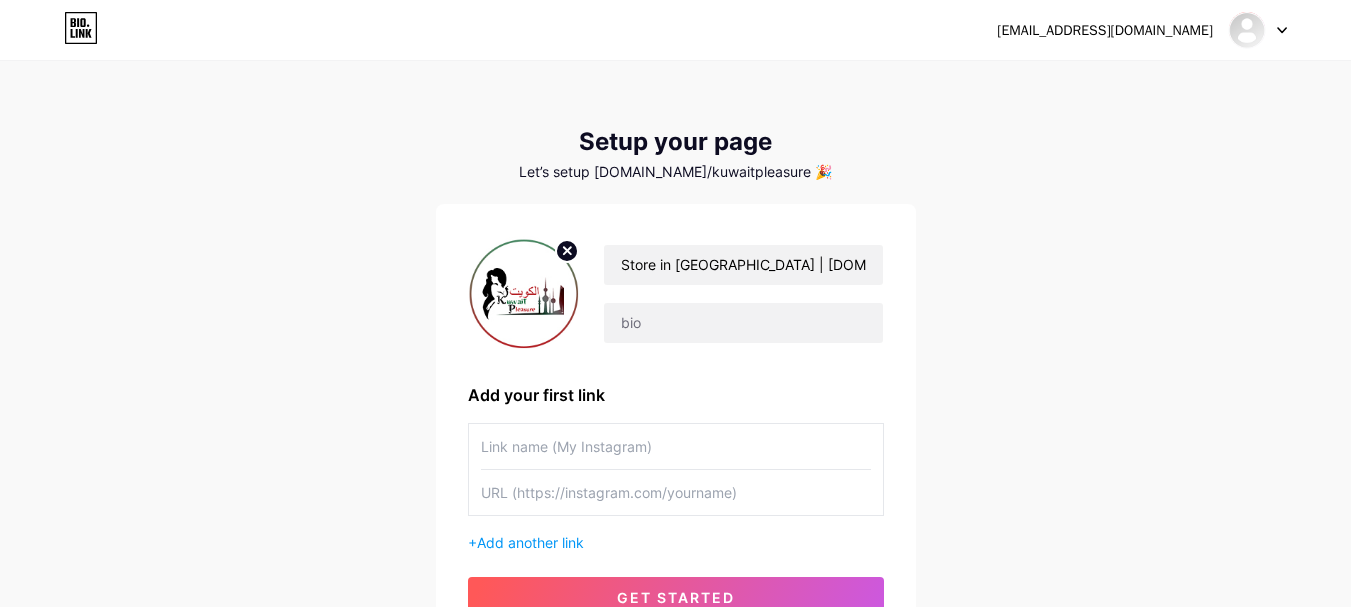click on "astindia38@gmail.com           Dashboard     Logout   Setup your page   Let’s setup bio.link/kuwaitpleasure 🎉               No.1 Online Adult Sex Toys Store in Kuwait | kuwaitpleasure.com         Add your first link
+  Add another link     get started" at bounding box center [675, 356] 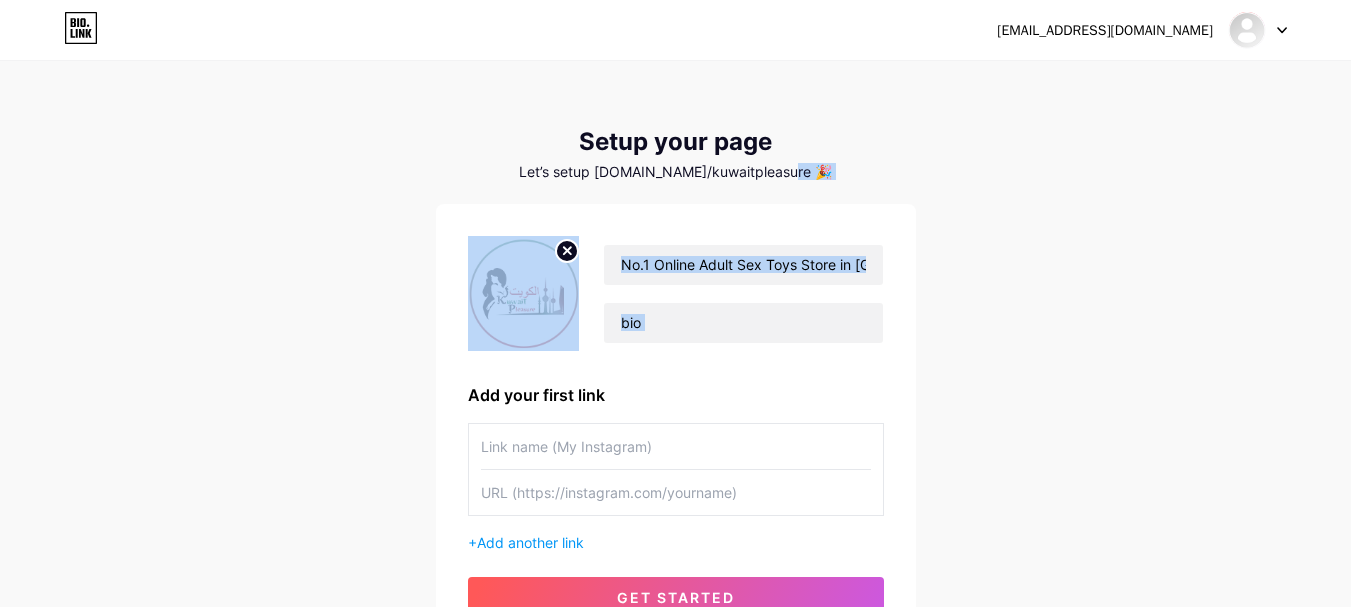 drag, startPoint x: 948, startPoint y: 286, endPoint x: 920, endPoint y: 297, distance: 30.083218 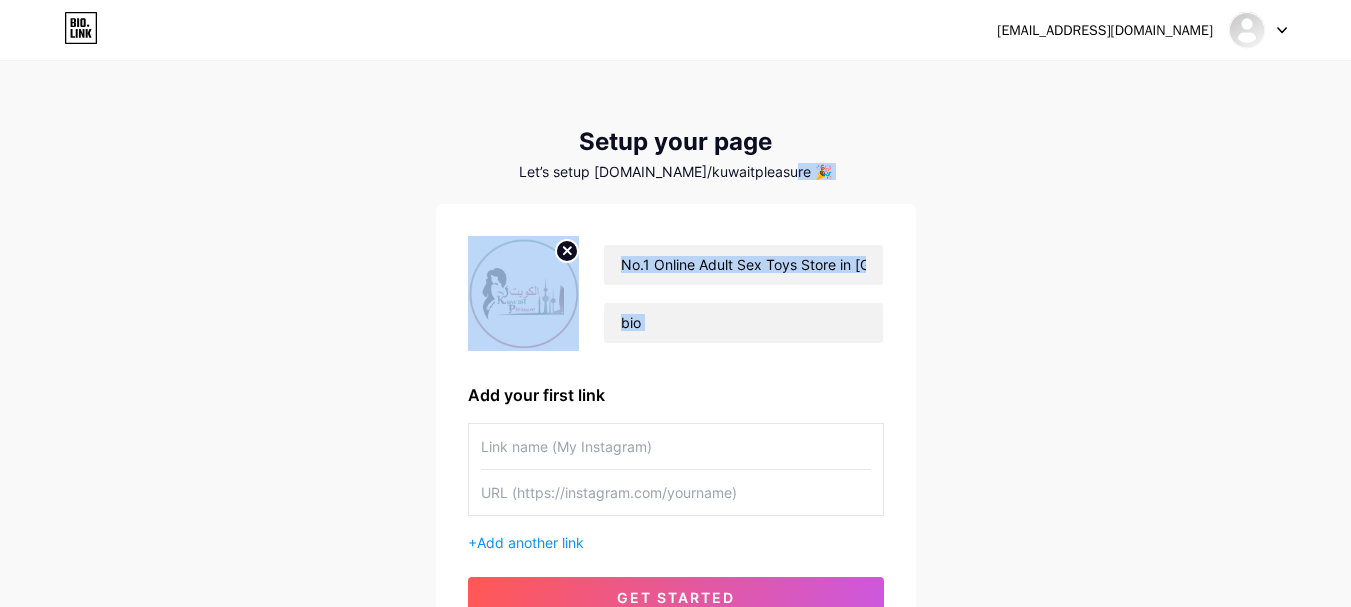 click on "astindia38@gmail.com           Dashboard     Logout   Setup your page   Let’s setup bio.link/kuwaitpleasure 🎉               No.1 Online Adult Sex Toys Store in Kuwait | kuwaitpleasure.com         Add your first link
+  Add another link     get started" at bounding box center [675, 356] 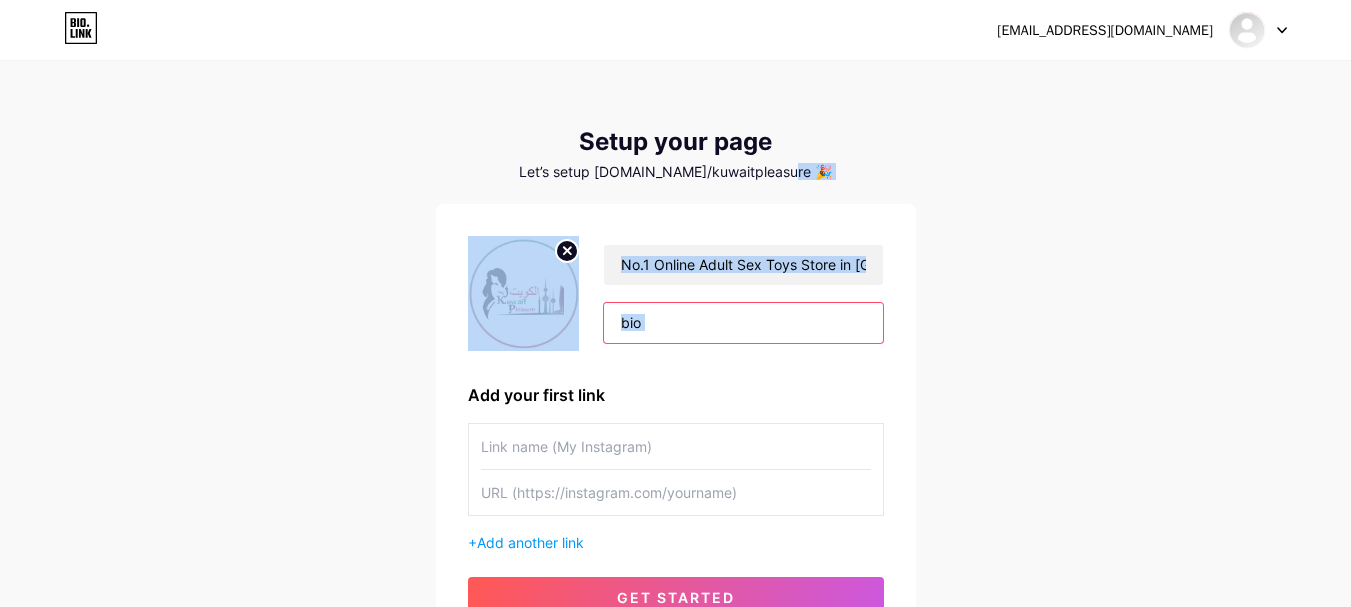 click at bounding box center (743, 323) 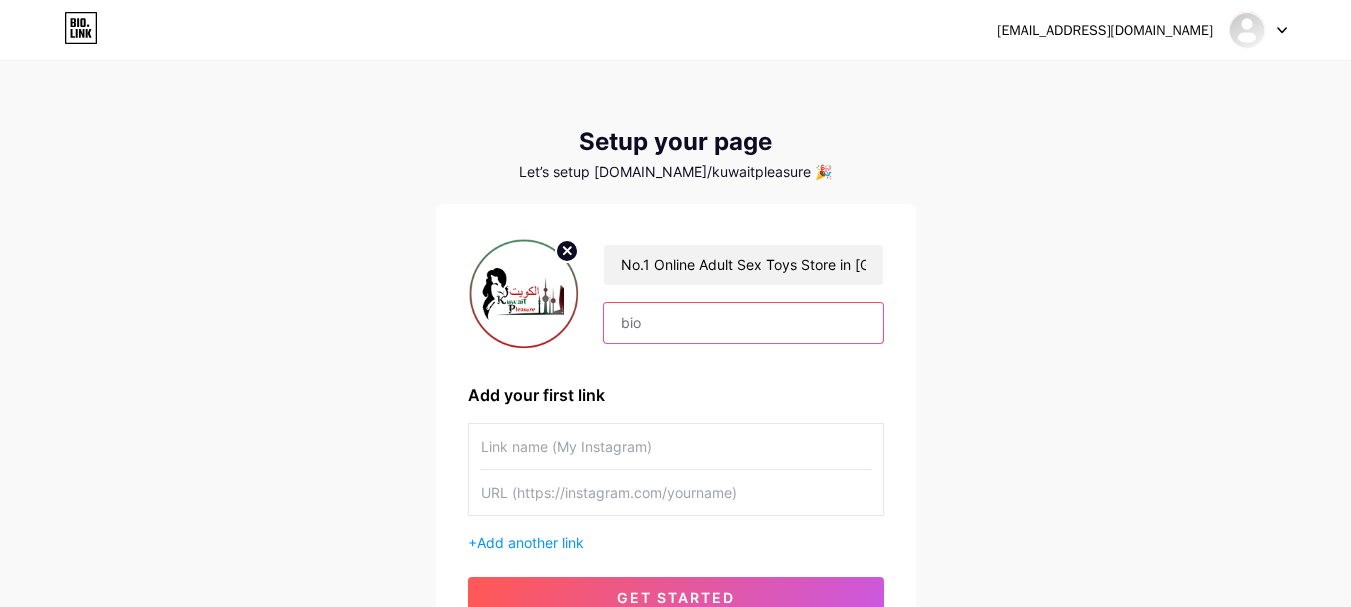 click at bounding box center [743, 323] 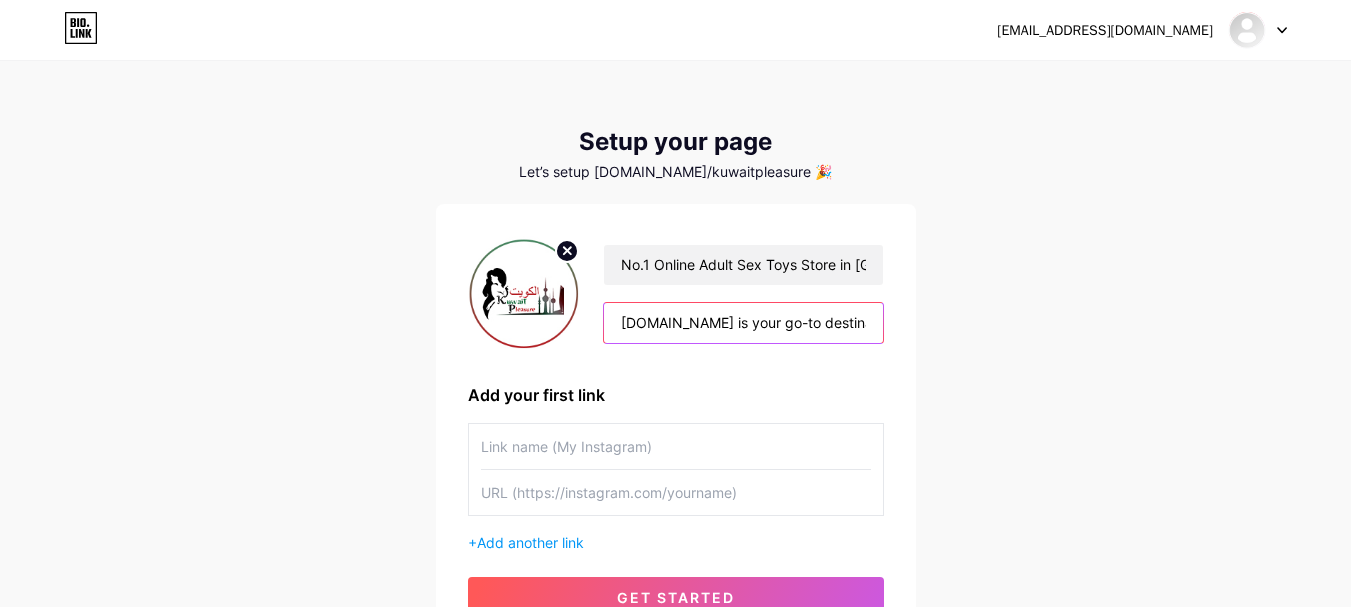 scroll, scrollTop: 0, scrollLeft: 2765, axis: horizontal 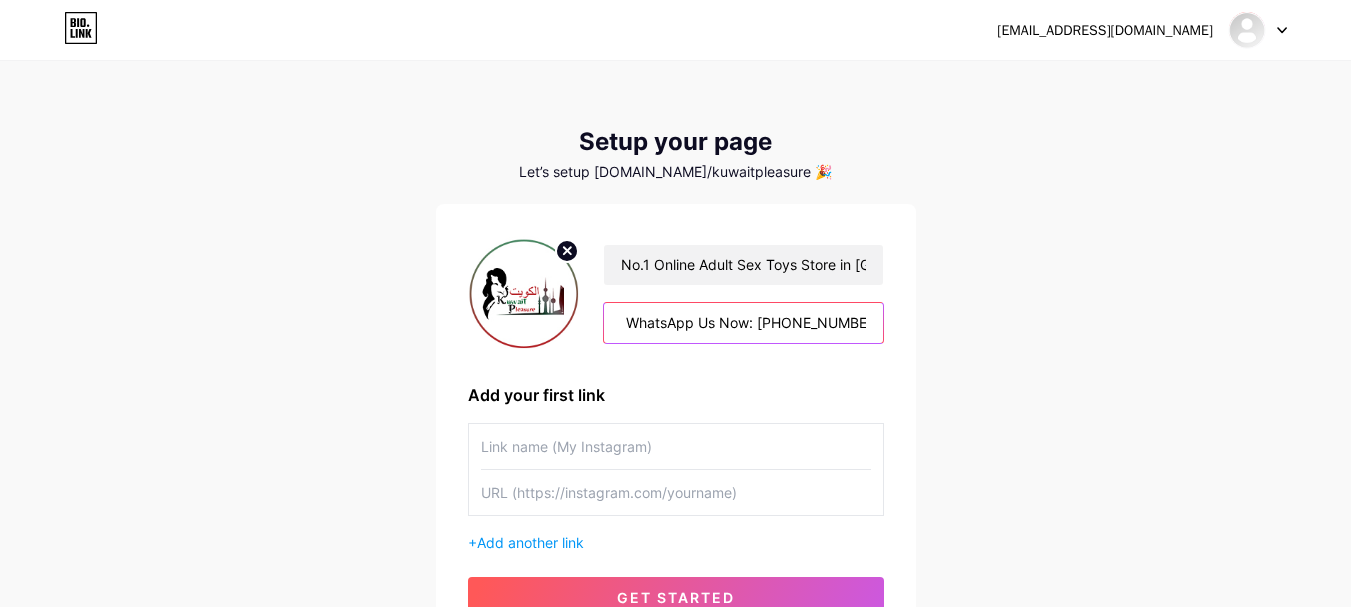 click on "KuwaitPleasure.com is your go-to destination for high-quality adult toys and intimate wellness products in Kuwait. As the No.1 trusted online sex toy store, we offer a discreet, secure, and smooth shopping experience for men, women, and couples.  Experience fast delivery, exceptional customer support, and a premium range of pleasure products – all from the comfort of your home.  Website: www.kuwaitpleasure.com WhatsApp Us Now: +968 92172923" at bounding box center (743, 323) 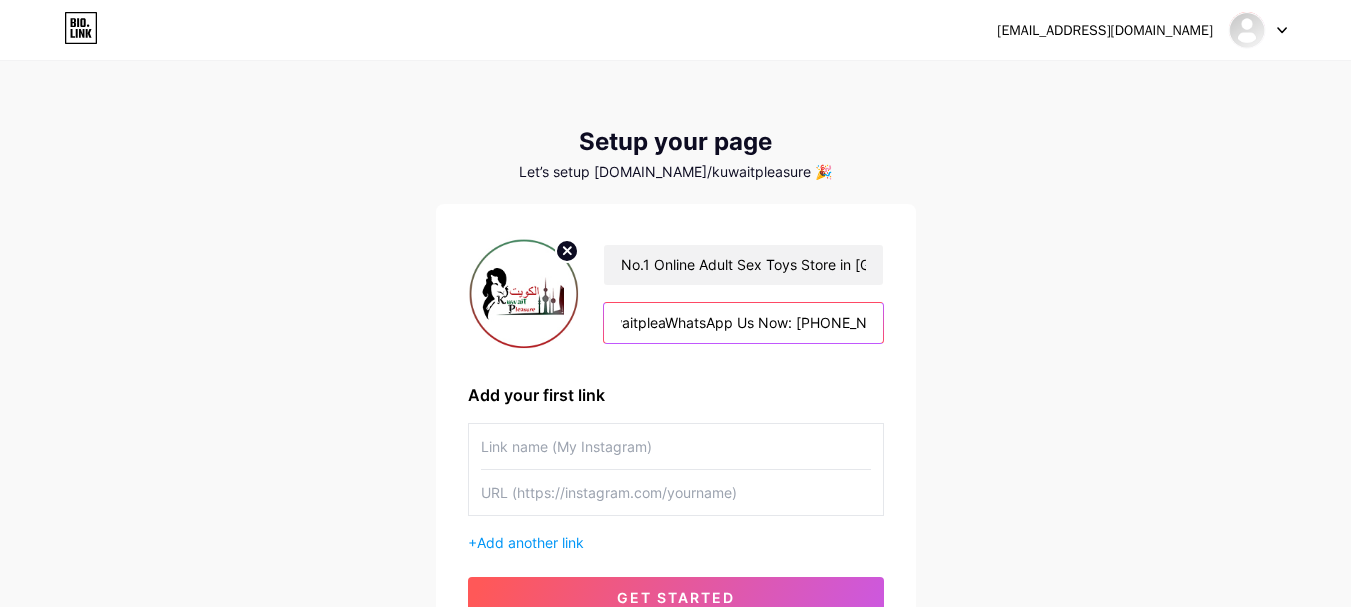 scroll, scrollTop: 0, scrollLeft: 2699, axis: horizontal 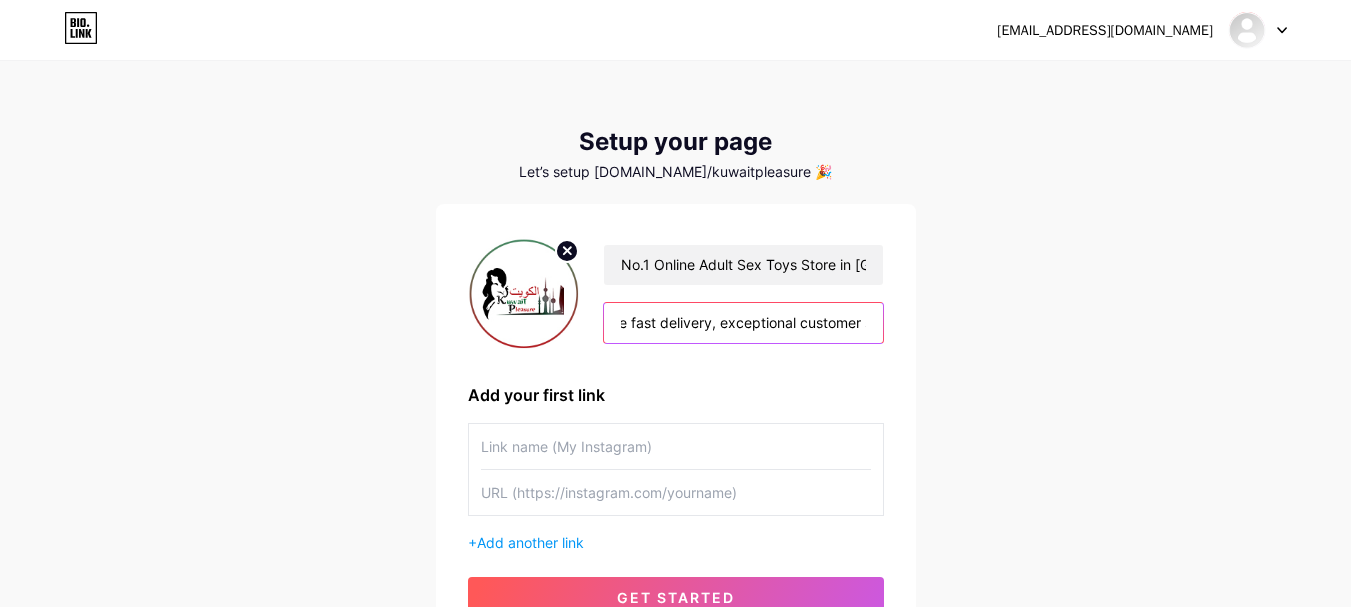 drag, startPoint x: 622, startPoint y: 324, endPoint x: 584, endPoint y: 324, distance: 38 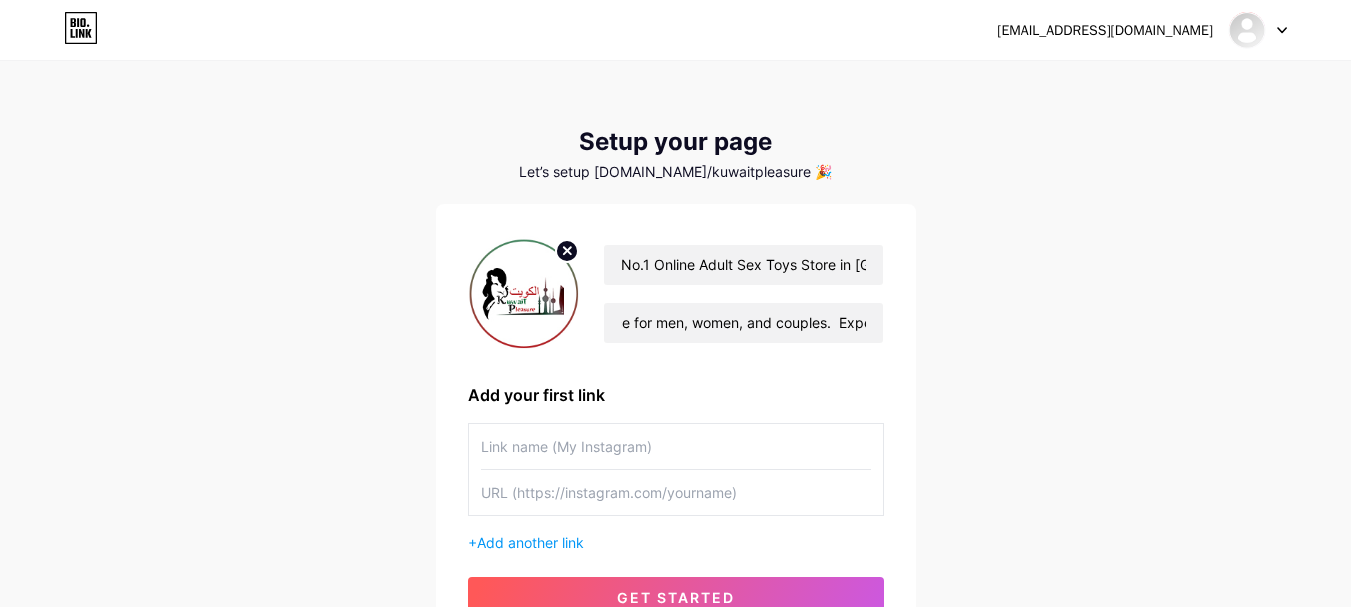 click on "No.1 Online Adult Sex Toys Store in Kuwait | kuwaitpleasure.com     KuwaitPleasure.com is your go-to destination for high-quality adult toys and intimate wellness products in Kuwait. As the No.1 trusted online sex toy store, we offer a discreet, secure, and smooth shopping experience for men, women, and couples.  Experience fast delivery, exceptional customer support, and a premium range of pleasure products – all from the comfort of your home.  Website: www.kuwaitpleaWhatsApp Us Now: +968 92172923" at bounding box center (676, 293) 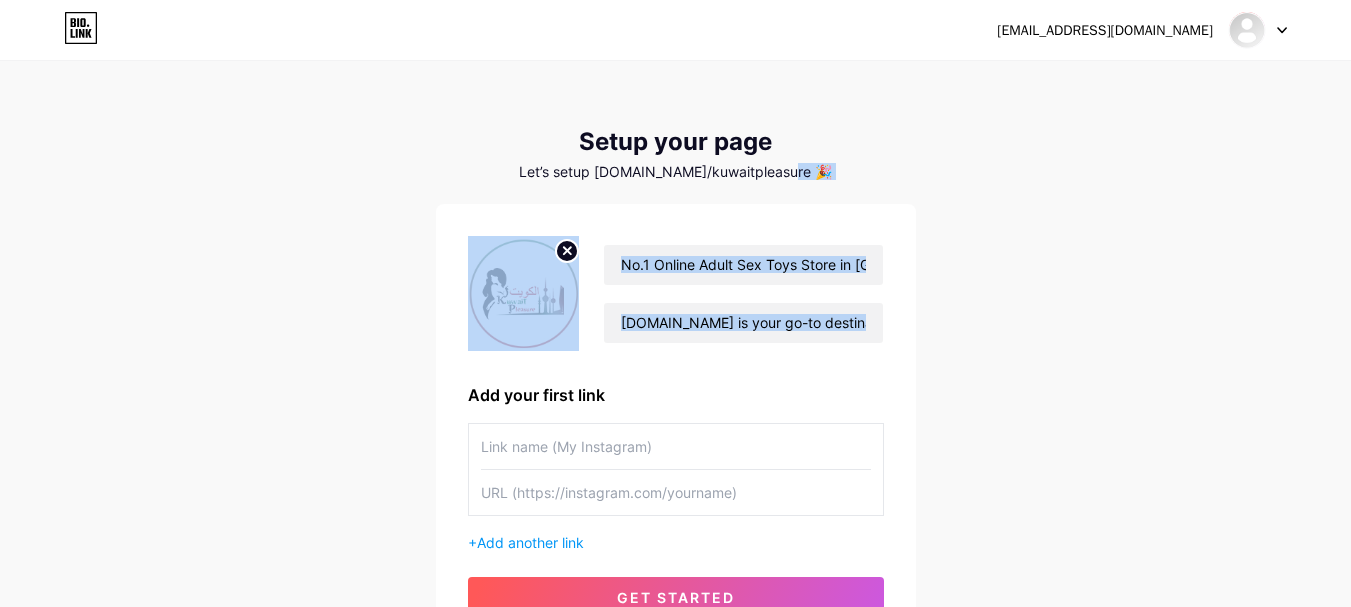 click on "No.1 Online Adult Sex Toys Store in Kuwait | kuwaitpleasure.com     KuwaitPleasure.com is your go-to destination for high-quality adult toys and intimate wellness products in Kuwait. As the No.1 trusted online sex toy store, we offer a discreet, secure, and smooth shopping experience for men, women, and couples.  Experience fast delivery, exceptional customer support, and a premium range of pleasure products – all from the comfort of your home.  Website: www.kuwaitpleaWhatsApp Us Now: +968 92172923     Add your first link
+  Add another link     get started" at bounding box center [676, 426] 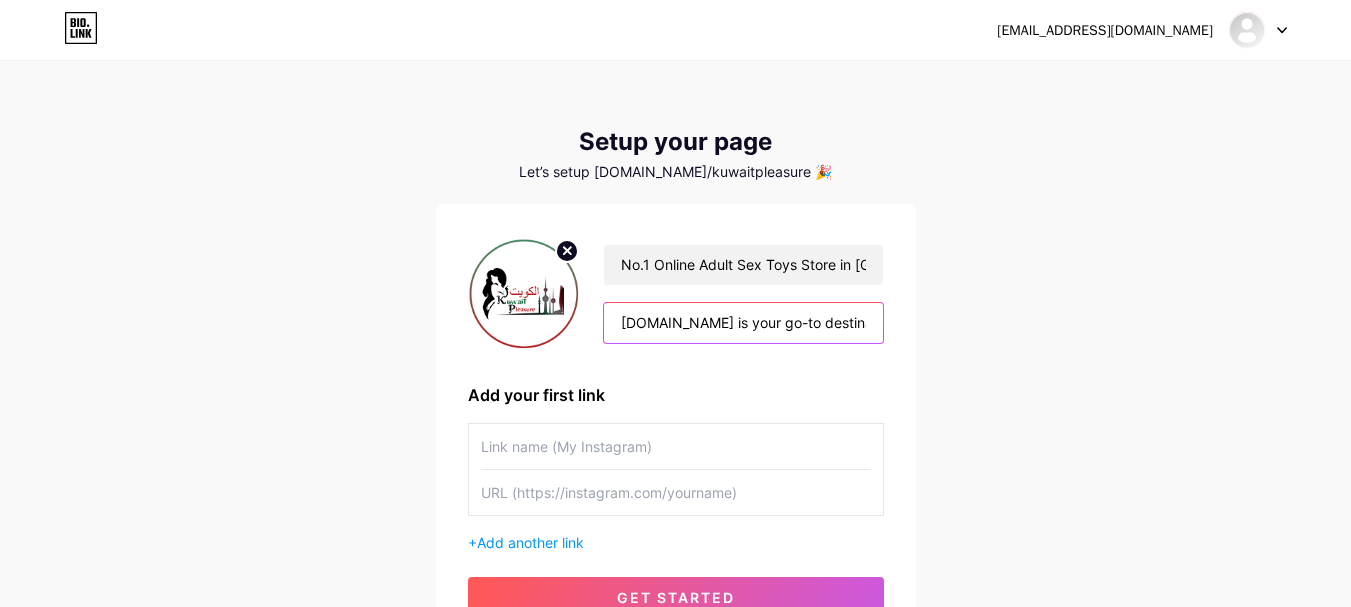 click on "KuwaitPleasure.com is your go-to destination for high-quality adult toys and intimate wellness products in Kuwait. As the No.1 trusted online sex toy store, we offer a discreet, secure, and smooth shopping experience for men, women, and couples.  Experience fast delivery, exceptional customer support, and a premium range of pleasure products – all from the comfort of your home.  Website: www.kuwaitpleaWhatsApp Us Now: +968 92172923" at bounding box center (743, 323) 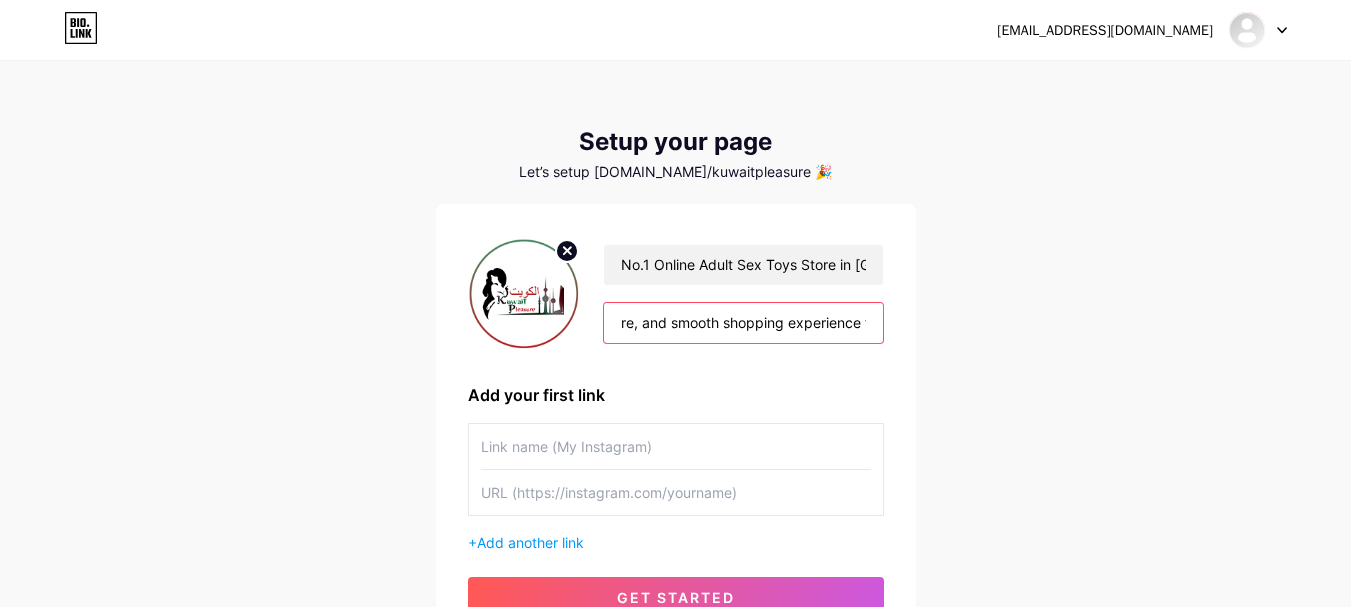 scroll, scrollTop: 0, scrollLeft: 1561, axis: horizontal 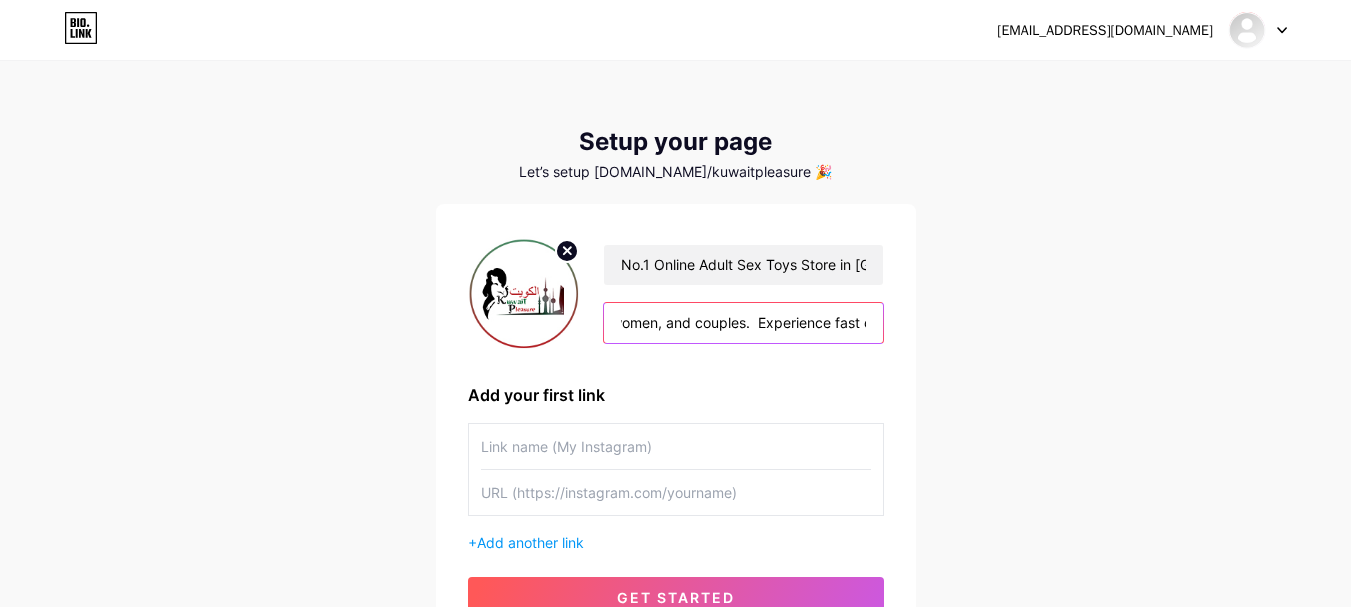 drag, startPoint x: 713, startPoint y: 329, endPoint x: 922, endPoint y: 330, distance: 209.0024 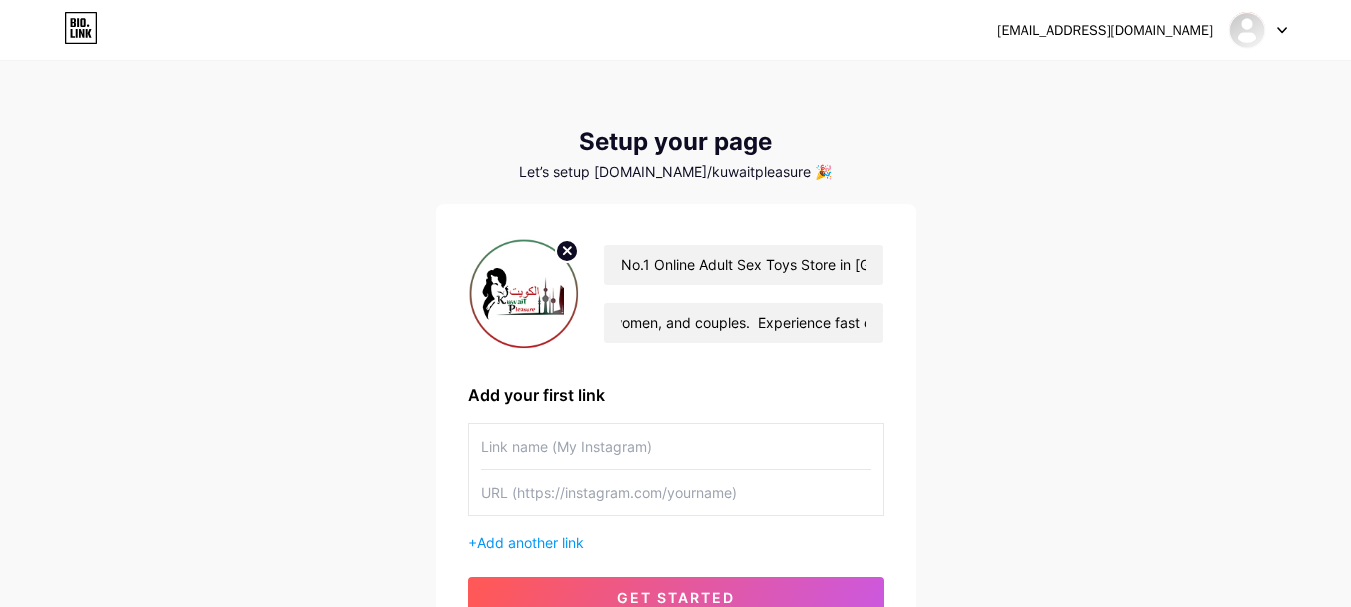 click on "astindia38@gmail.com           Dashboard     Logout   Setup your page   Let’s setup bio.link/kuwaitpleasure 🎉               No.1 Online Adult Sex Toys Store in Kuwait | kuwaitpleasure.com     Kuwaitpleasure.com is your go-to destination for high-quality adult toys and intimate wellness products in Kuwait. As the No.1 trusted online sex toy store, we offer a discreet, secure, and smooth shopping experience for men, women, and couples.  Experience fast delivery, exceptional customer support, and a premium range of pleasure products – all from the comfort of your home.  Website: www.kuwaitpleaWhatsApp Us Now: +968 92172923     Add your first link
+  Add another link     get started" at bounding box center (675, 356) 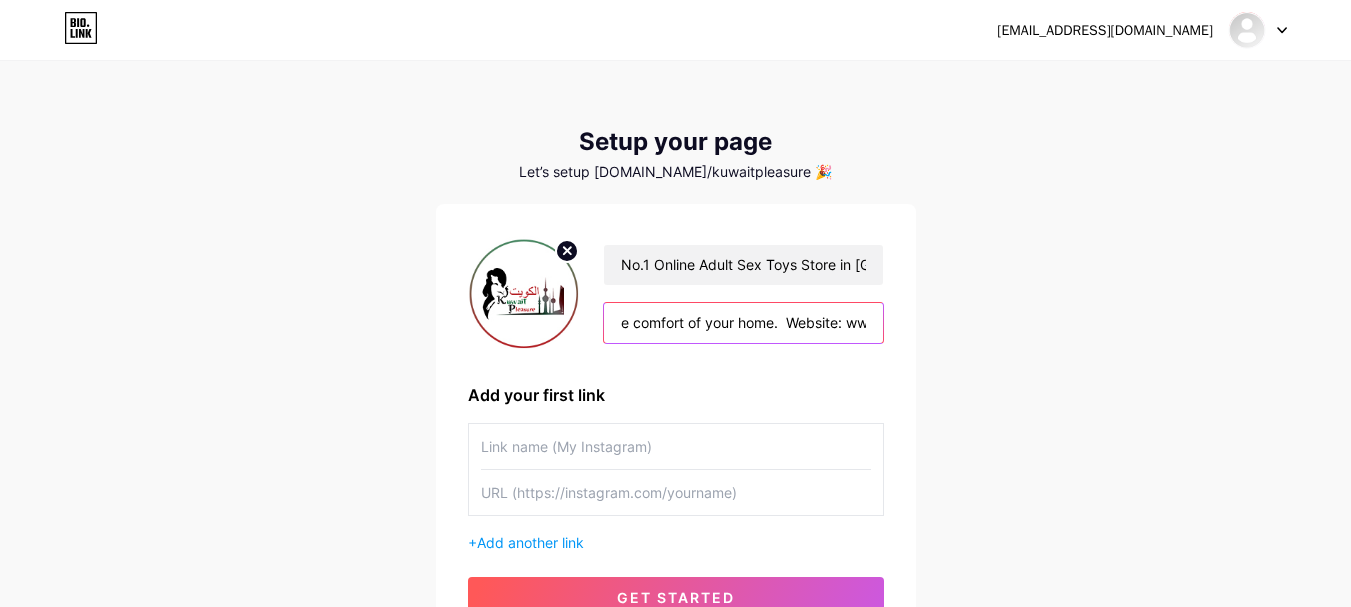 scroll, scrollTop: 0, scrollLeft: 2699, axis: horizontal 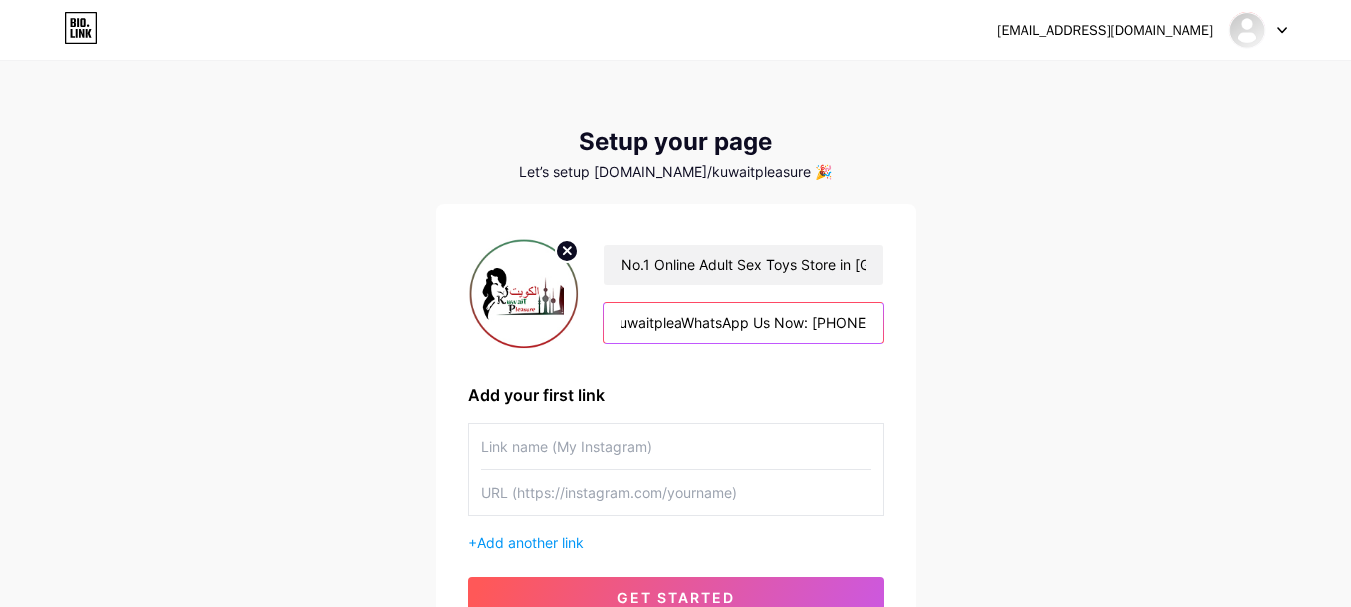 drag, startPoint x: 835, startPoint y: 331, endPoint x: 938, endPoint y: 330, distance: 103.00485 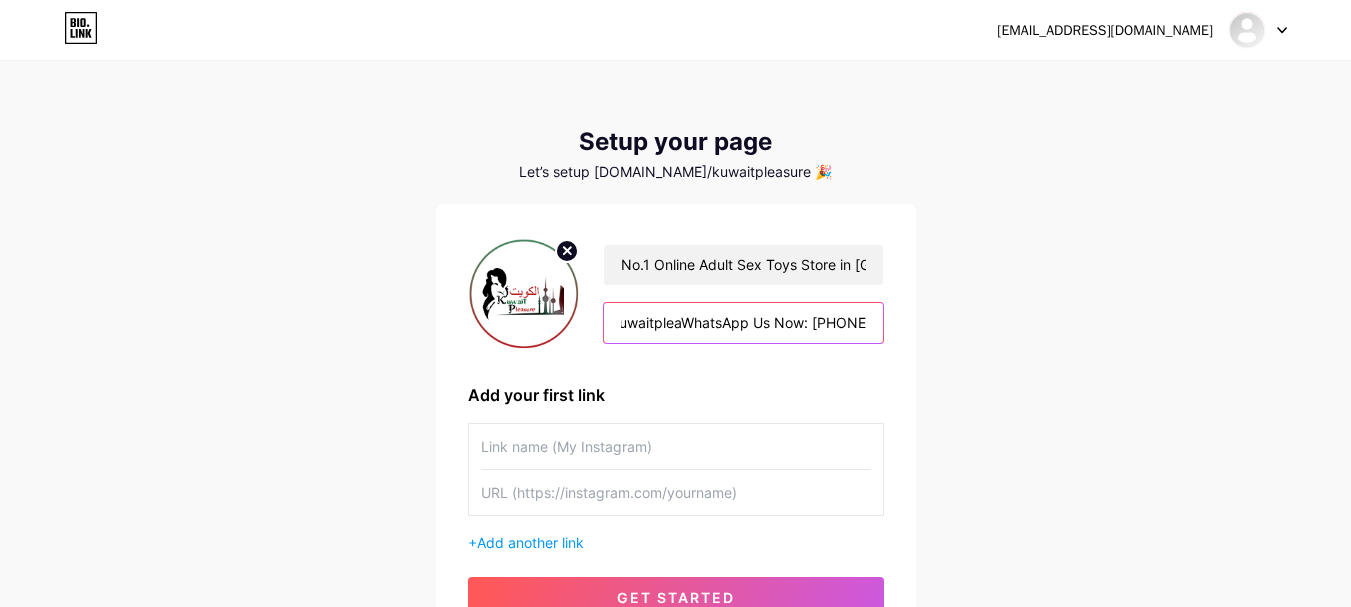 click on "Kuwaitpleasure.com is your go-to destination for high-quality adult toys and intimate wellness products in Kuwait. As the No.1 trusted online sex toy store, we offer a discreet, secure, and smooth shopping experience for men, women, and couples.  Experience fast delivery, exceptional customer support, and a premium range of pleasure products – all from the comfort of your home.  Website: www.kuwaitpleaWhatsApp Us Now: +968 92172923" at bounding box center [743, 323] 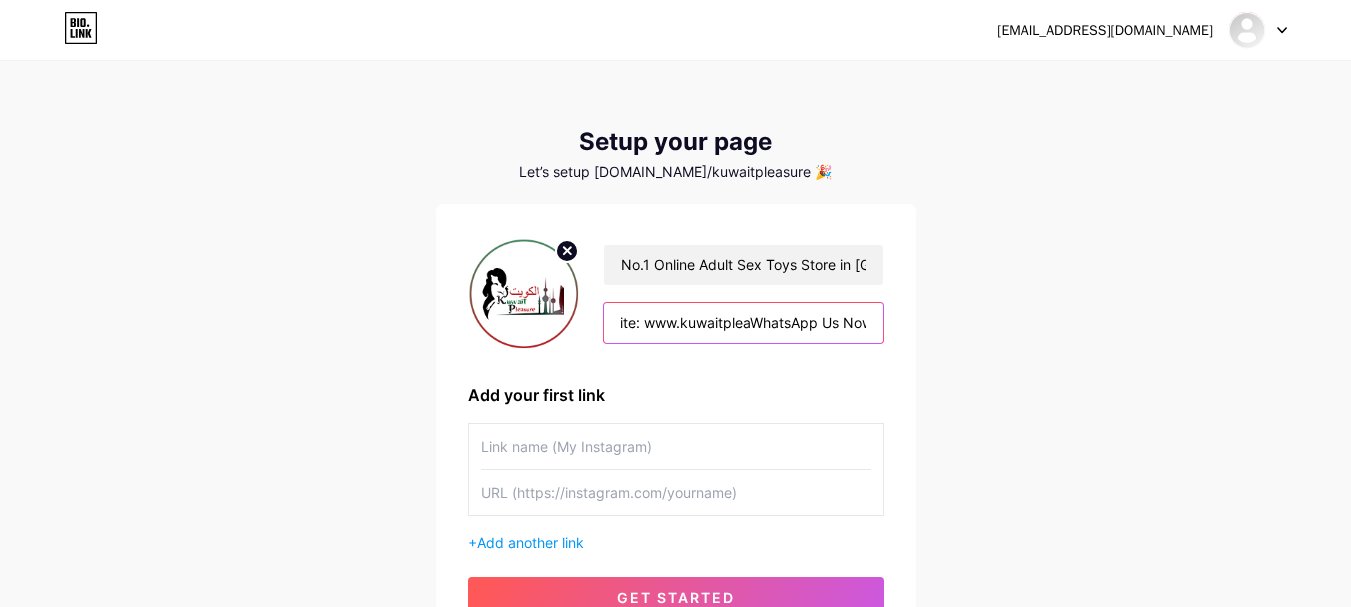 scroll, scrollTop: 0, scrollLeft: 2620, axis: horizontal 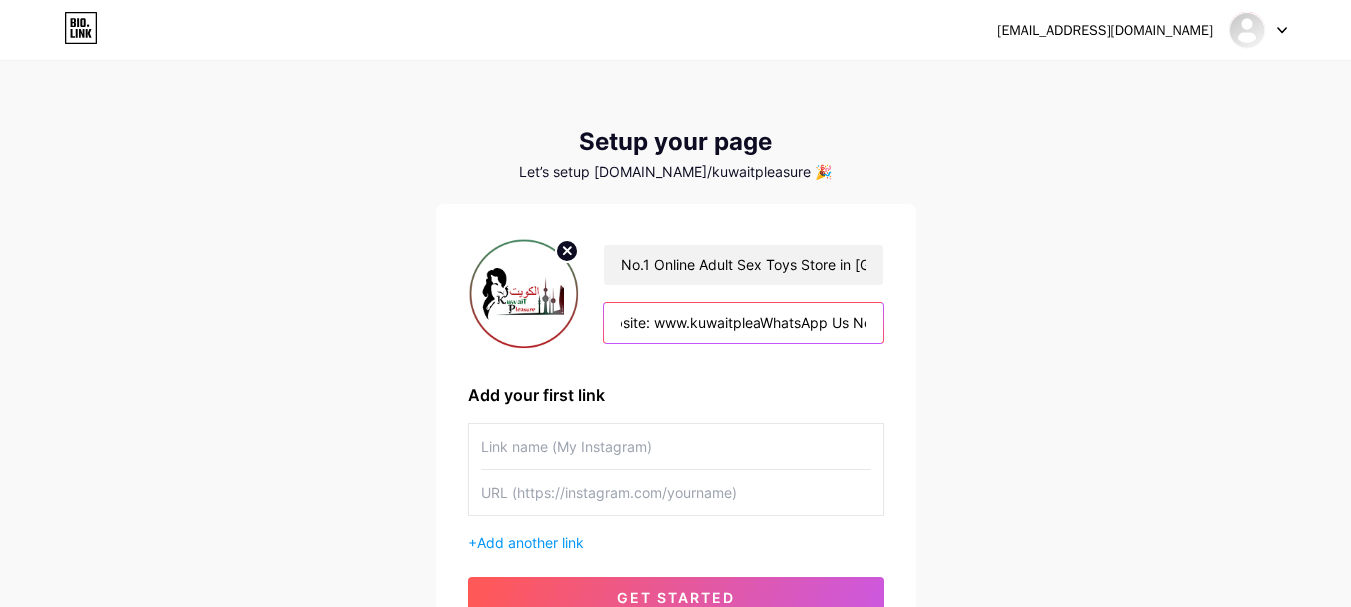 drag, startPoint x: 638, startPoint y: 323, endPoint x: 708, endPoint y: 329, distance: 70.256676 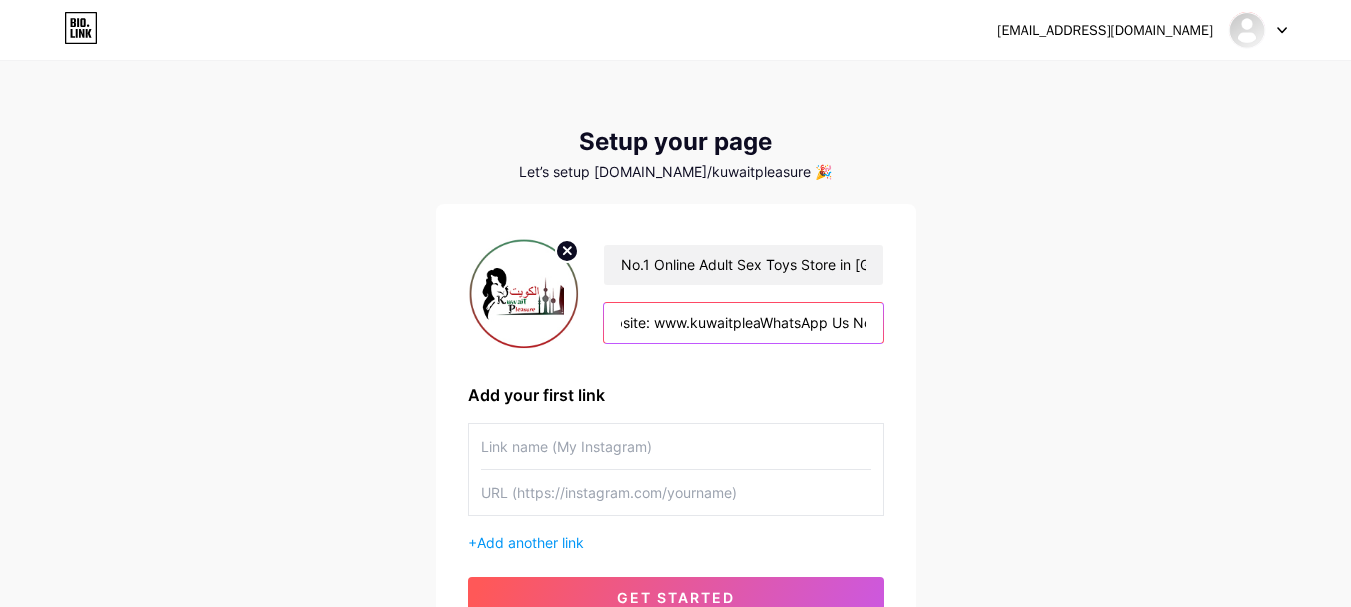 click on "Kuwaitpleasure.com is your go-to destination for high-quality adult toys and intimate wellness products in Kuwait. As the No.1 trusted online sex toy store, we offer a discreet, secure, and smooth shopping experience for men, women, and couples.  Experience fast delivery, exceptional customer support, and a premium range of pleasure products – all from the comfort of your home.  Website: www.kuwaitpleaWhatsApp Us Now: +968 92172923" at bounding box center (743, 323) 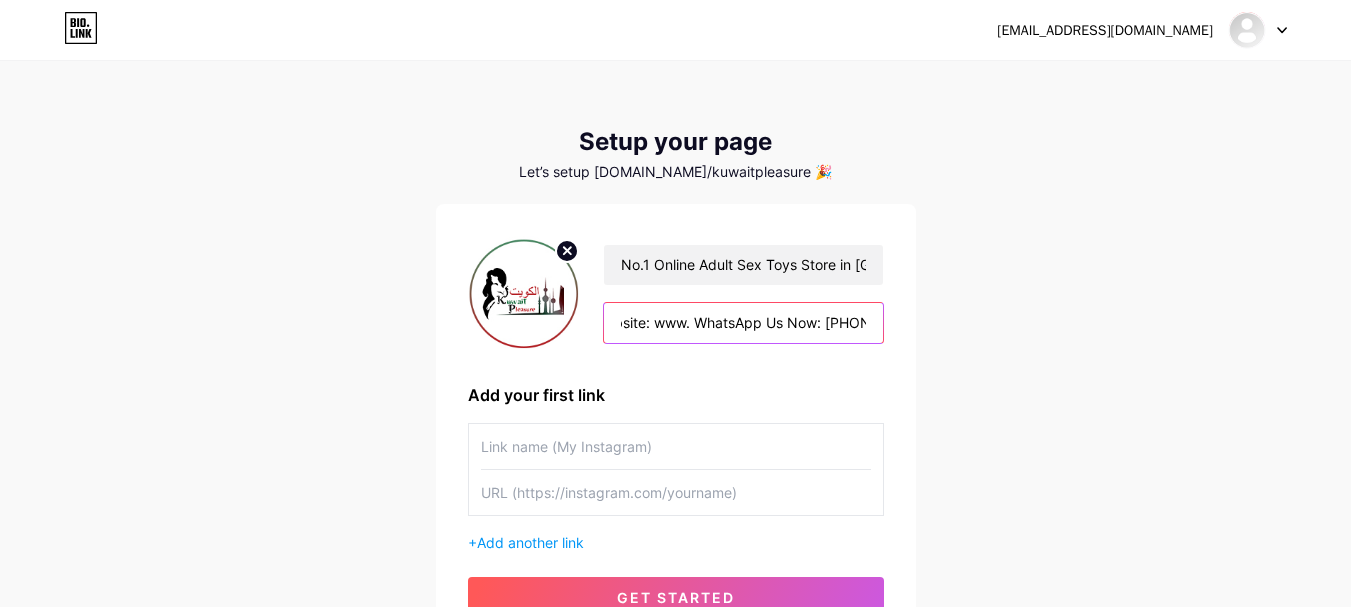 type on "Kuwaitpleasure.com is your go-to destination for high-quality adult toys and intimate wellness products in Kuwait. As the No.1 trusted online sex toy store, we offer a discreet, secure, and smooth shopping experience for men, women, and couples.  Experience fast delivery, exceptional customer support, and a premium range of pleasure products – all from the comfort of your home.  Website: www. WhatsApp Us Now: +968 92172923" 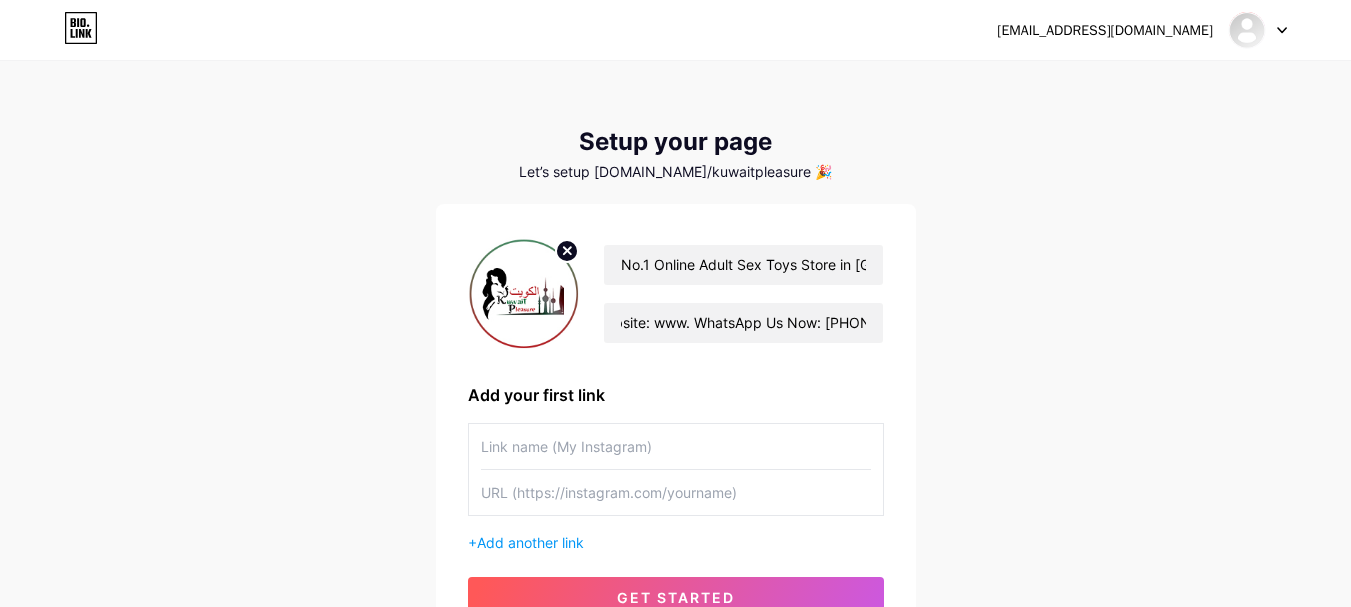 click on "No.1 Online Adult Sex Toys Store in Kuwait | kuwaitpleasure.com     Kuwaitpleasure.com is your go-to destination for high-quality adult toys and intimate wellness products in Kuwait. As the No.1 trusted online sex toy store, we offer a discreet, secure, and smooth shopping experience for men, women, and couples.  Experience fast delivery, exceptional customer support, and a premium range of pleasure products – all from the comfort of your home.  Website: www. WhatsApp Us Now: +968 92172923     Add your first link
+  Add another link     get started" at bounding box center (676, 426) 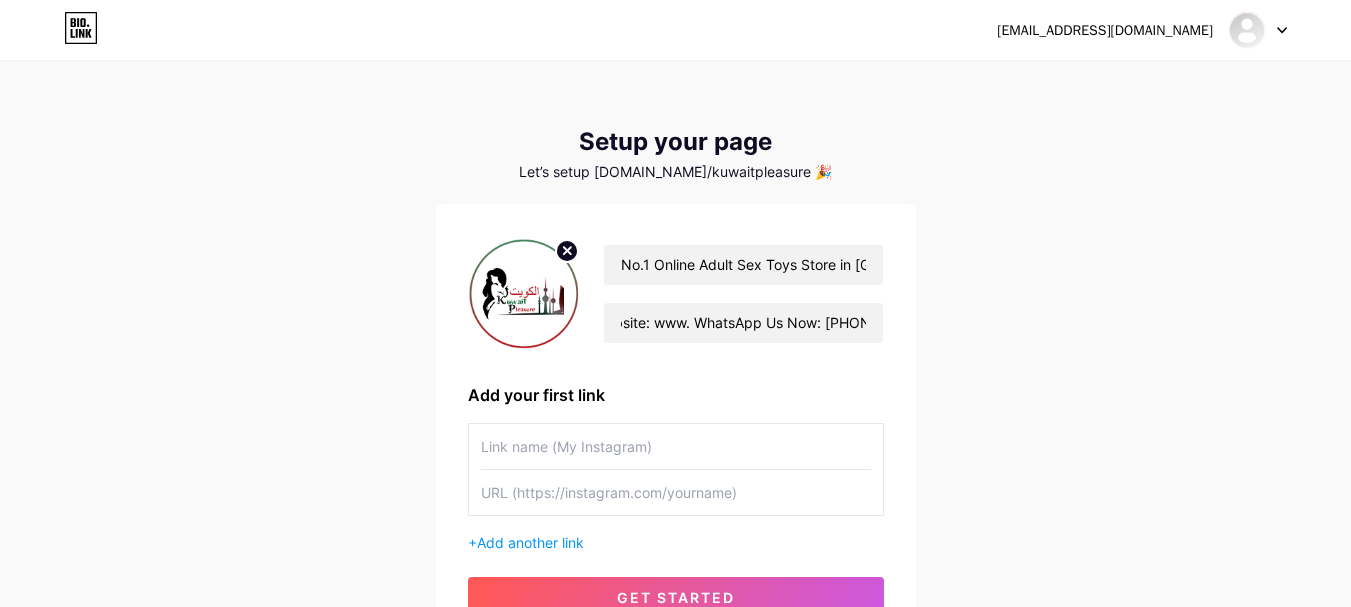 scroll, scrollTop: 0, scrollLeft: 0, axis: both 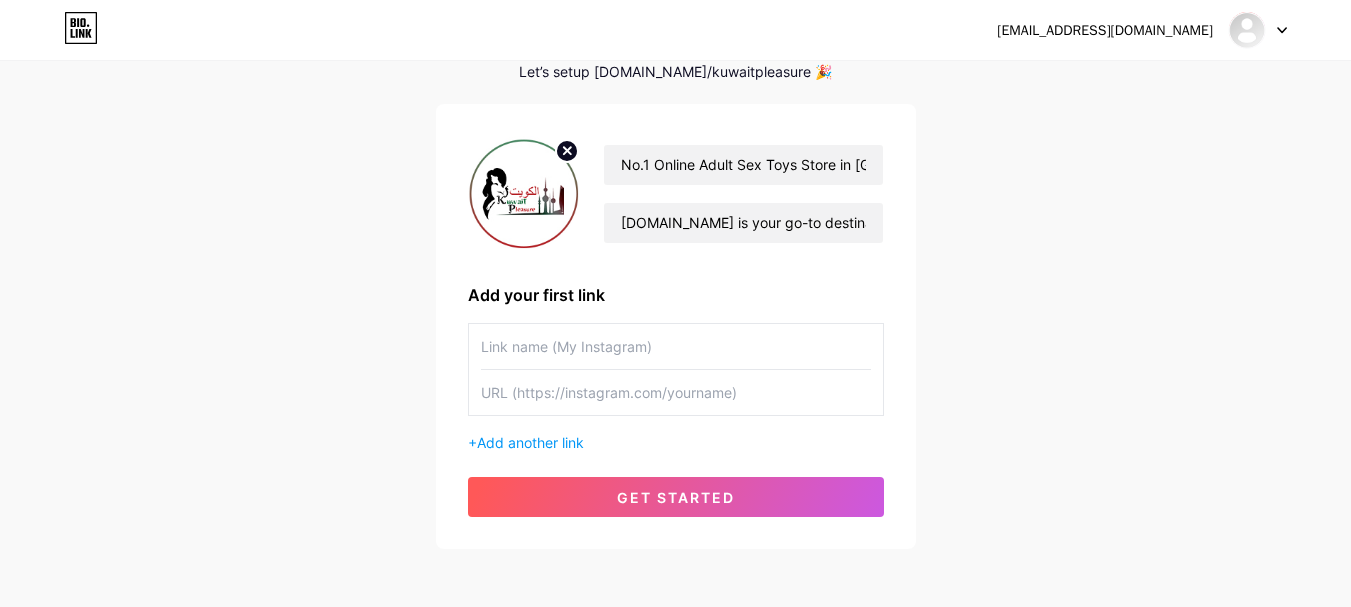 click at bounding box center [676, 346] 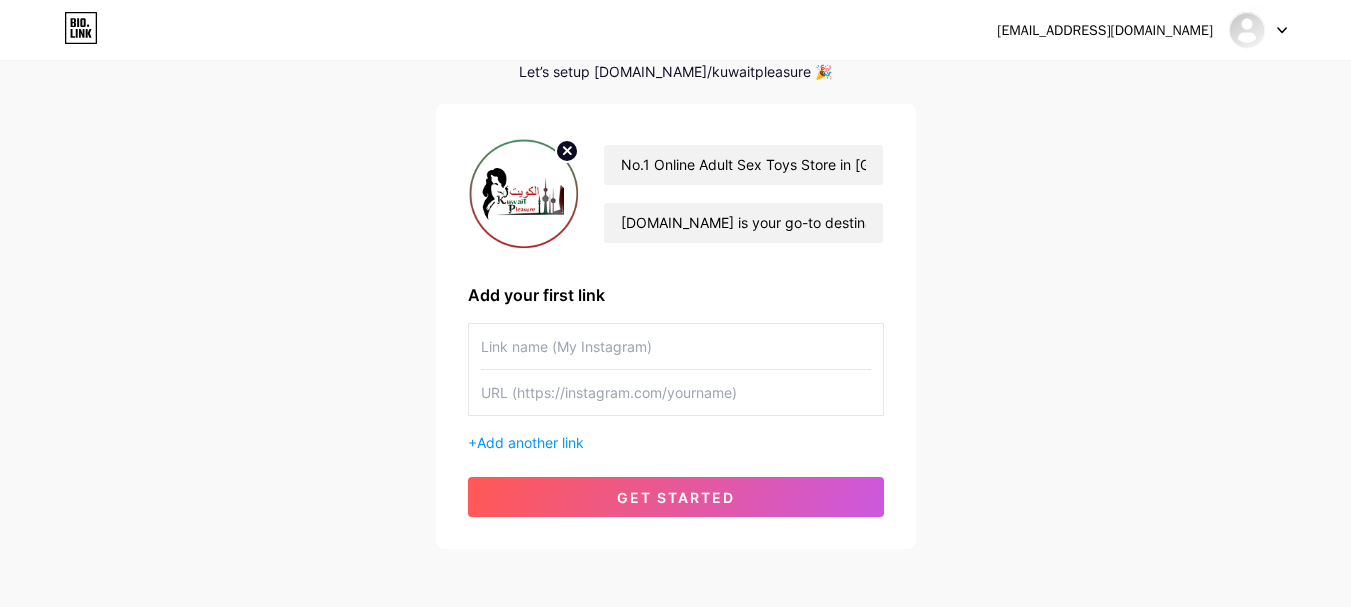 paste on "[URL][DOMAIN_NAME]" 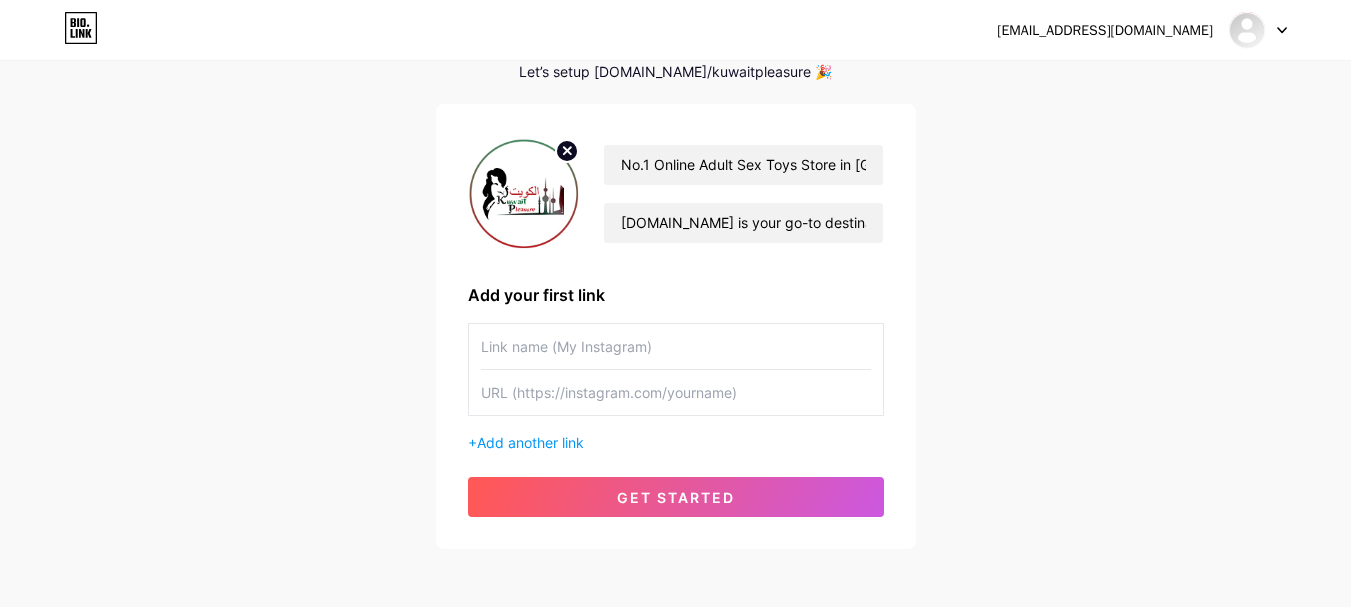 type on "[URL][DOMAIN_NAME]" 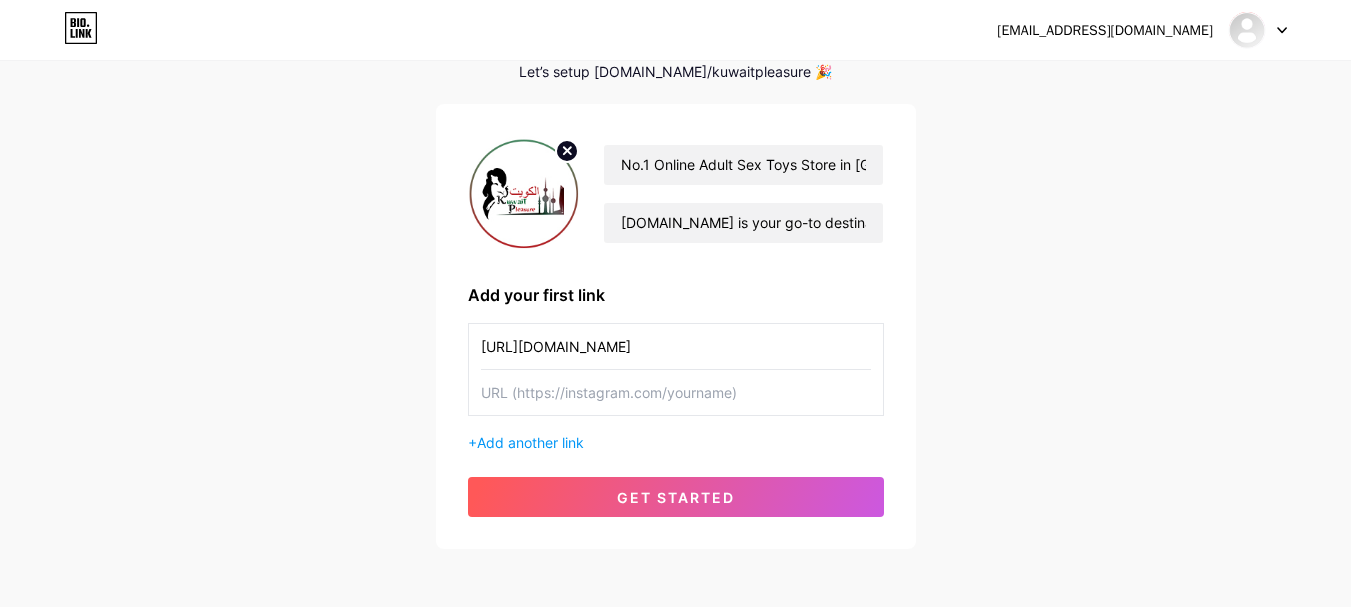 type 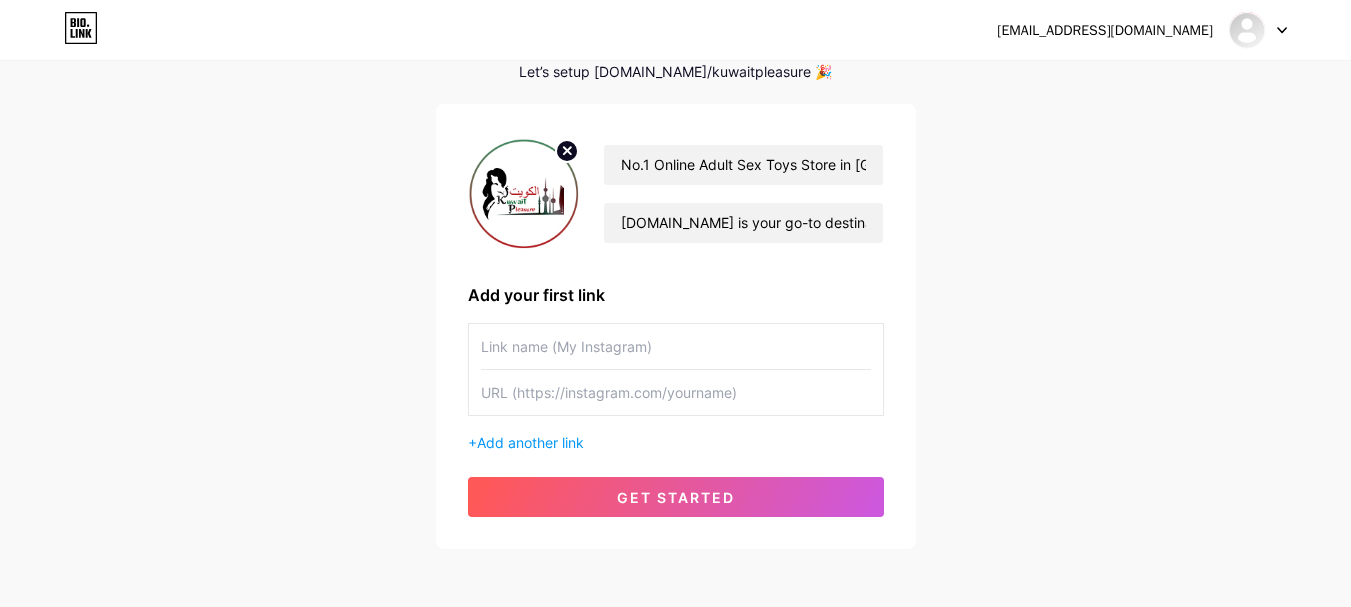 click at bounding box center (676, 392) 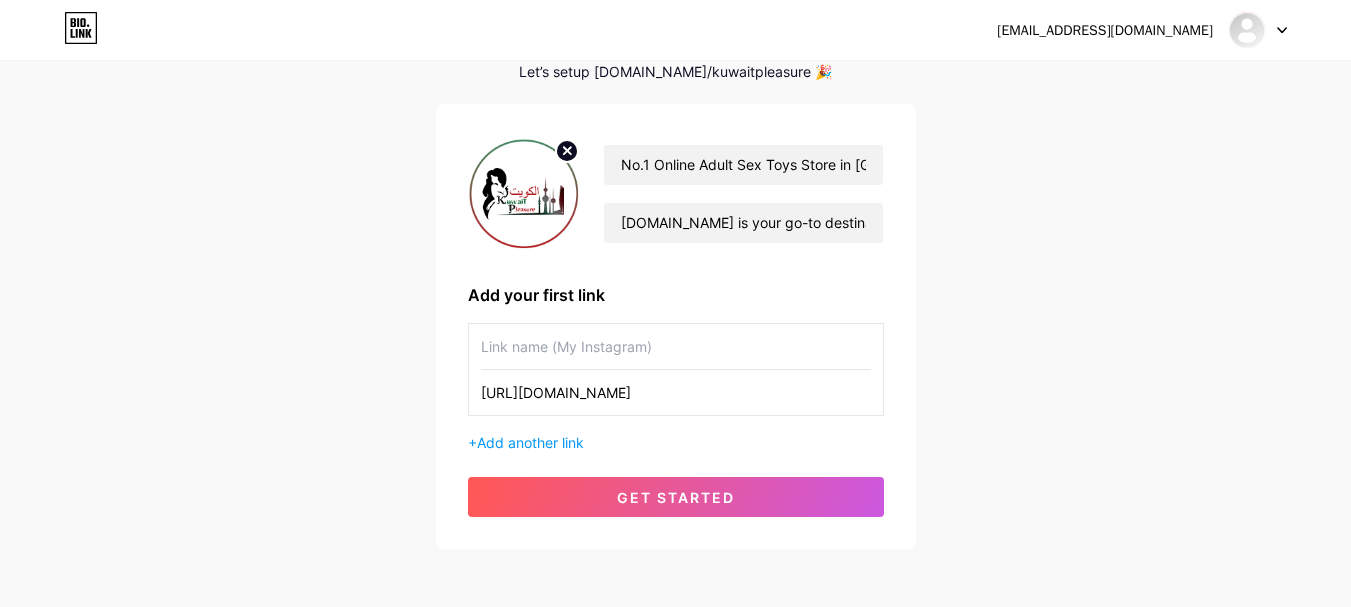 type on "[URL][DOMAIN_NAME]" 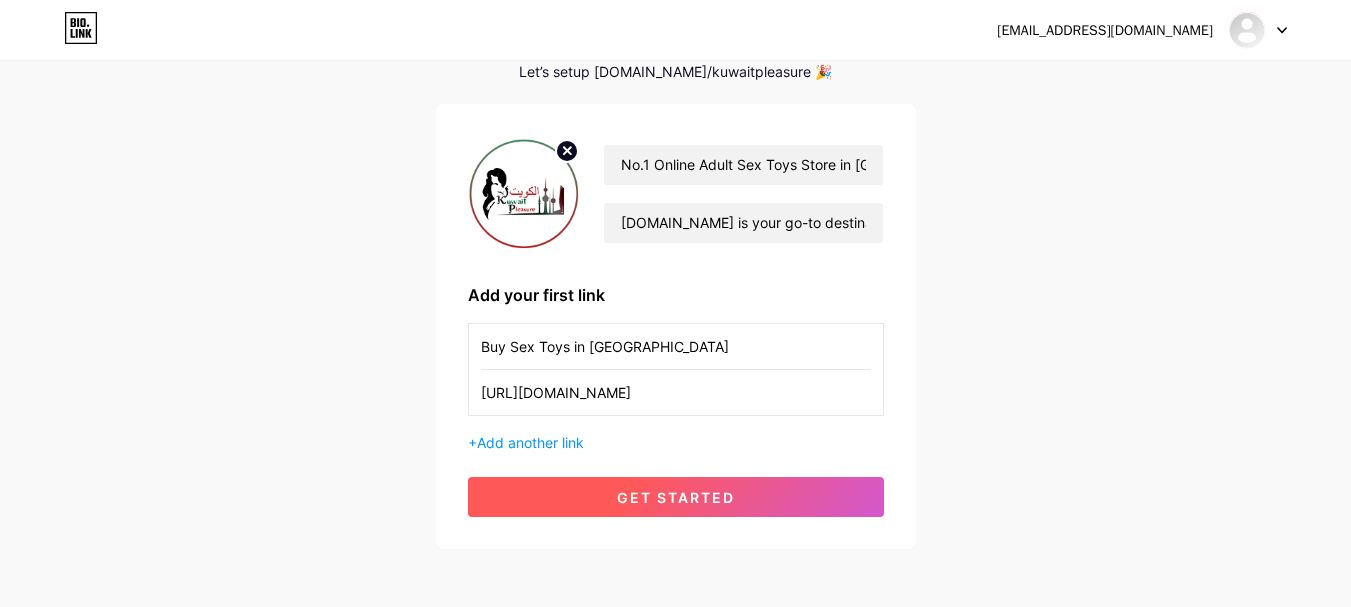 type on "Buy Sex Toys in [GEOGRAPHIC_DATA]" 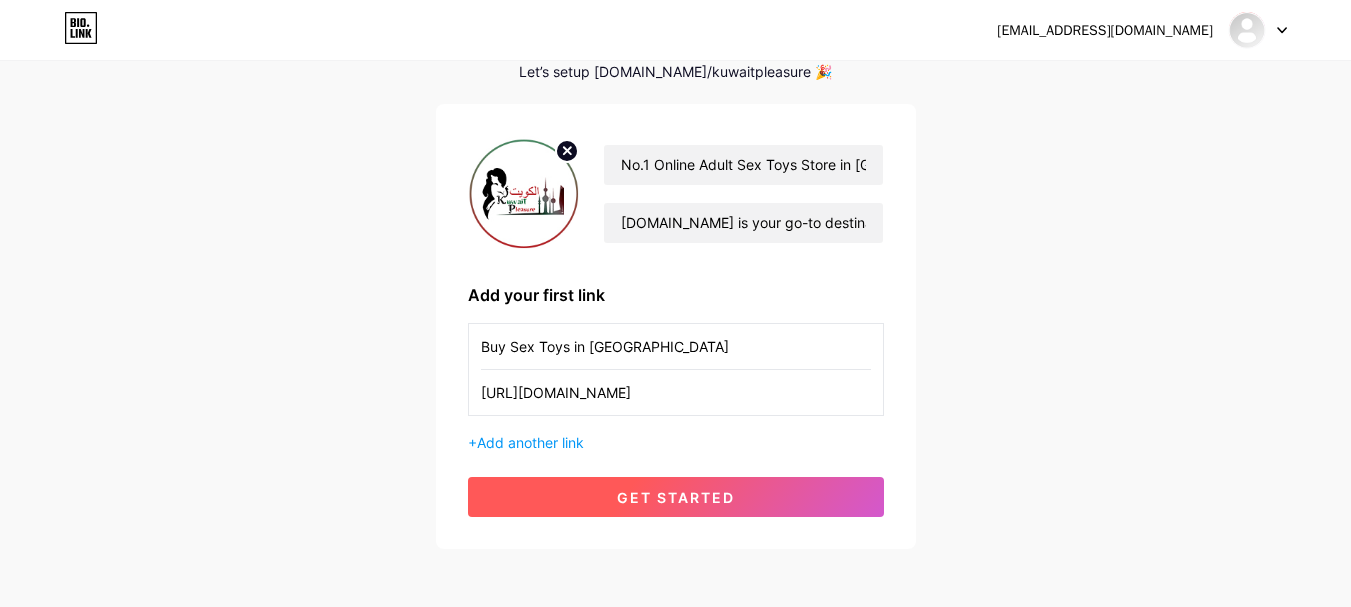 click on "get started" at bounding box center [676, 497] 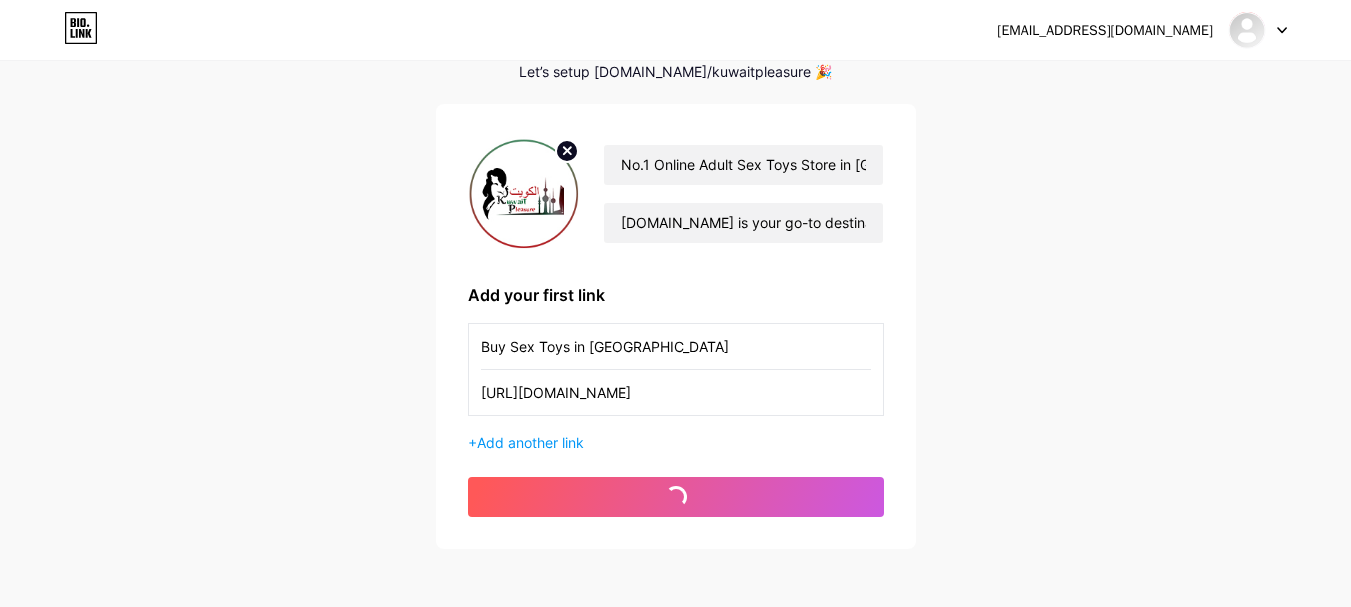 scroll, scrollTop: 0, scrollLeft: 0, axis: both 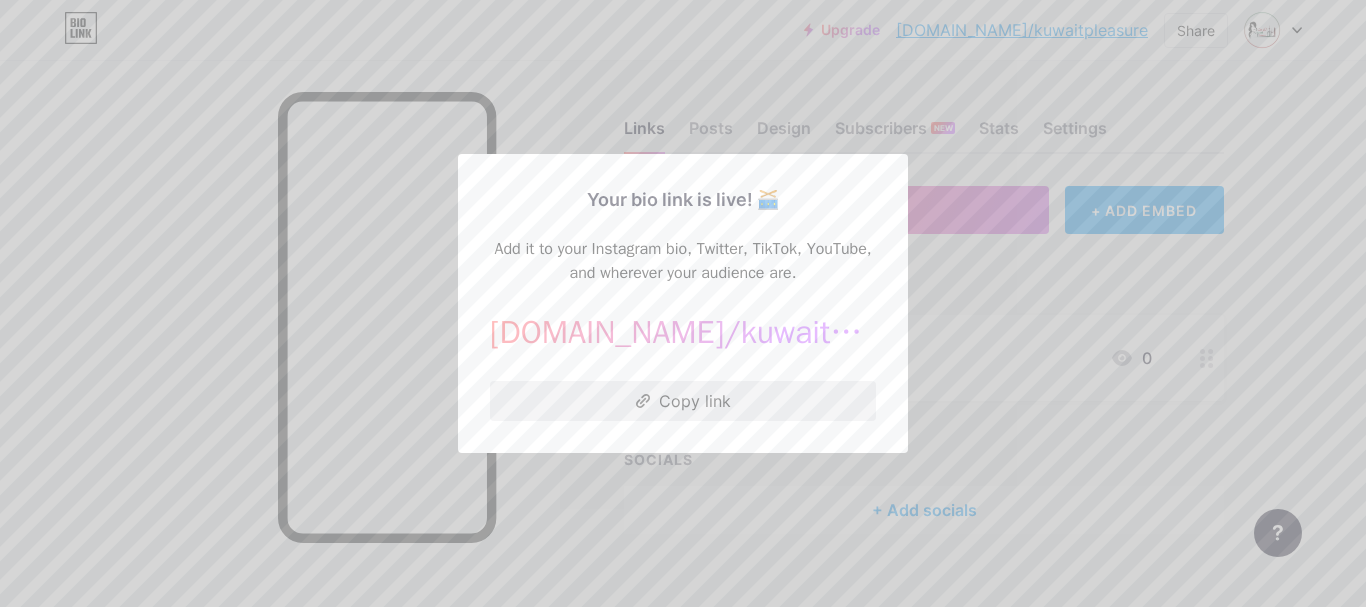 click on "Copy link" at bounding box center (683, 401) 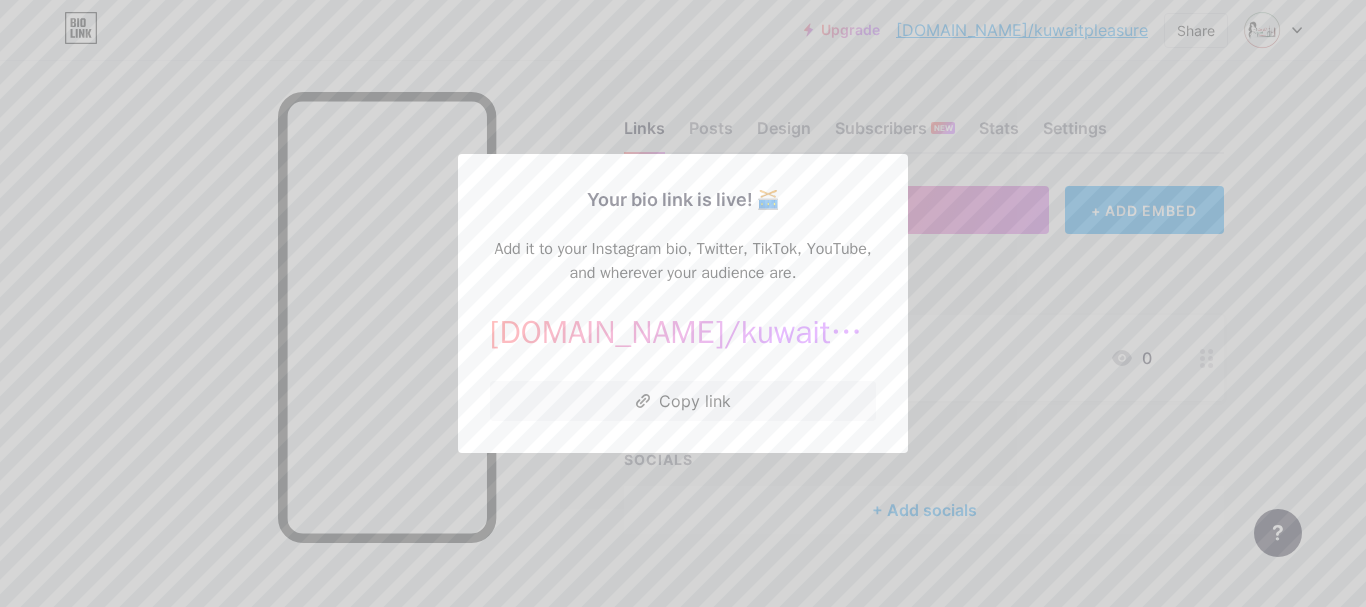 click at bounding box center [683, 303] 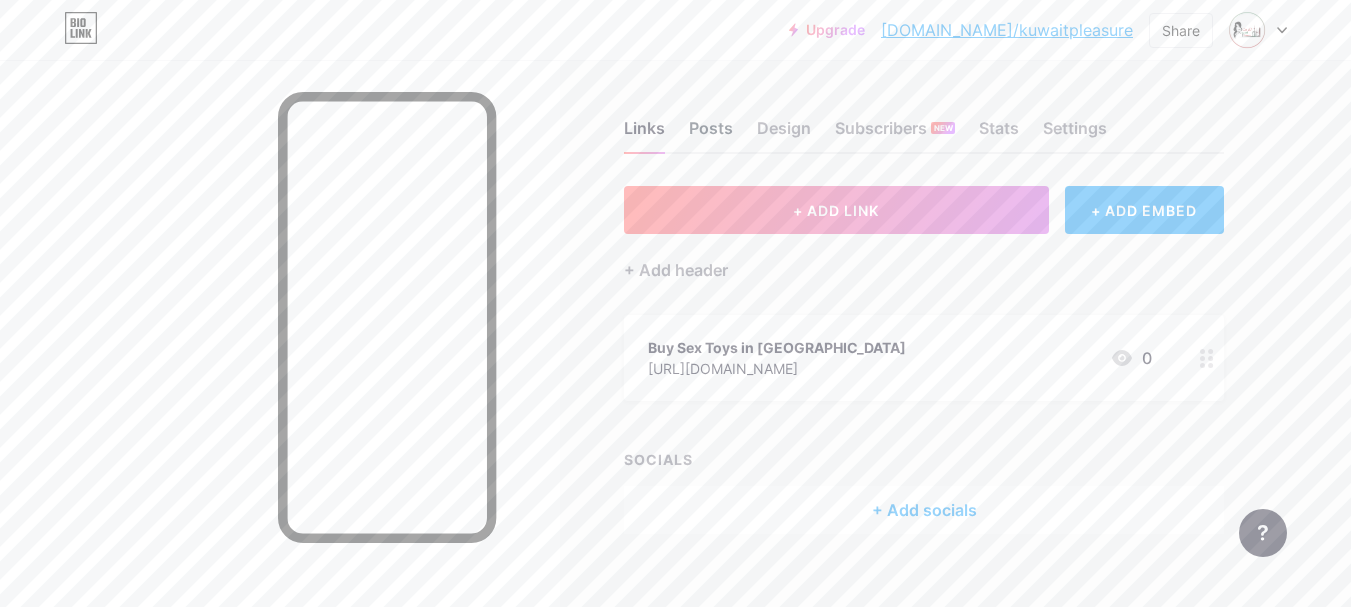 click on "Posts" at bounding box center [711, 134] 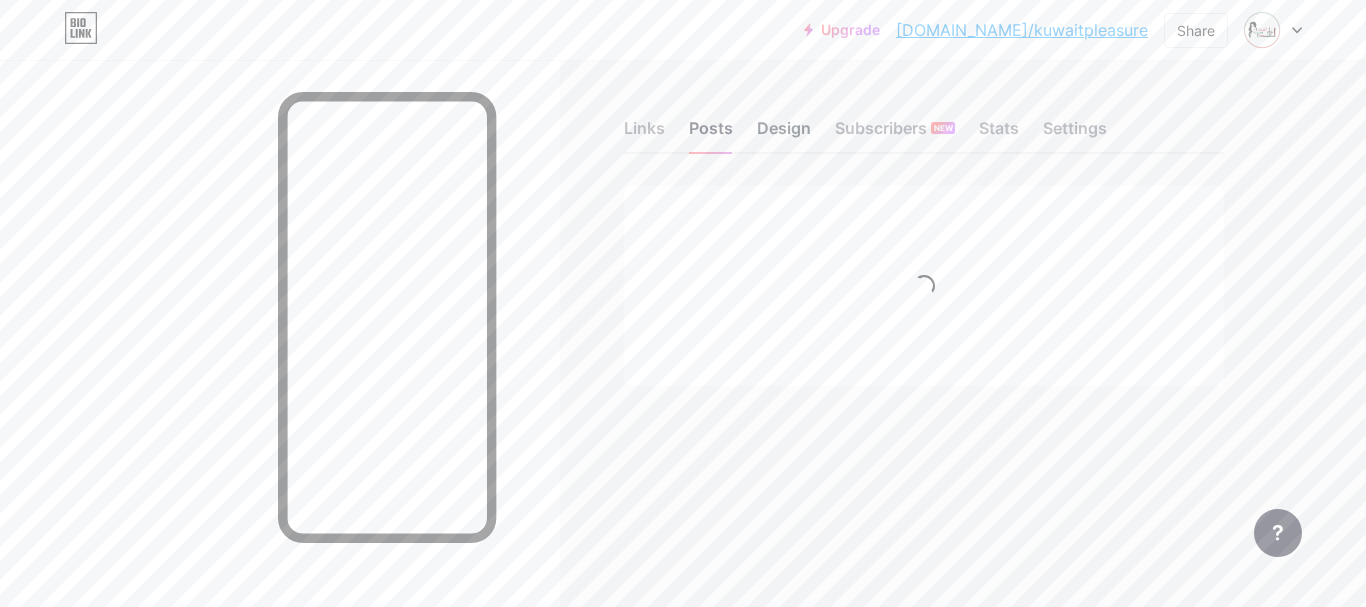 click on "Design" at bounding box center [784, 134] 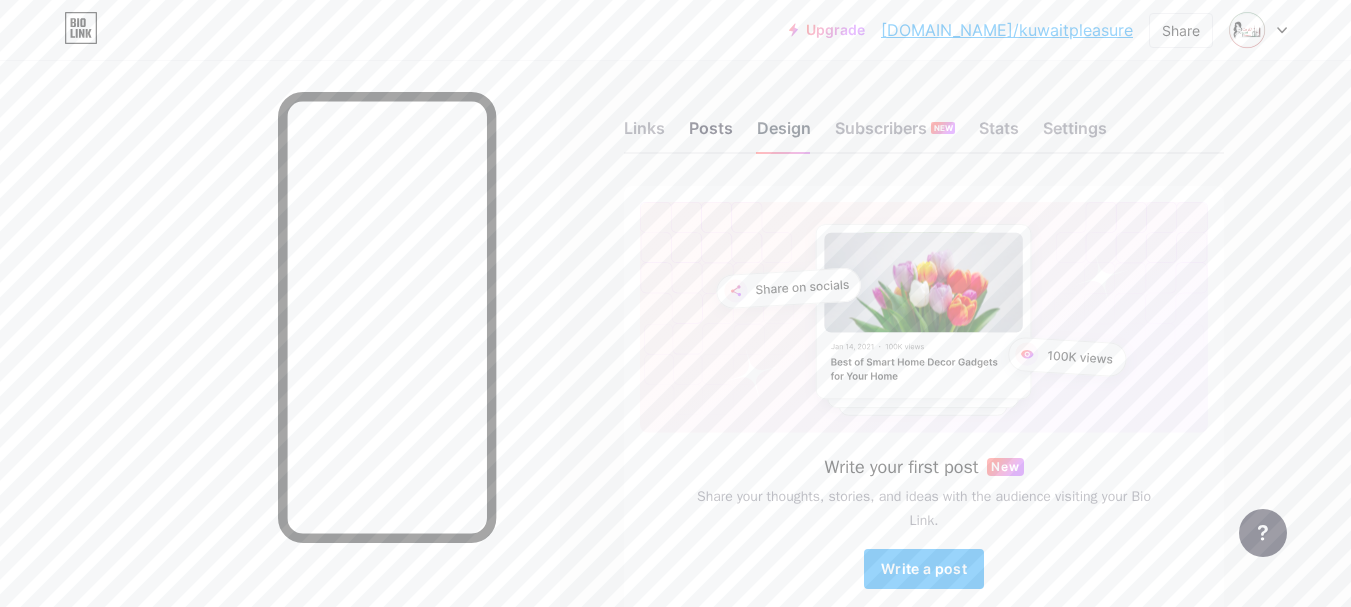 click on "Design" at bounding box center (784, 134) 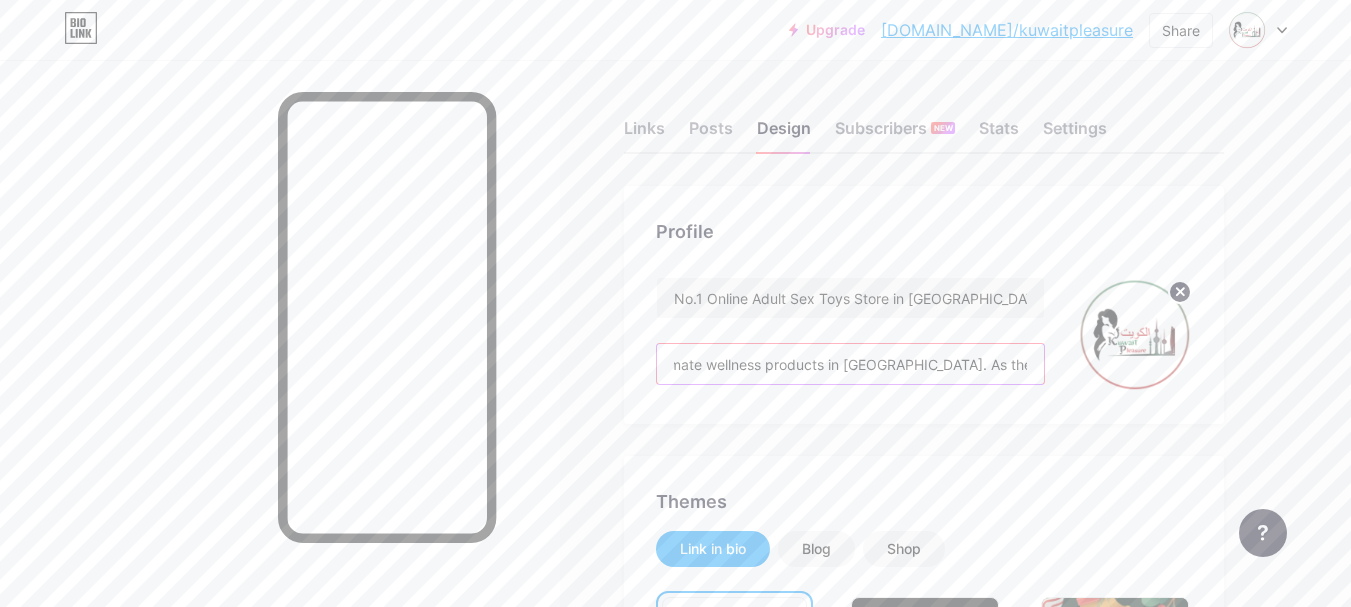 scroll, scrollTop: 0, scrollLeft: 754, axis: horizontal 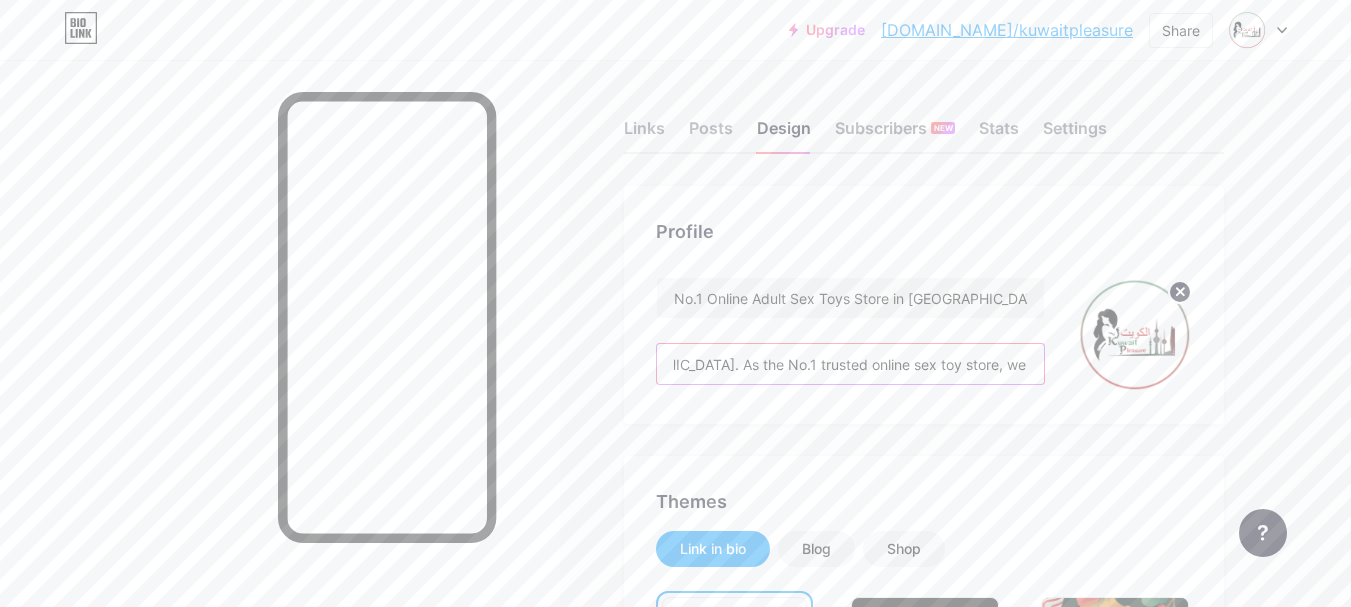 drag, startPoint x: 854, startPoint y: 362, endPoint x: 1019, endPoint y: 380, distance: 165.97891 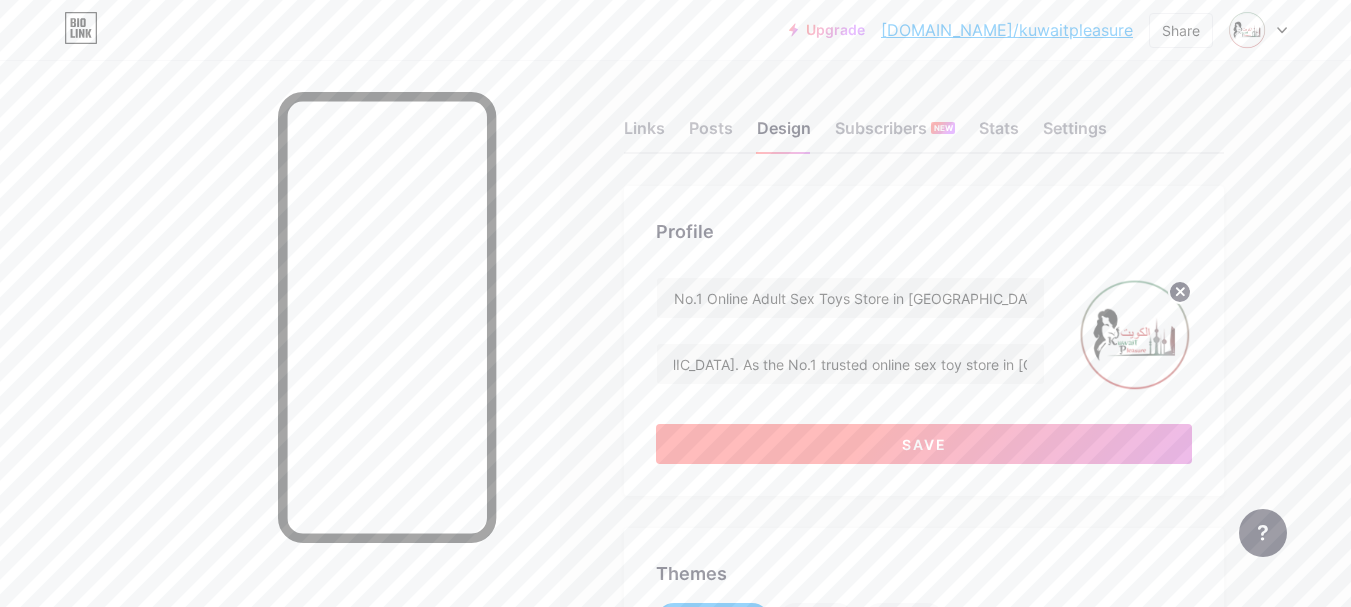 click on "Save" at bounding box center [924, 444] 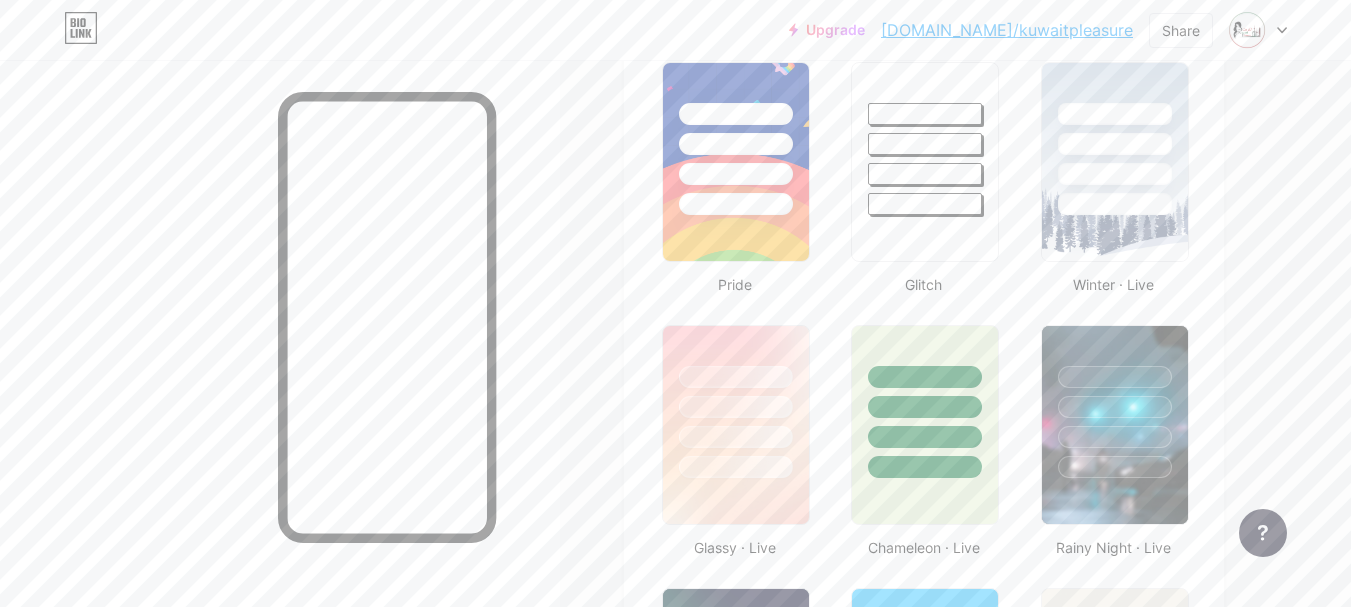 scroll, scrollTop: 2100, scrollLeft: 0, axis: vertical 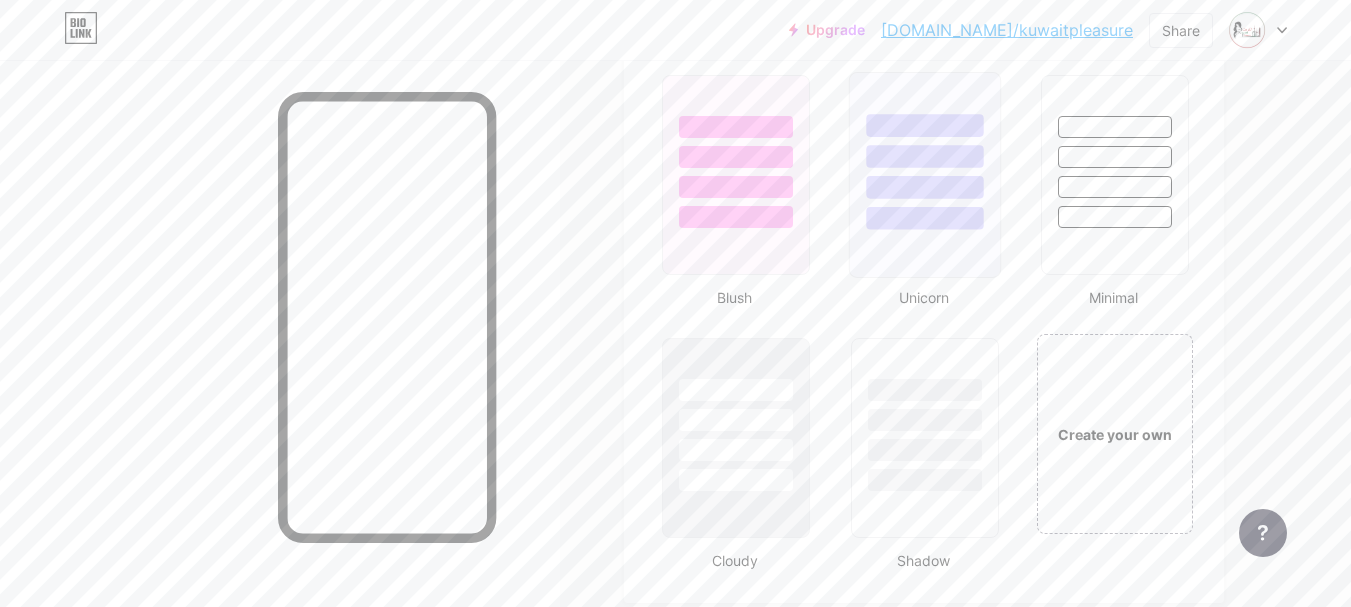 click at bounding box center [925, 218] 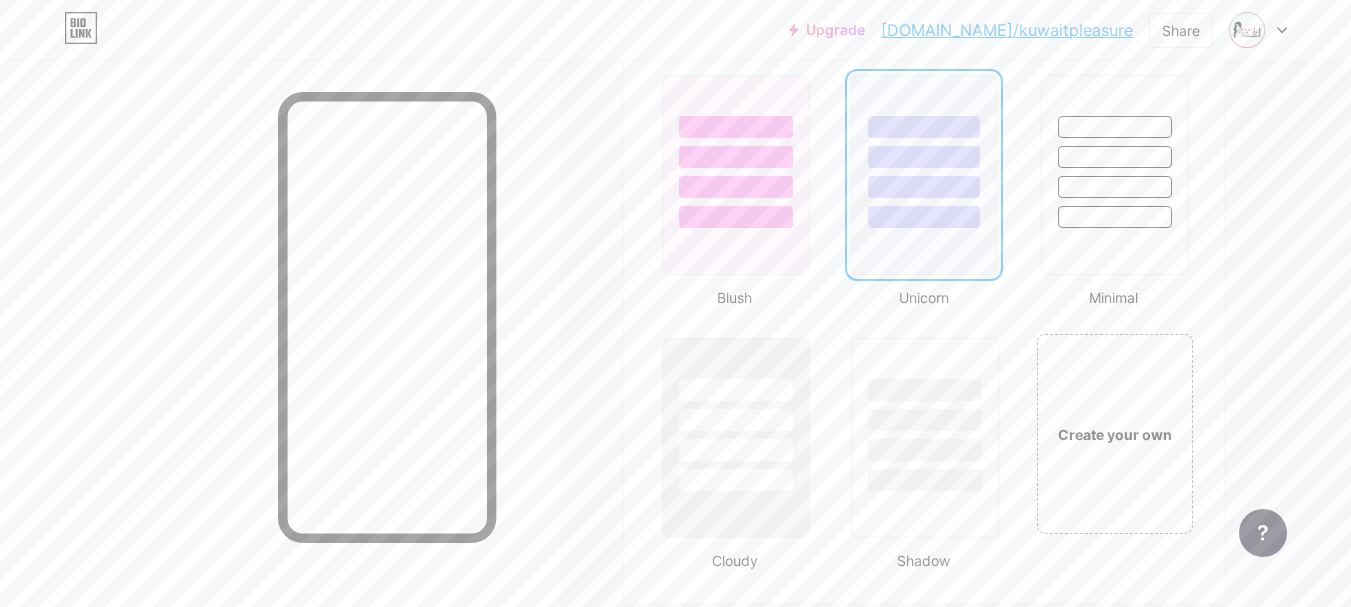 click on "Kuwaitpleasure.com is your go-to destination for high-quality adult toys and intimate wellness products in Kuwait. As the No.1 trusted online sex toy store in Kuwait, we offer a discreet, secure, and smooth shopping experience for men, women, and couples.  Experience fast delivery, exceptional customer support, and a premium range of pleasure products – all from the comfort of your home.  Website: www. WhatsApp Us Now: +968 92172923" at bounding box center (850, -1736) 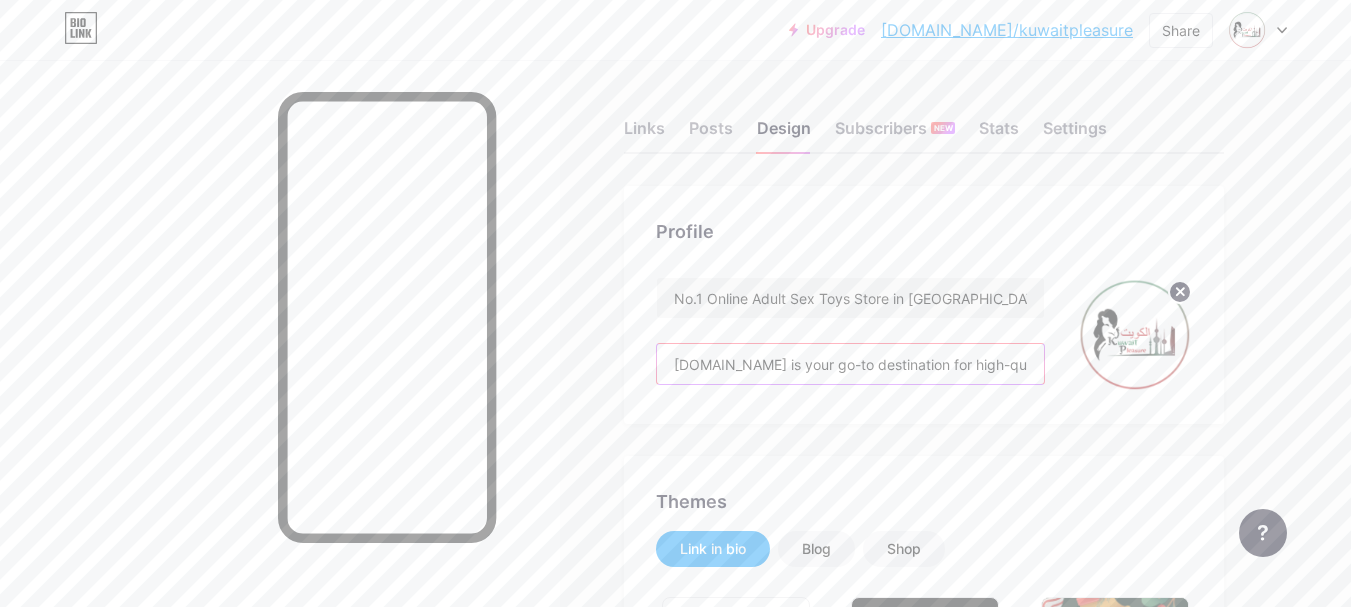 drag, startPoint x: 1011, startPoint y: 362, endPoint x: 1045, endPoint y: 362, distance: 34 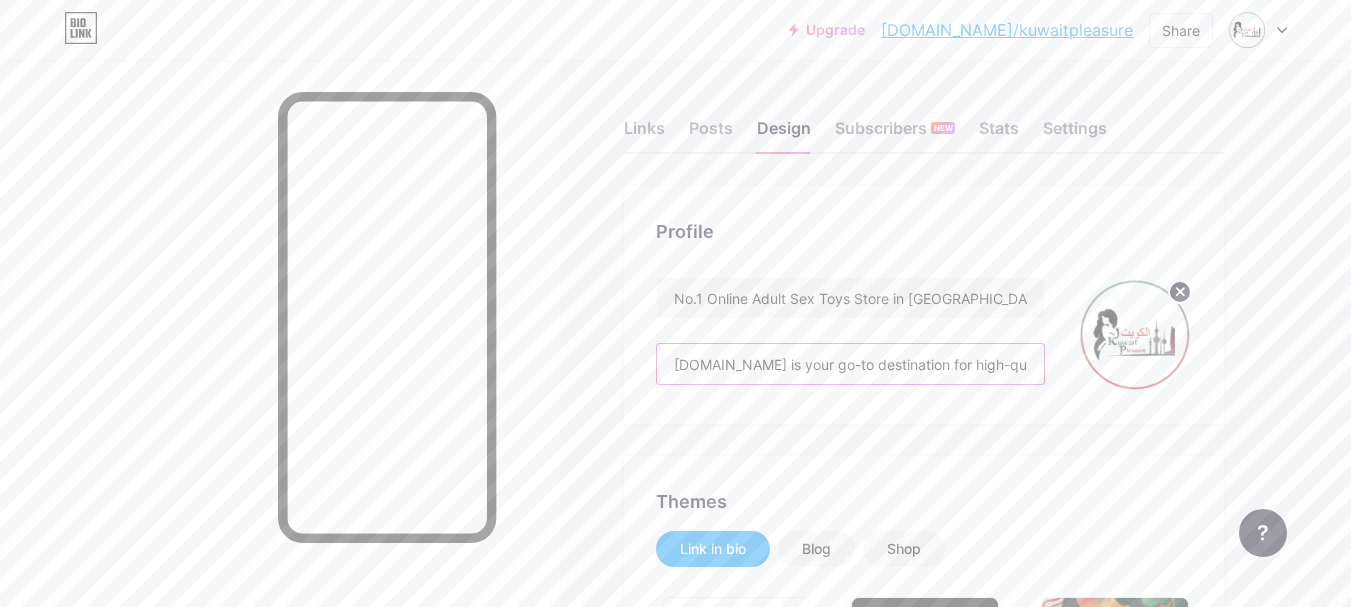 click on "No.1 Online Adult Sex Toys Store in Kuwait | kuwaitpleasure.com     Kuwaitpleasure.com is your go-to destination for high-quality adult toys and intimate wellness products in Kuwait. As the No.1 trusted online sex toy store in Kuwait, we offer a discreet, secure, and smooth shopping experience for men, women, and couples.  Experience fast delivery, exceptional customer support, and a premium range of pleasure products – all from the comfort of your home.  Website: www. WhatsApp Us Now: +968 92172923" at bounding box center [924, 334] 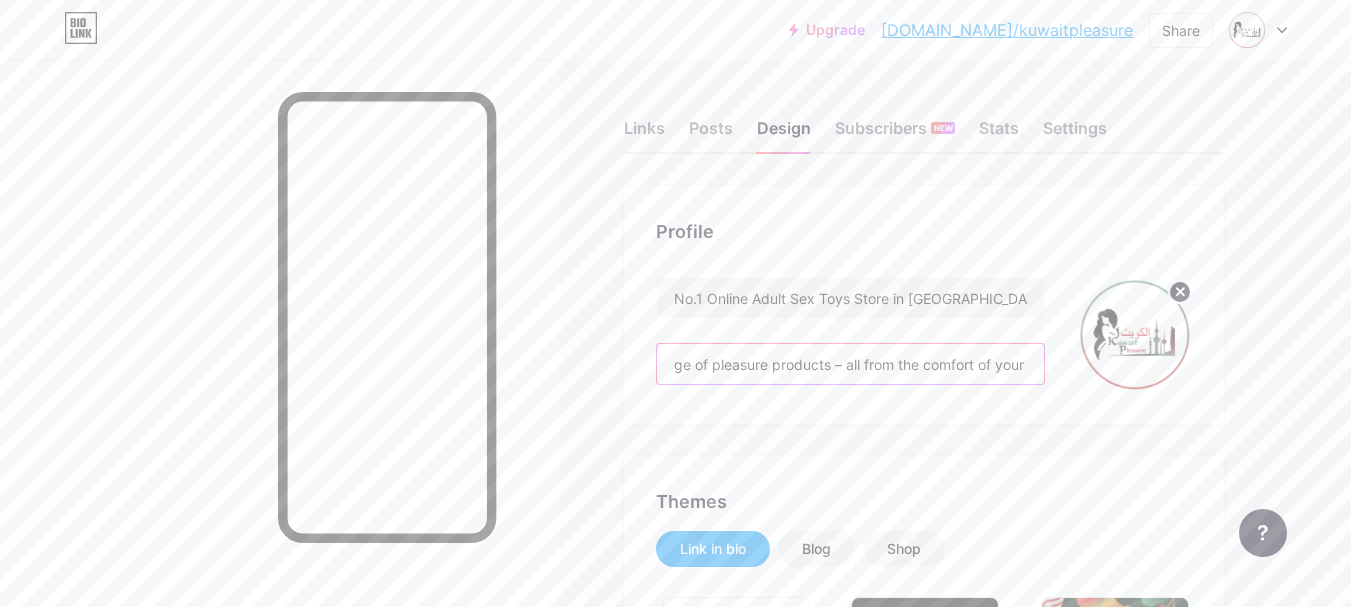 scroll, scrollTop: 0, scrollLeft: 2418, axis: horizontal 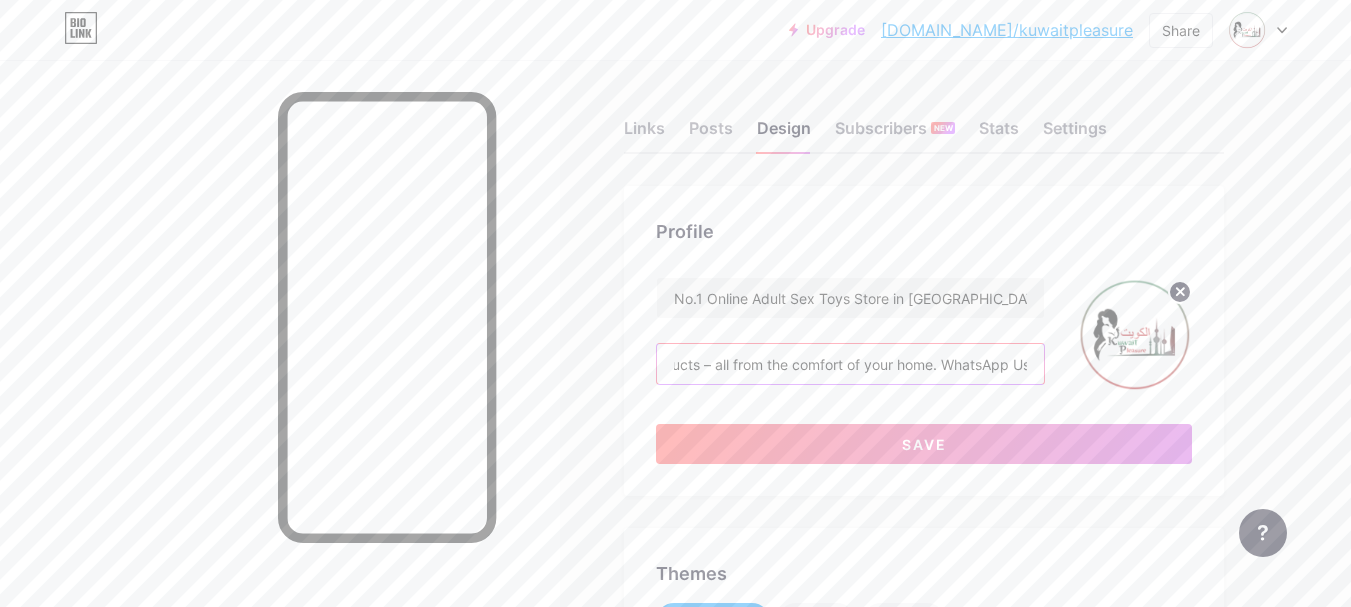 drag, startPoint x: 940, startPoint y: 361, endPoint x: 1035, endPoint y: 365, distance: 95.084175 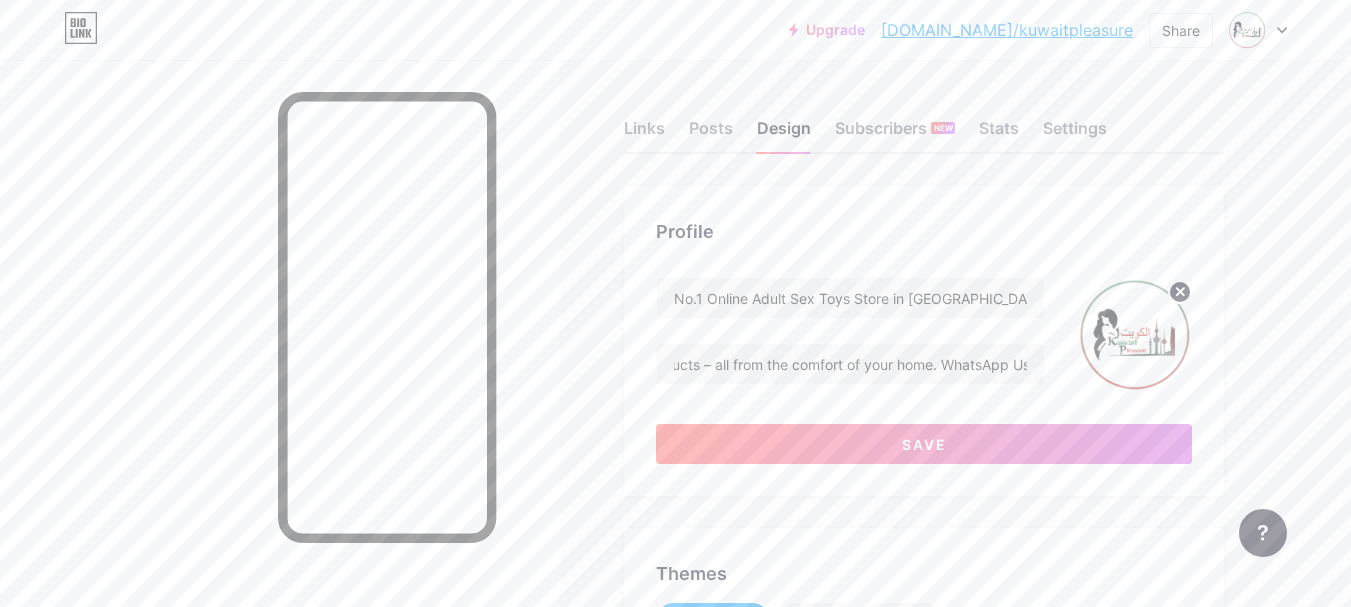 click on "No.1 Online Adult Sex Toys Store in Kuwait | kuwaitpleasure.com     Kuwaitpleasure.com is your go-to destination for high-quality adult toys and intimate wellness products in Kuwait. As the No.1 trusted online sex toy store in Kuwait, we offer a discreet, secure, and smooth shopping experience for men, women, and couples.  Experience fast delivery, exceptional customer support, and a premium range of pleasure products – all from the comfort of your home. WhatsApp Us Now: +968 92172923                   Save" at bounding box center [924, 370] 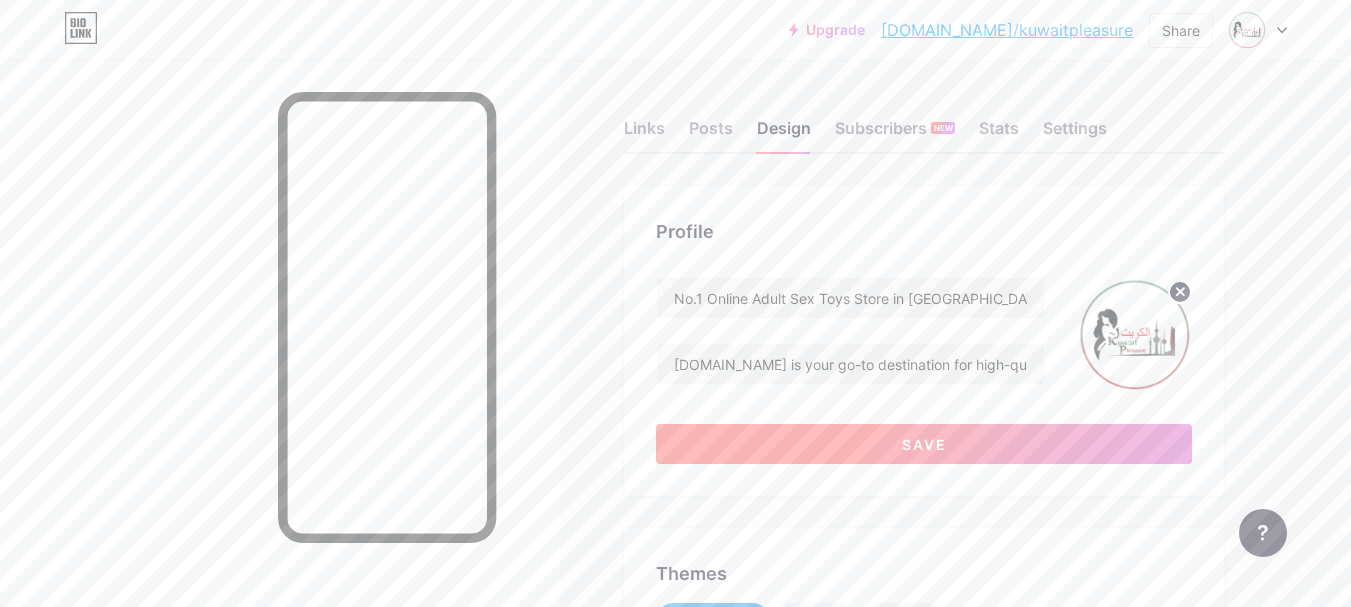 click on "Save" at bounding box center (924, 444) 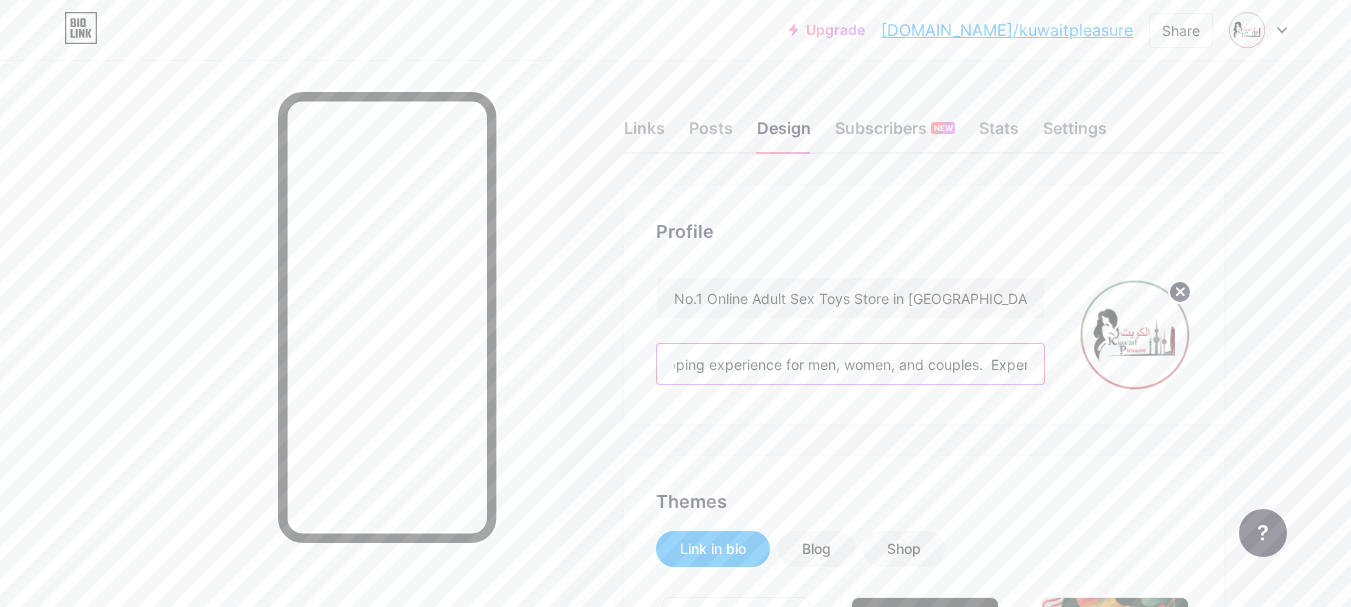 drag, startPoint x: 925, startPoint y: 367, endPoint x: 1066, endPoint y: 385, distance: 142.14429 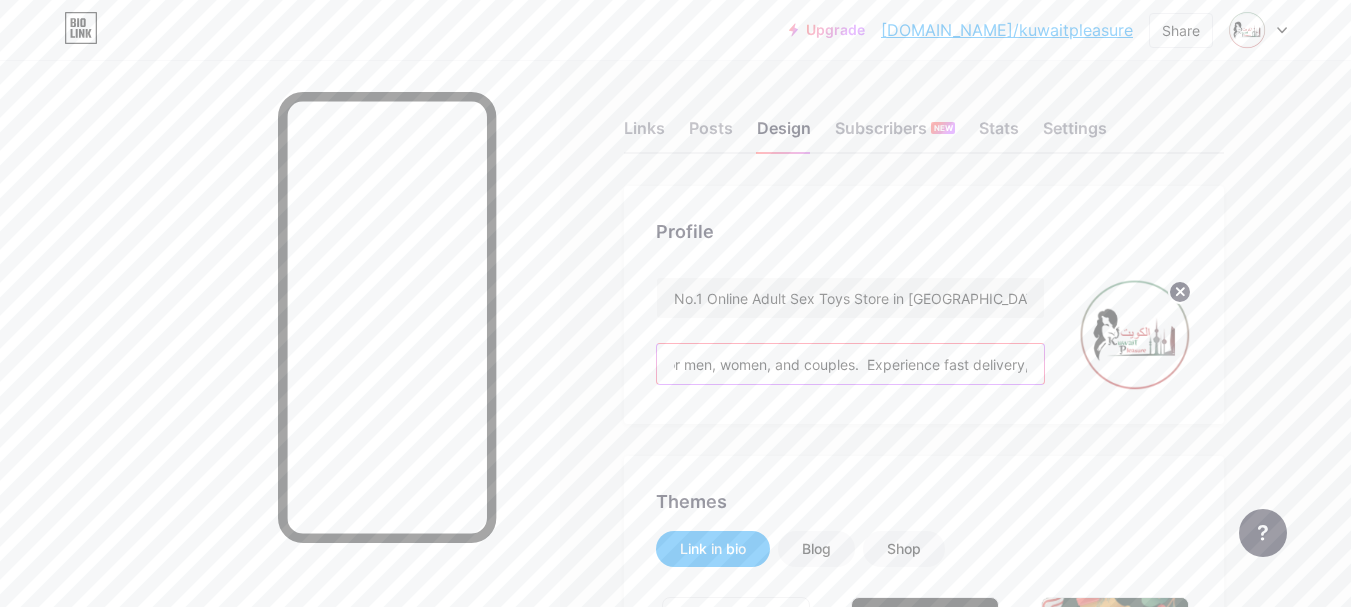 click on "Kuwaitpleasure.com is your go-to destination for high-quality adult toys and intimate wellness products in Kuwait. As the No.1 trusted online sex toy store in Kuwait, we offer a discreet, secure, and smooth shopping experience for men, women, and couples.  Experience fast delivery, exceptional customer support, and a premium range of pleasure products – all from the comfort of your home. WhatsApp Us Now: +968 92172923" at bounding box center [850, 364] 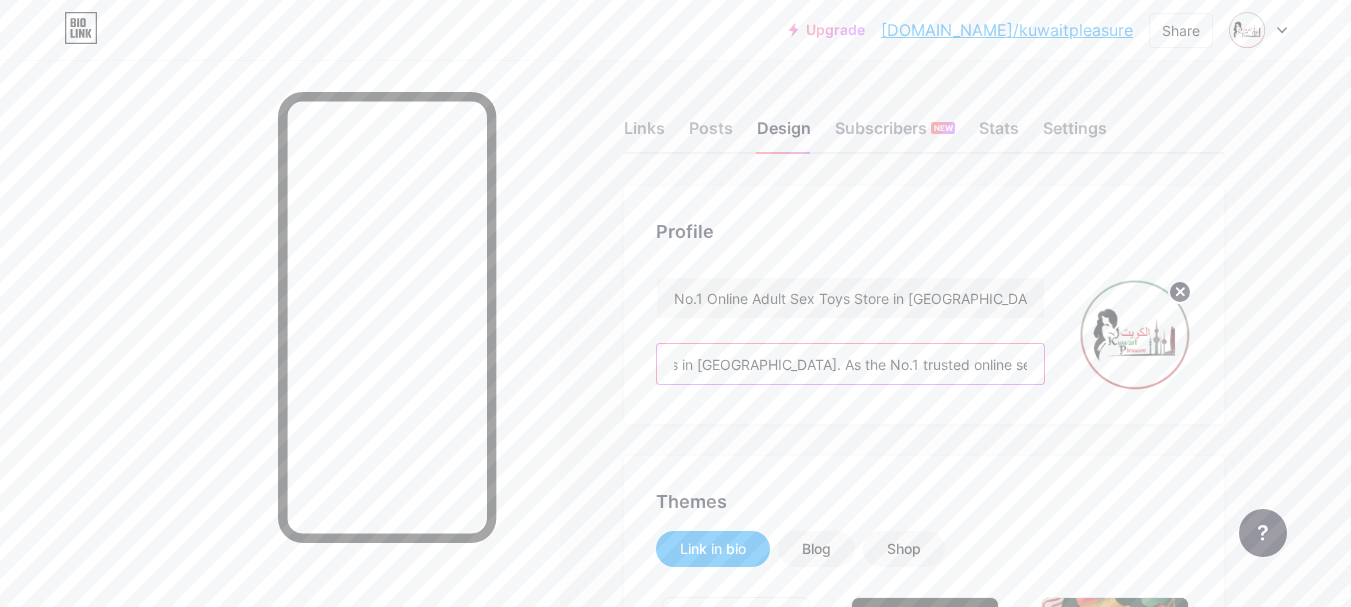 drag, startPoint x: 713, startPoint y: 369, endPoint x: 644, endPoint y: 367, distance: 69.02898 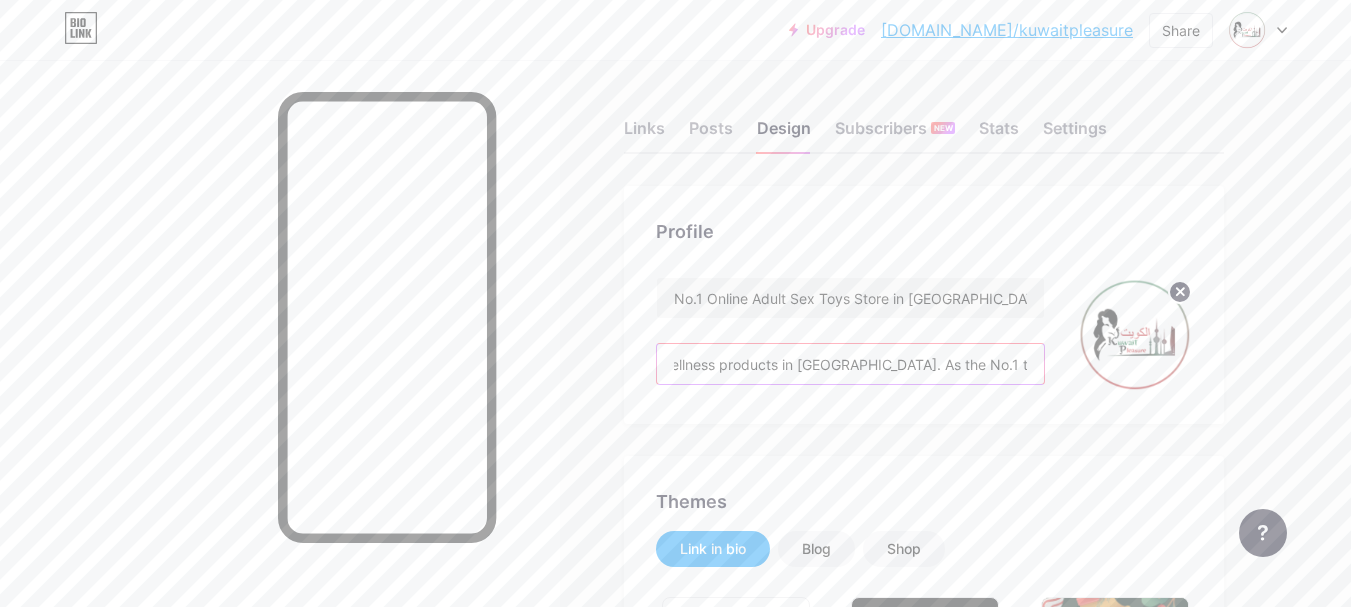 click on "Kuwaitpleasure.com is your go-to destination for high-quality adult toys and intimate wellness products in Kuwait. As the No.1 trusted online sex toy store in Kuwait, we offer a discreet, secure, and smooth shopping experience for men, women, and couples.  Experience fast delivery, exceptional customer support, and a premium range of pleasure products – all from the comfort of your home. WhatsApp Us Now: +968 92172923" at bounding box center [850, 364] 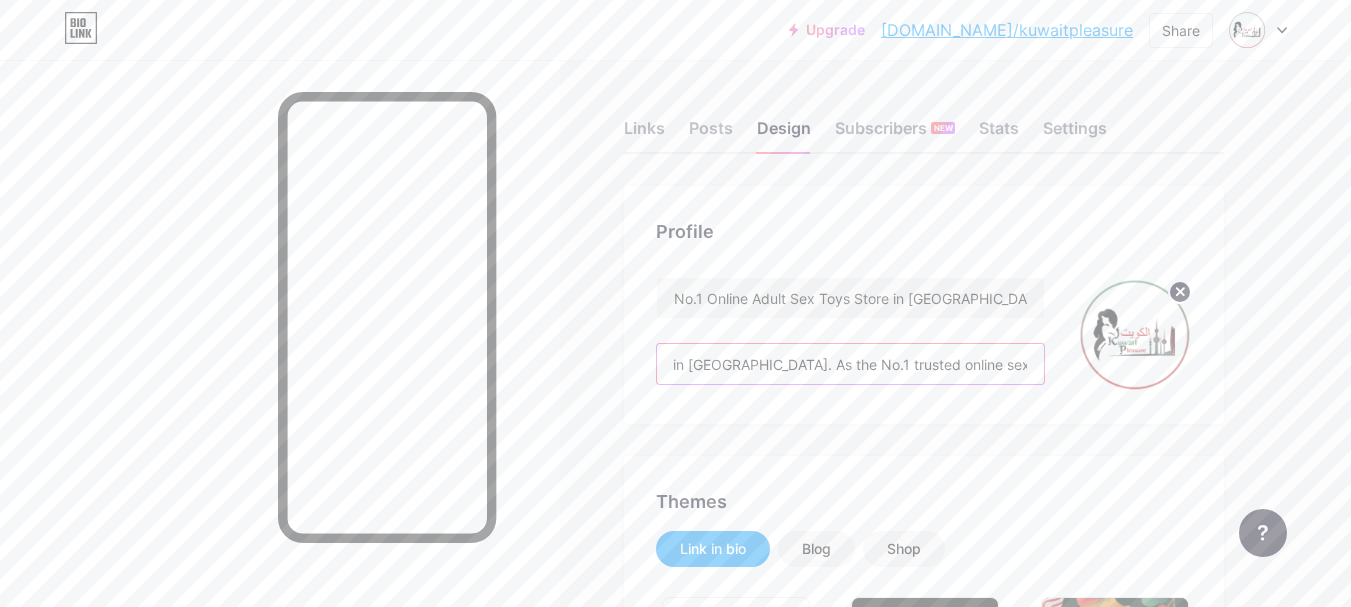 scroll, scrollTop: 0, scrollLeft: 668, axis: horizontal 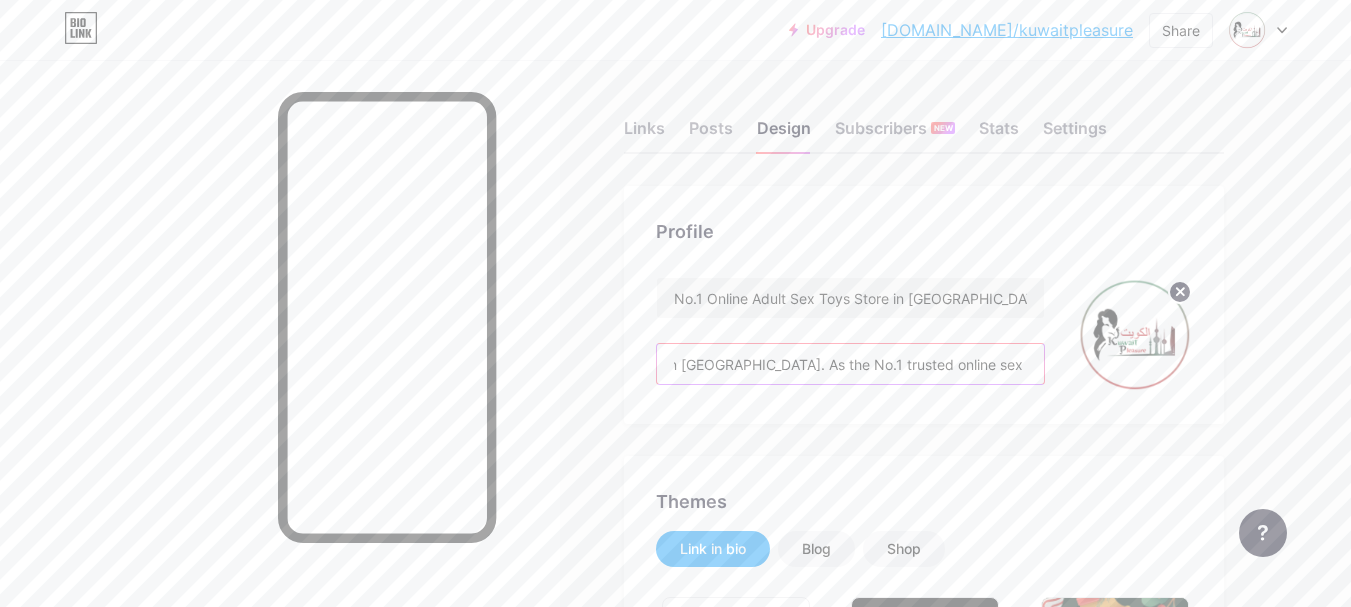 click on "Kuwaitpleasure.com is your go-to destination for high-quality adult toys and intimate wellness products in Kuwait. As the No.1 trusted online sex toy store in Kuwait, we offer a discreet, secure, and smooth shopping experience for men, women, and couples.  Experience fast delivery, exceptional customer support, and a premium range of pleasure products – all from the comfort of your home. WhatsApp Us Now: +968 92172923" at bounding box center [850, 364] 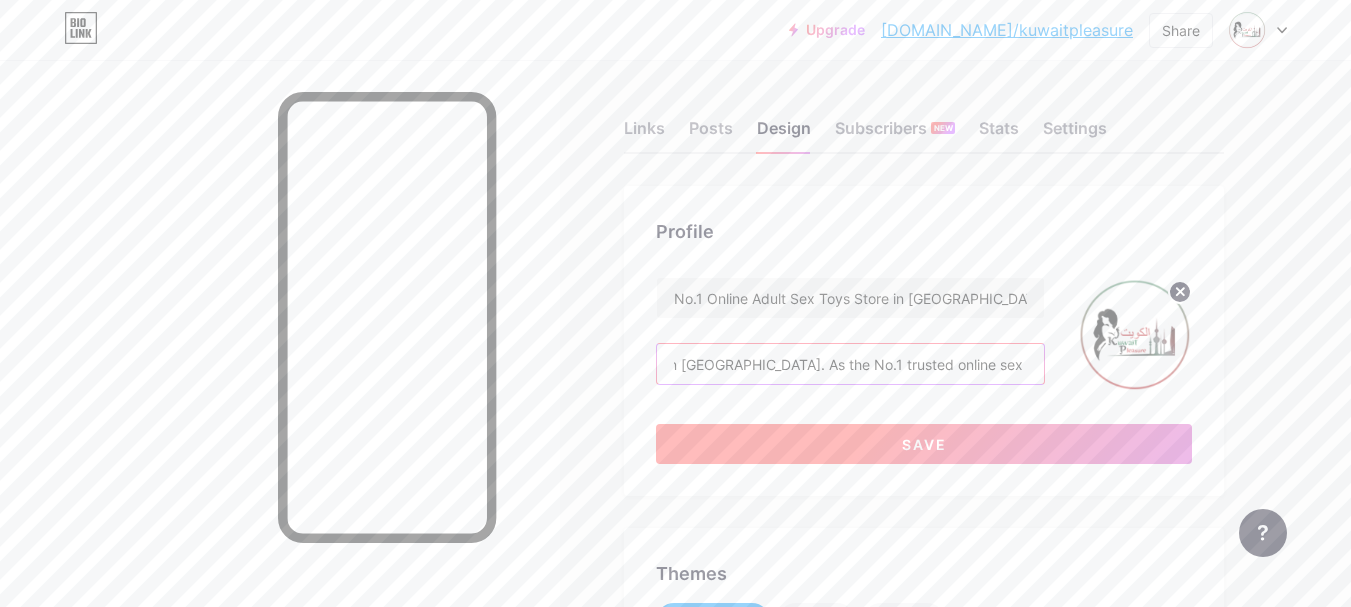 type on "Kuwaitpleasure.com is your go-to destination for high-quality adult toys and intimate wellness products in Kuwait. As the No.1 trusted online sex toys store in Kuwait, we offer a discreet, secure, and smooth shopping experience for men, women, and couples.  Experience fast delivery, exceptional customer support, and a premium range of pleasure products – all from the comfort of your home. WhatsApp Us Now: +968 92172923" 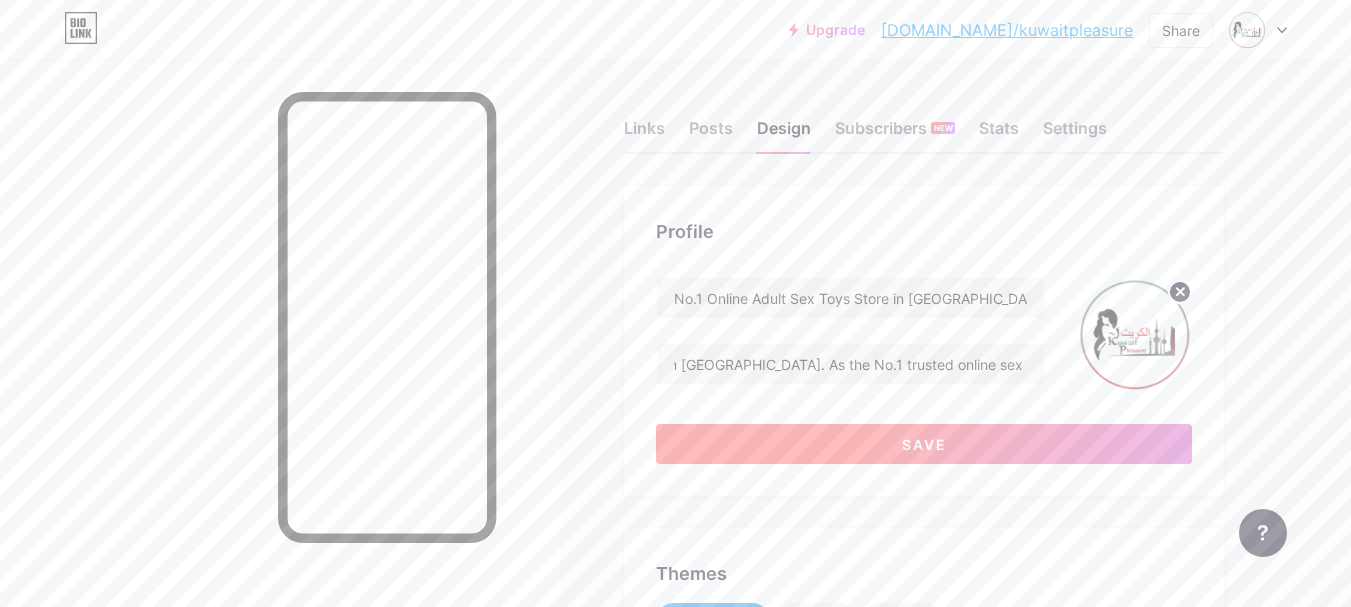 click on "Save" at bounding box center [924, 444] 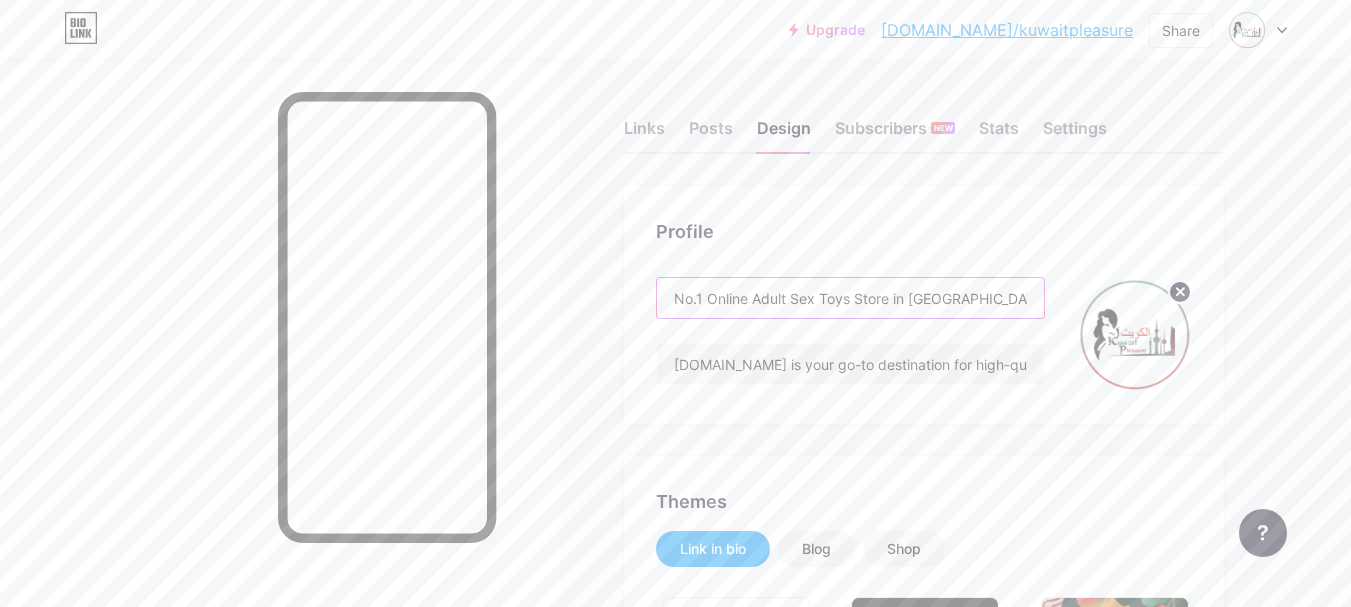 click on "No.1 Online Adult Sex Toys Store in [GEOGRAPHIC_DATA] | [DOMAIN_NAME]" at bounding box center [850, 298] 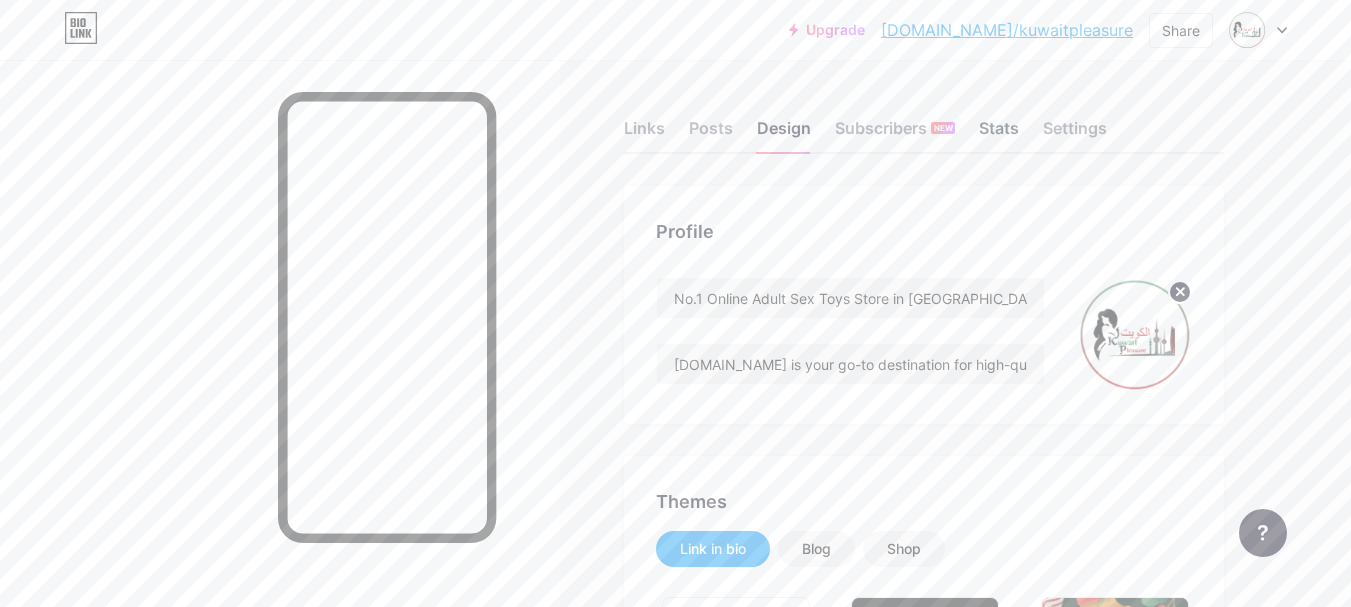 click on "Stats" at bounding box center [999, 134] 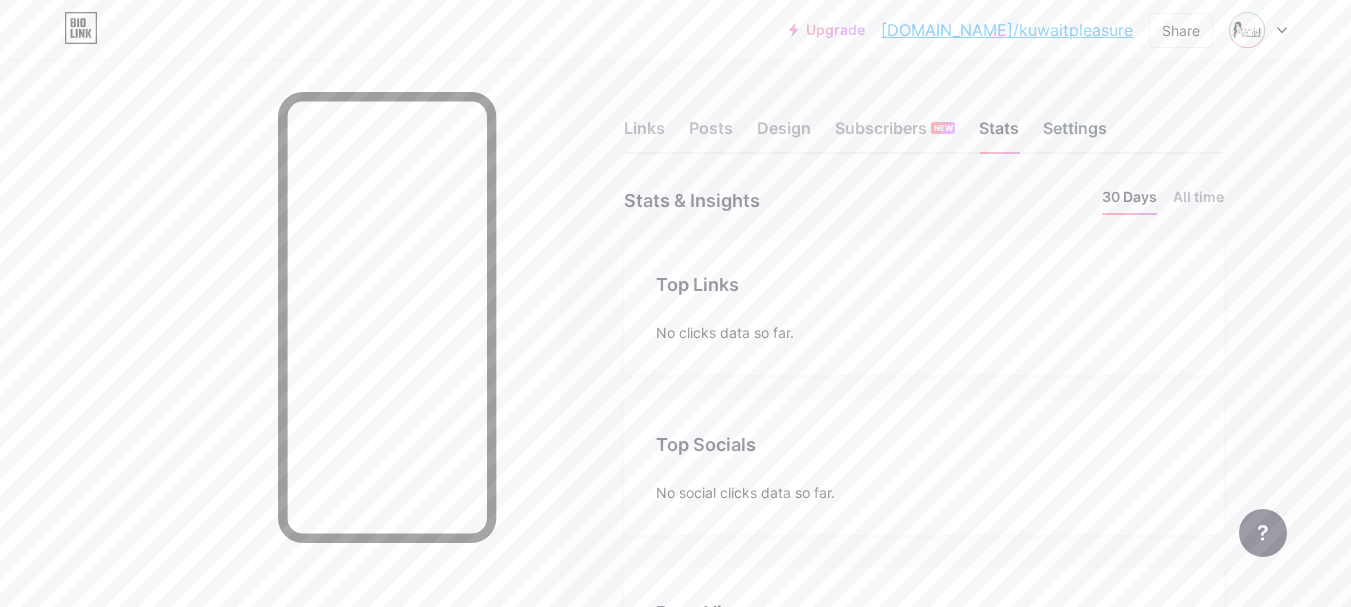 click on "Settings" at bounding box center (1075, 134) 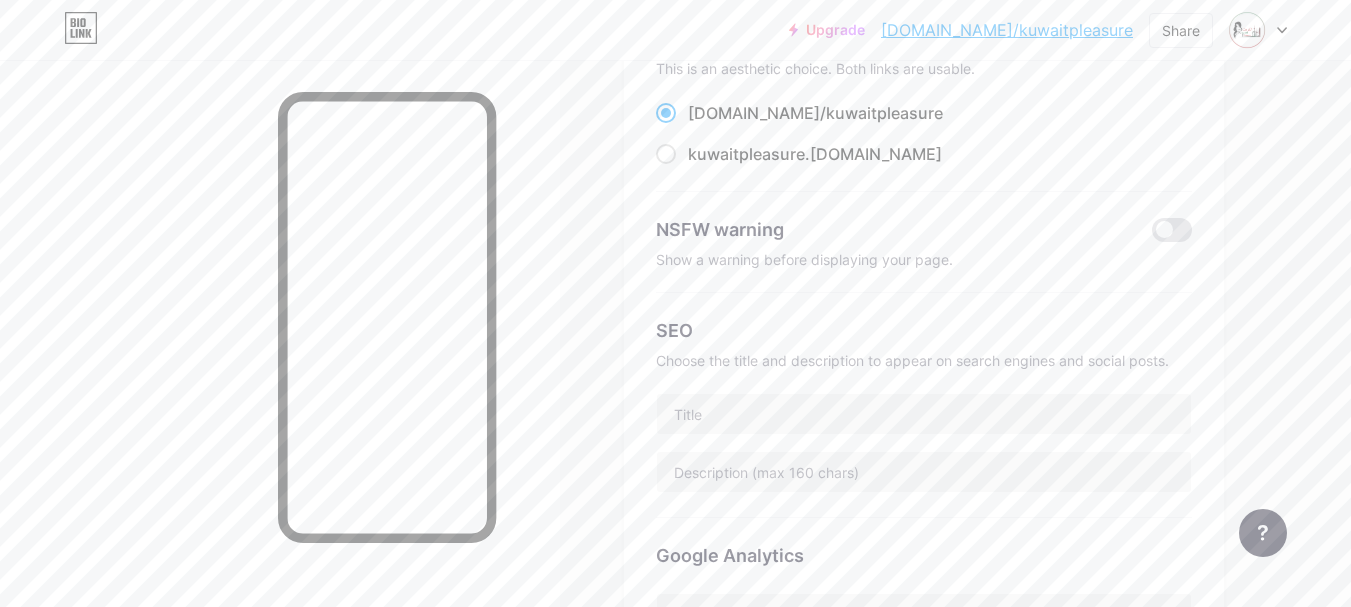 scroll, scrollTop: 200, scrollLeft: 0, axis: vertical 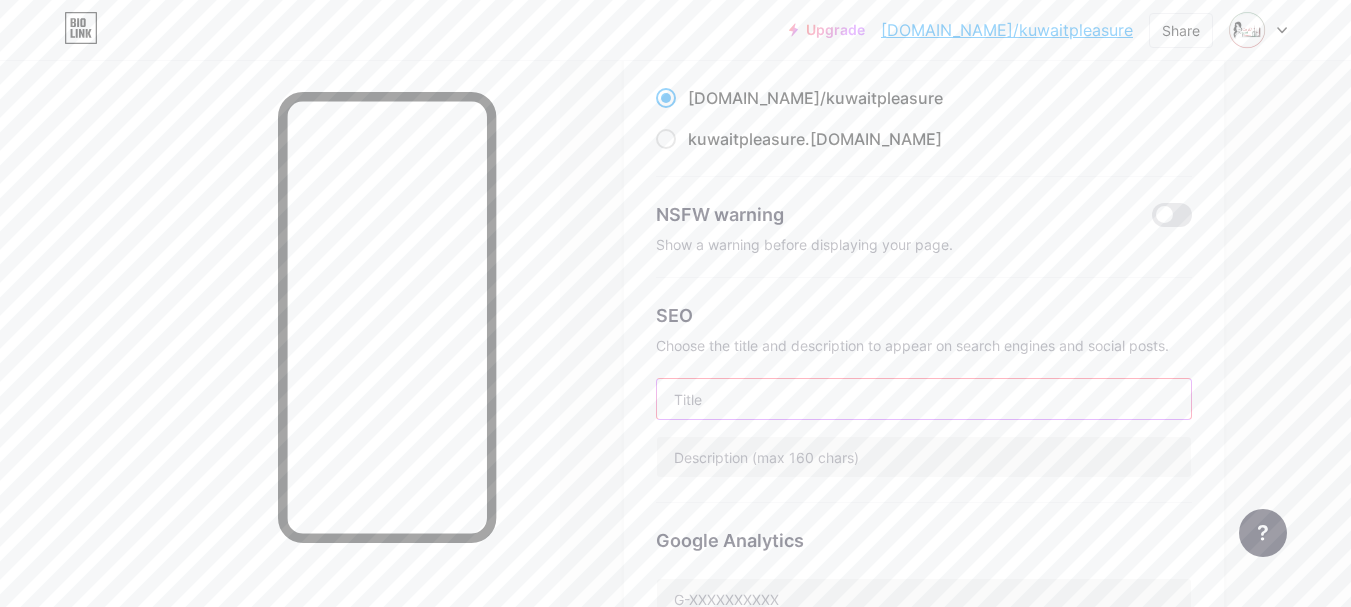 click at bounding box center (924, 399) 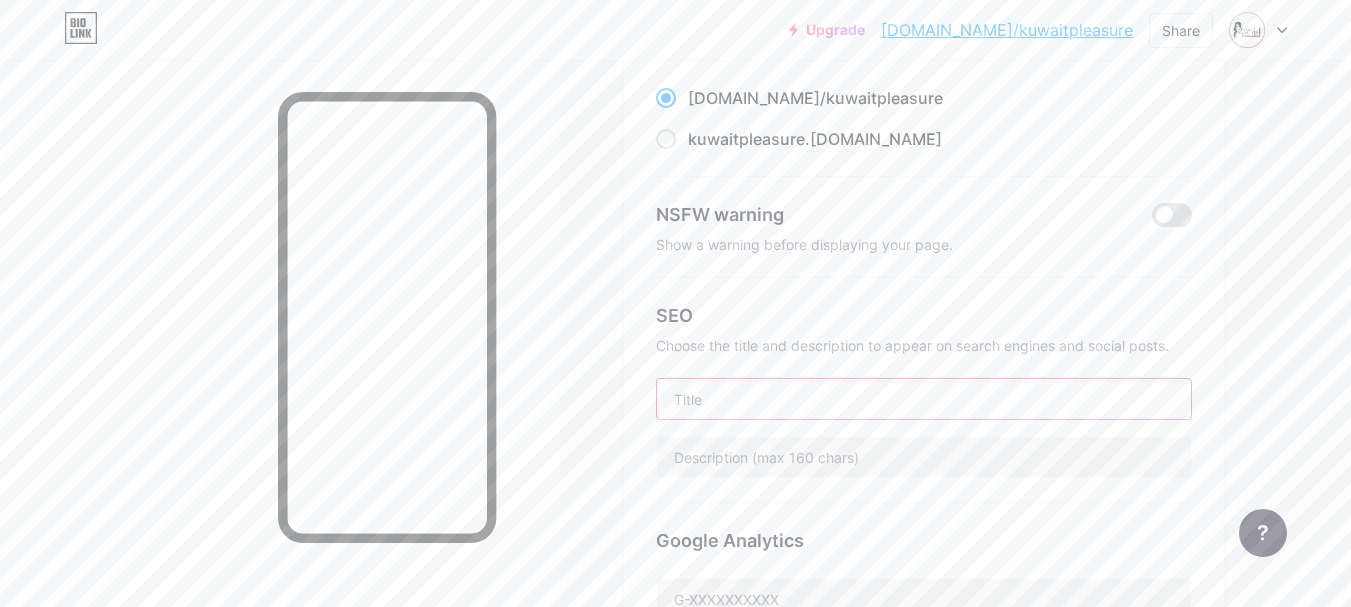 paste on "No.1 Online Adult Sex Toys Store in [GEOGRAPHIC_DATA] | [DOMAIN_NAME]" 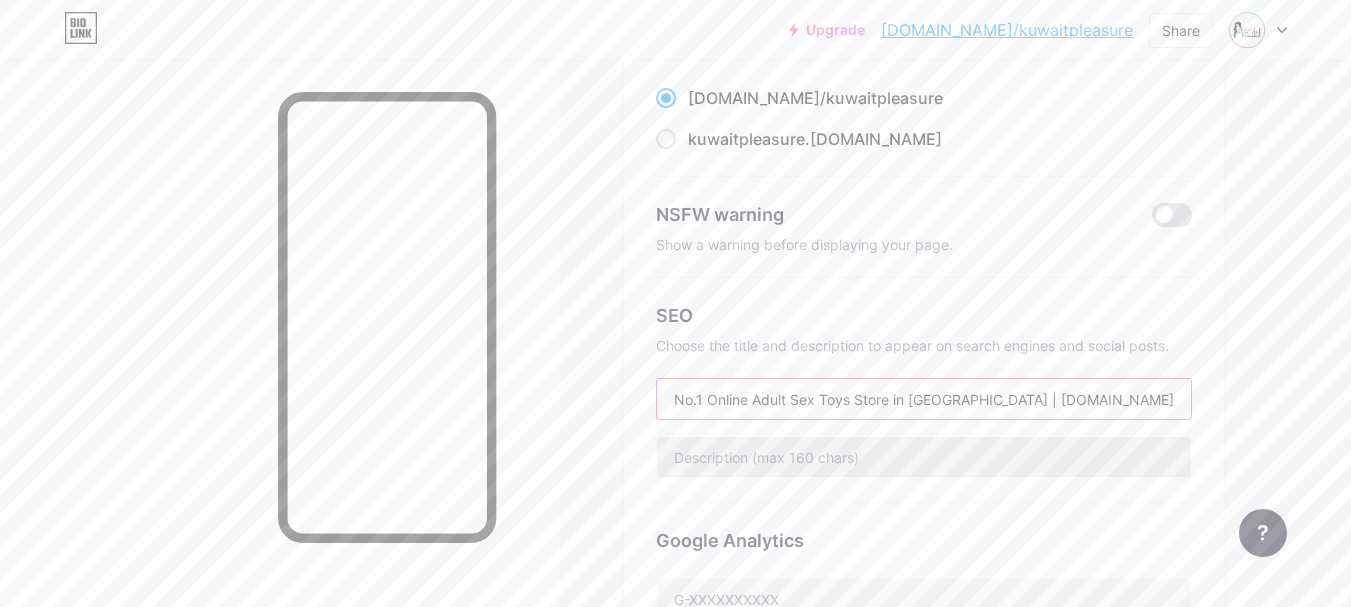 type on "No.1 Online Adult Sex Toys Store in [GEOGRAPHIC_DATA] | [DOMAIN_NAME]" 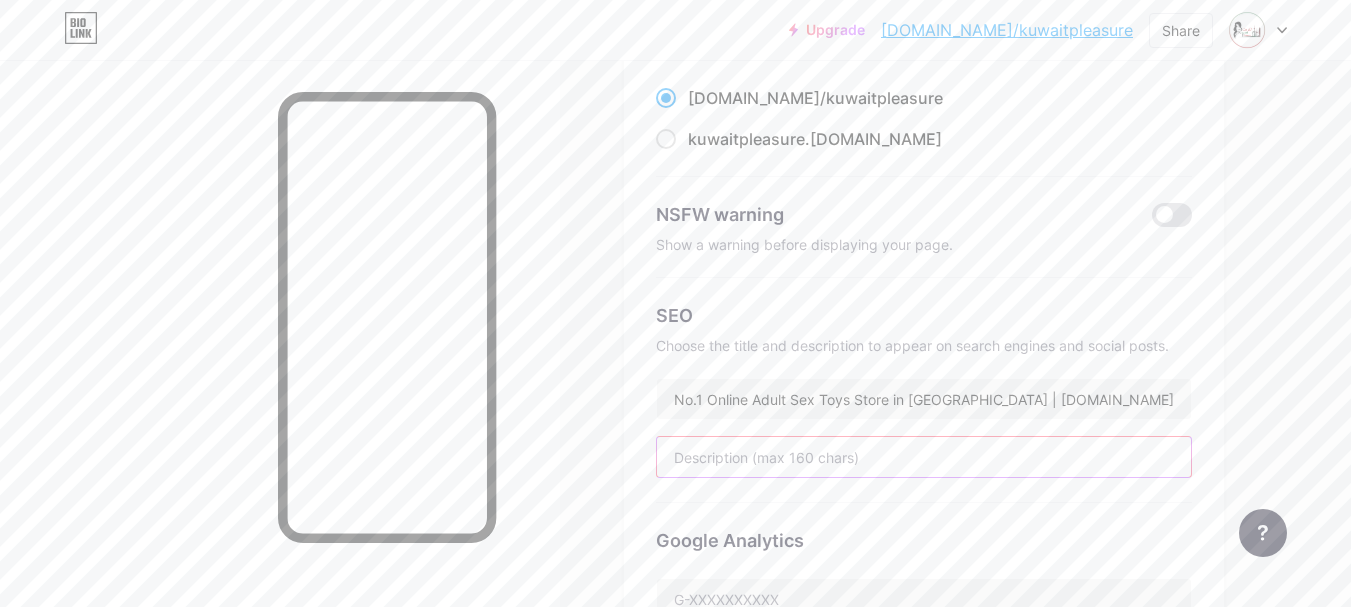 click at bounding box center (924, 457) 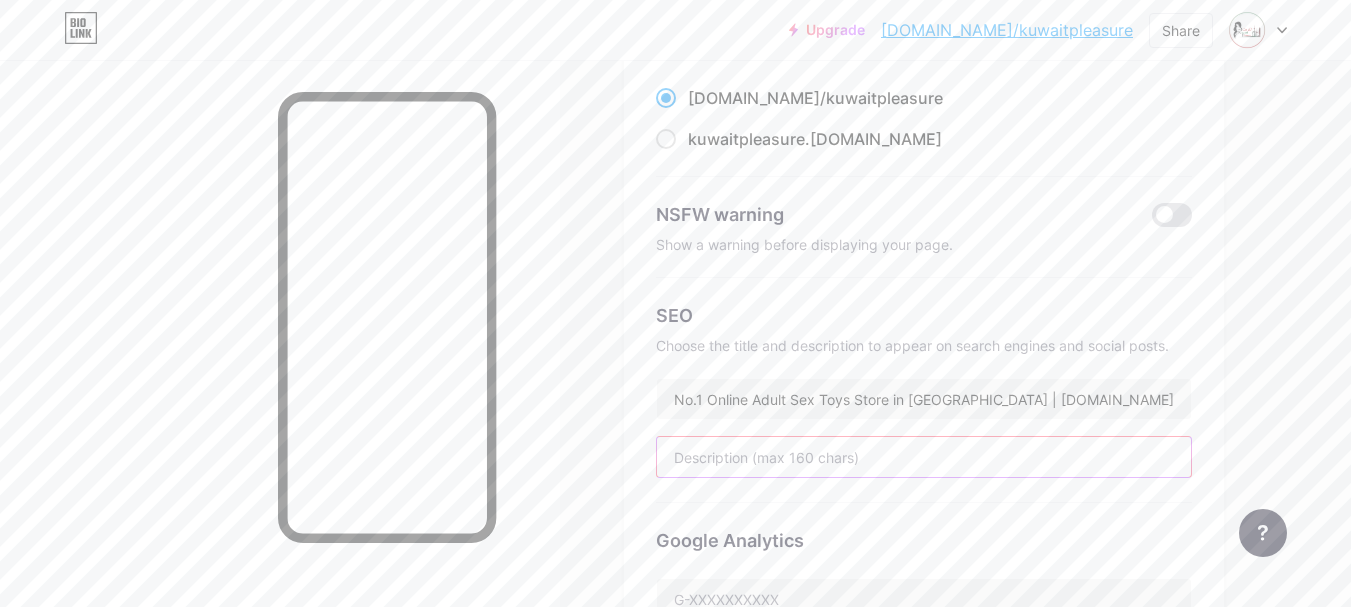 paste on "Kuwaitpleasure.com is your go-to destination for high-quality adult toys and intimate wellness products in Kuwait. As the No.1 trusted online sex toy store in K" 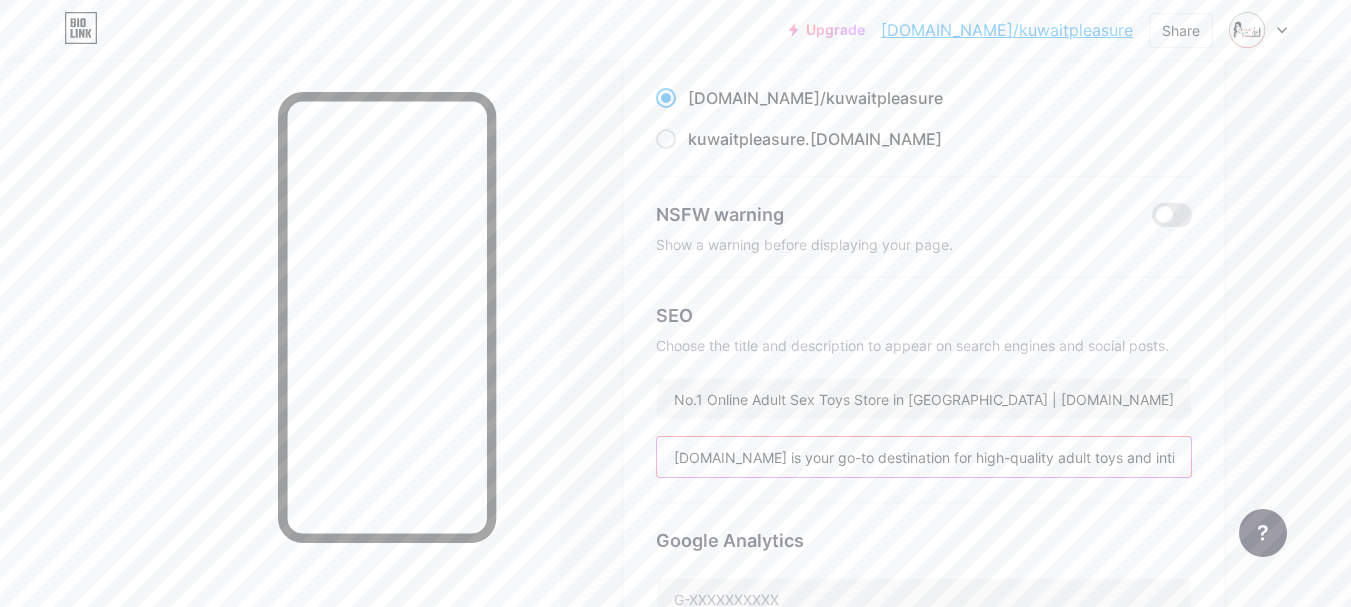 scroll, scrollTop: 0, scrollLeft: 541, axis: horizontal 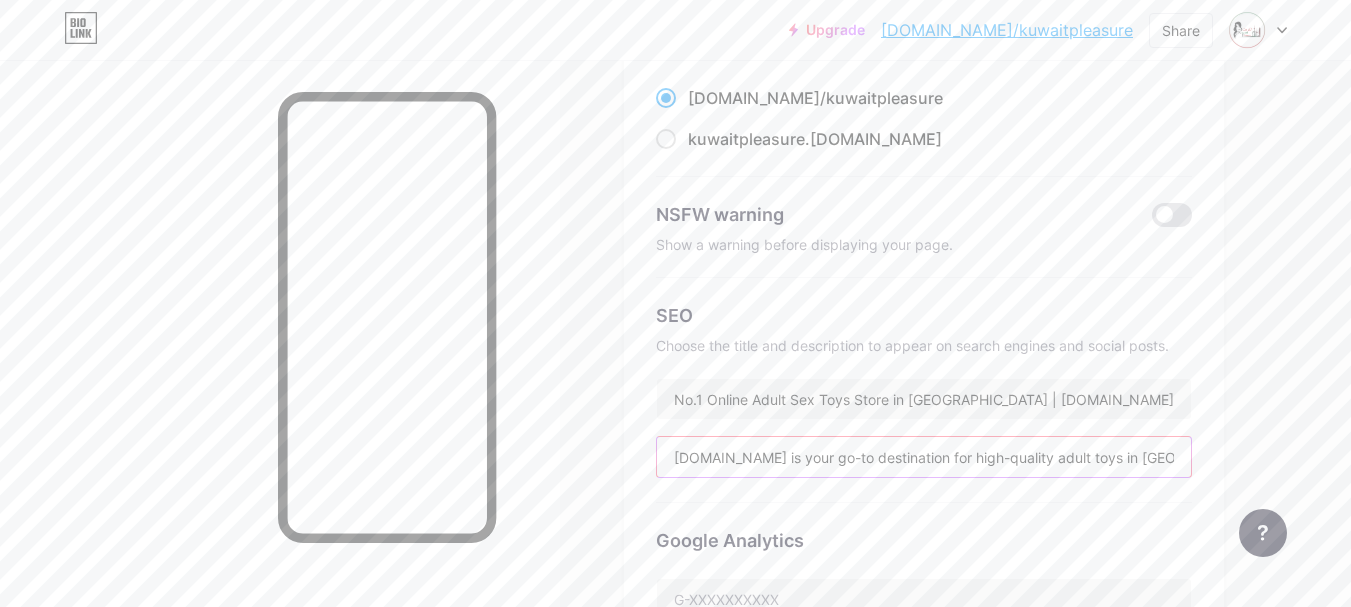 click on "Kuwaitpleasure.com is your go-to destination for high-quality adult toys in Kuwait. As the No.1 trusted online sex toy store in Kuwait, we offer a discreet, and" at bounding box center [924, 457] 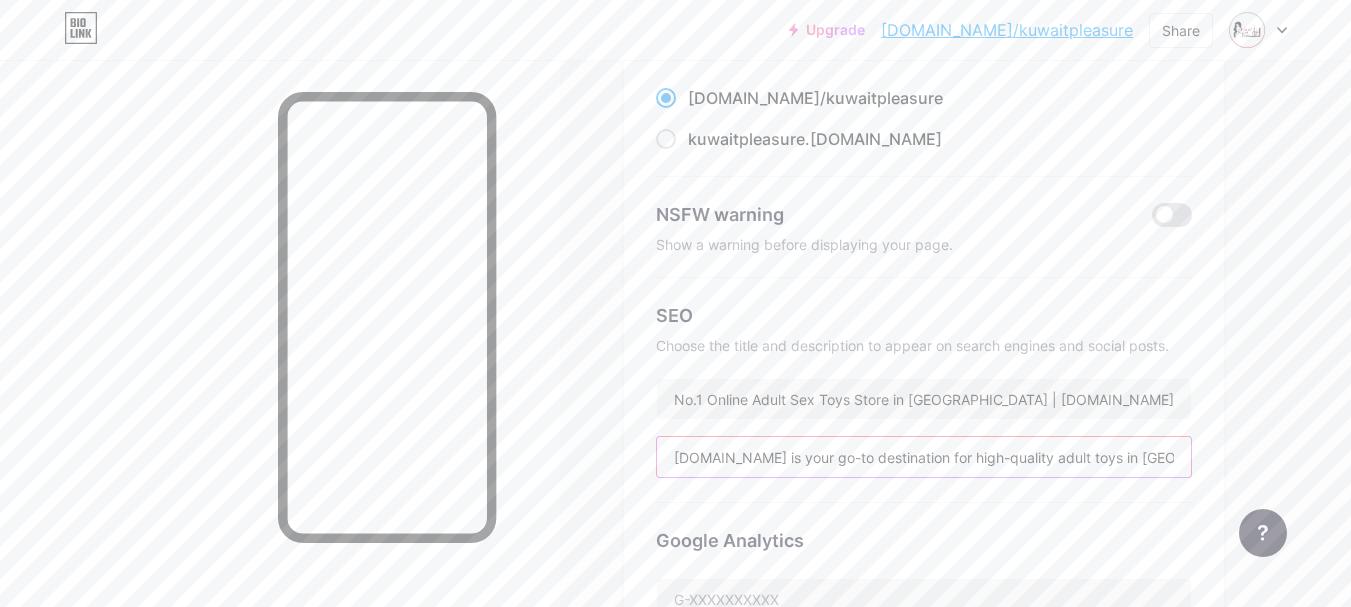 paste on "the No.1 trusted online sex toy store in Kuwait, we offer a discreet, and smooth shopping experience for men, women, and couples." 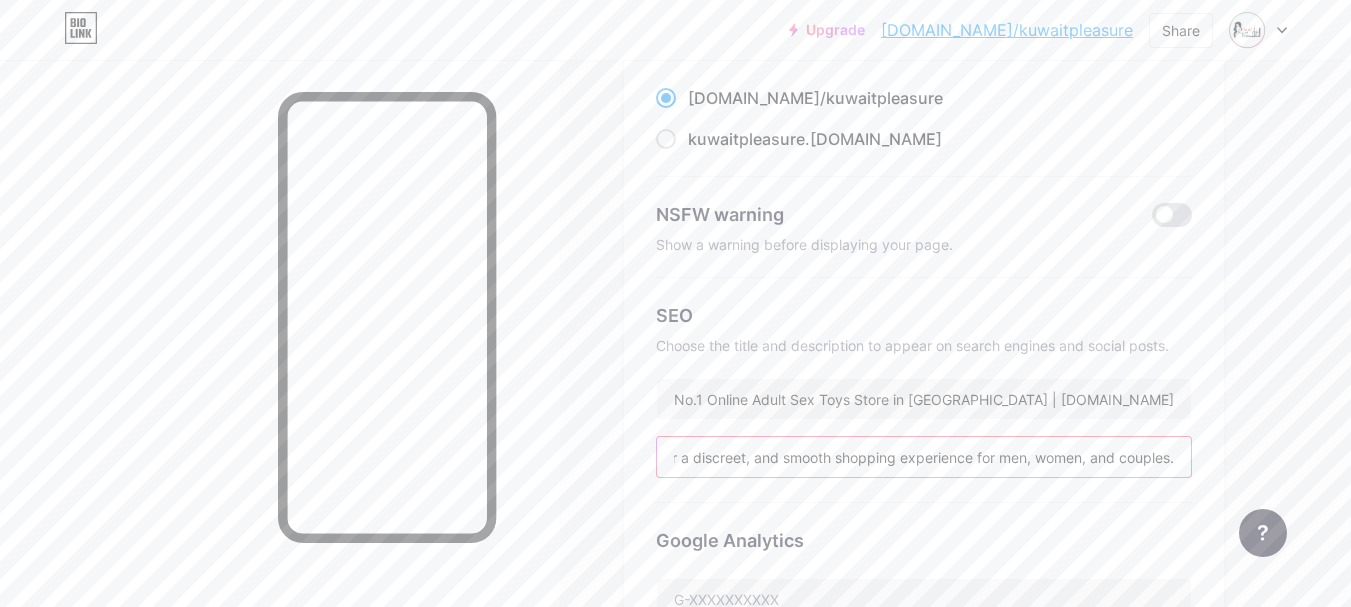 scroll, scrollTop: 0, scrollLeft: 574, axis: horizontal 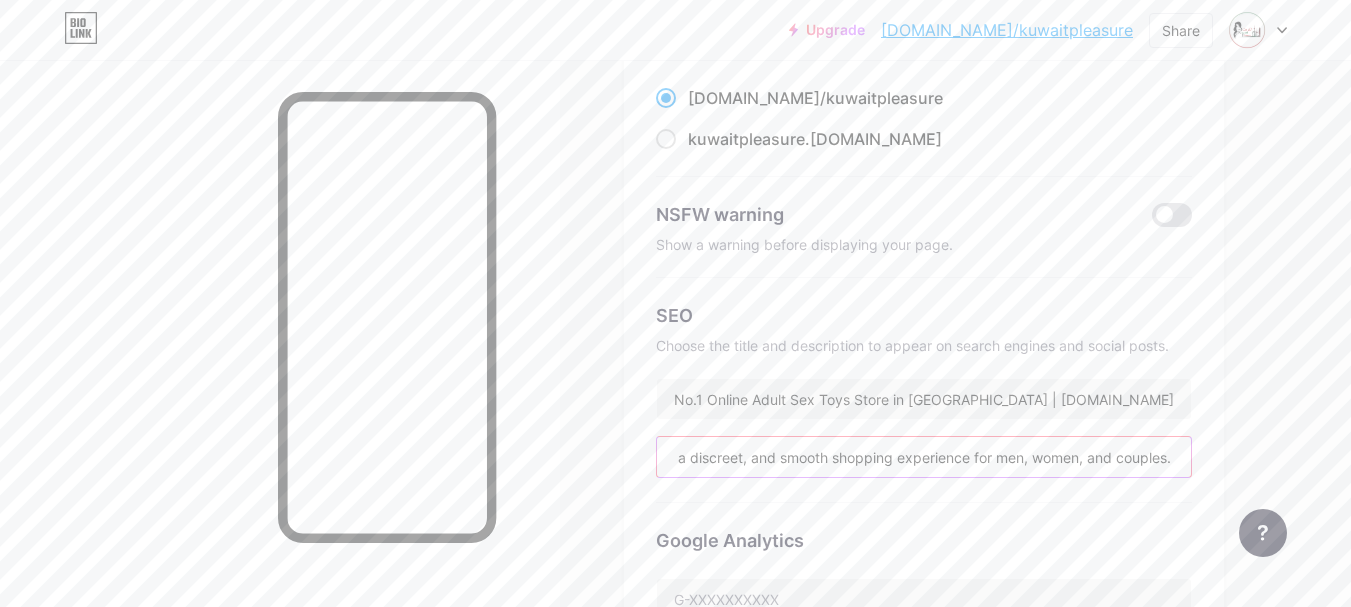 type on "Kuwaitpleasure.com the No.1 trusted online sex toy store in Kuwait, we offer a discreet, and smooth shopping experience for men, women, and couples. Shop now." 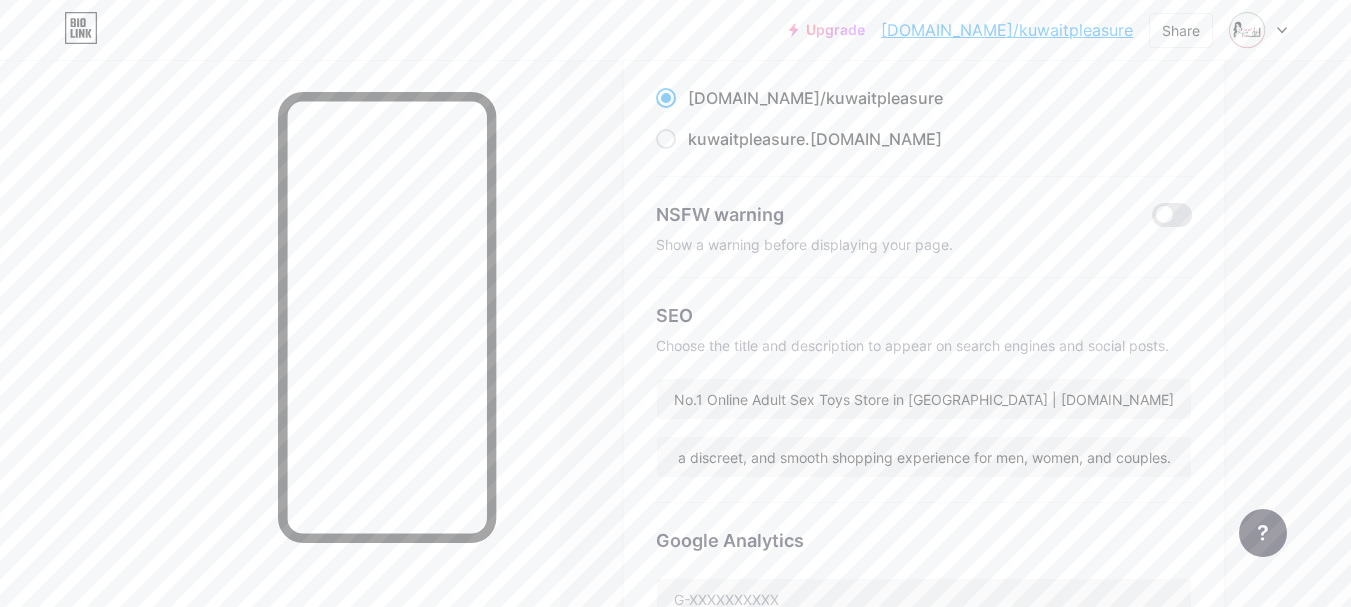click on "Links
Posts
Design
Subscribers
NEW
Stats
Settings     Preferred link   This is an aesthetic choice. Both links are usable.
bio.link/ kuwaitpleasure       kuwaitpleasure .bio.link
NSFW warning       Show a warning before displaying your page.     SEO   Choose the title and description to appear on search engines and social posts.   No.1 Online Adult Sex Toys Store in Kuwait | kuwaitpleasure.com     Kuwaitpleasure.com the No.1 trusted online sex toy store in Kuwait, we offer a discreet, and smooth shopping experience for men, women, and couples. Shop now.     Google Analytics       My username   bio.link/   kuwaitpleasure         Save       Pro Links   PRO   Custom Domain   Try your own custom domain eg: jaseem.com   Set
up domain             Emoji link   Add emojis to your link eg: bio.link/😄😭🥵   Create
Go to  Help Center  to learn more or to contact support.   Changes saved" at bounding box center (654, 649) 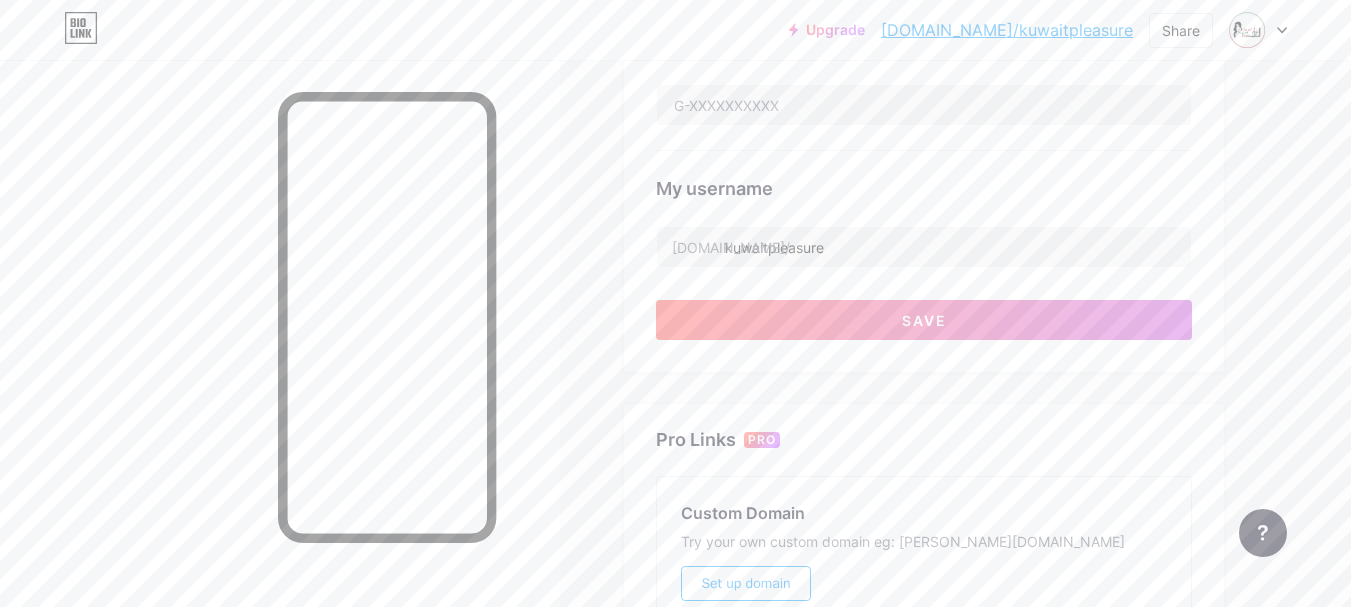 scroll, scrollTop: 800, scrollLeft: 0, axis: vertical 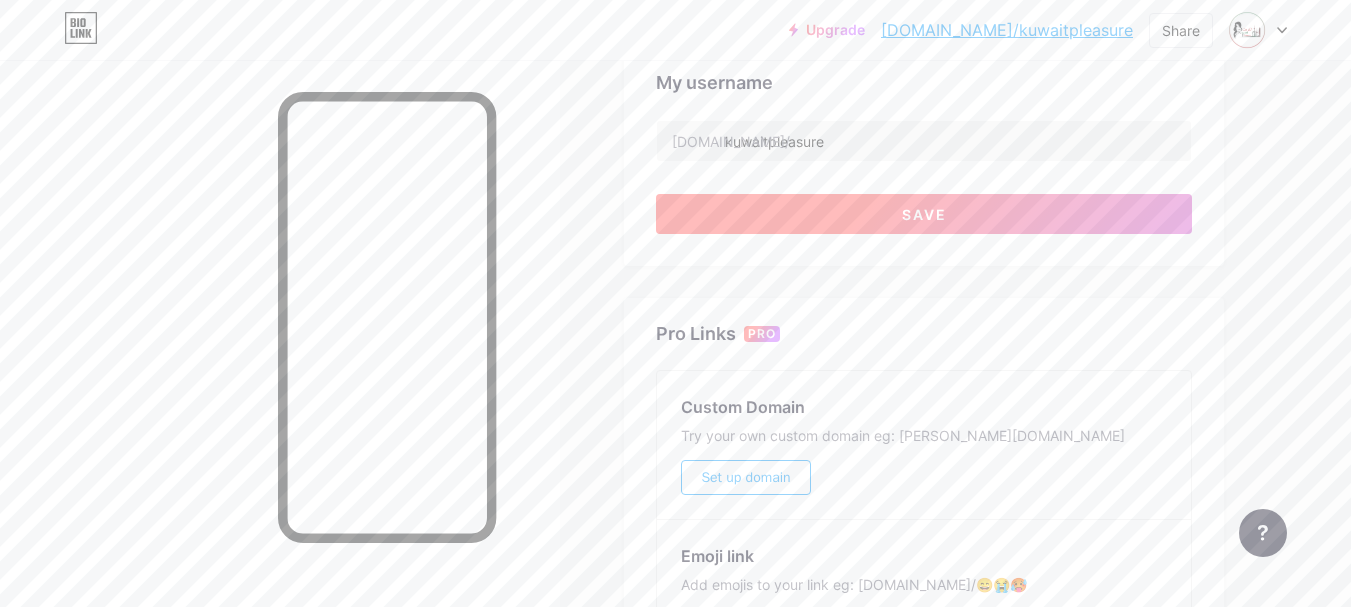click on "Save" at bounding box center (924, 214) 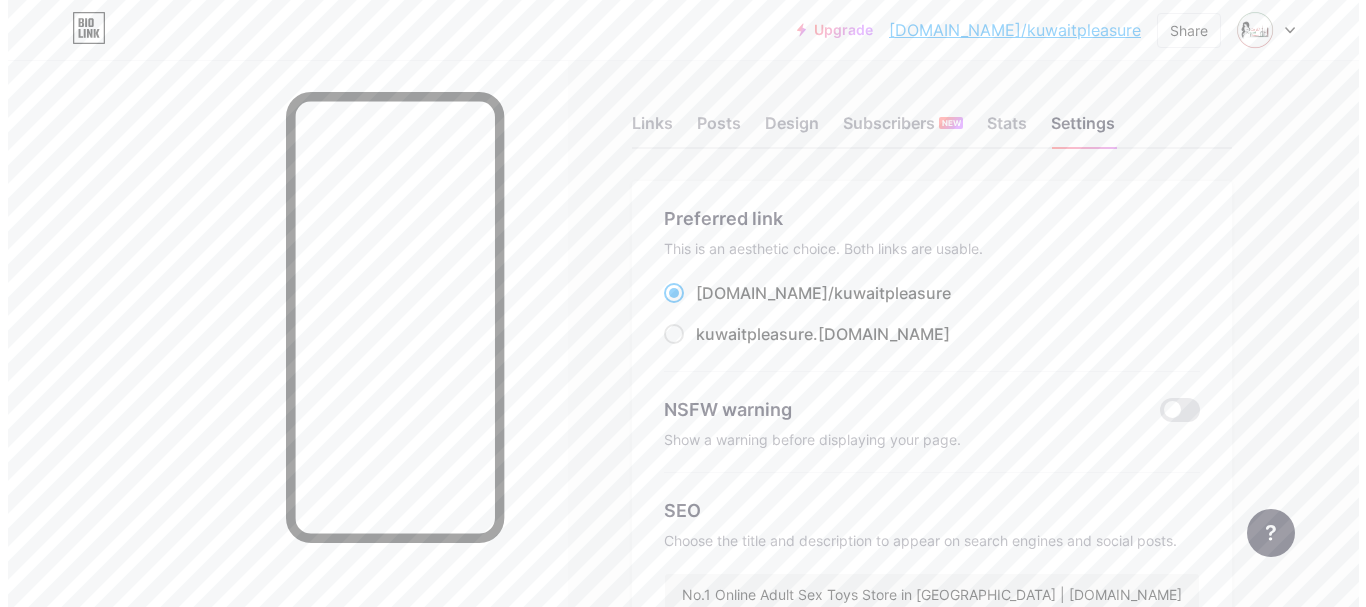 scroll, scrollTop: 0, scrollLeft: 0, axis: both 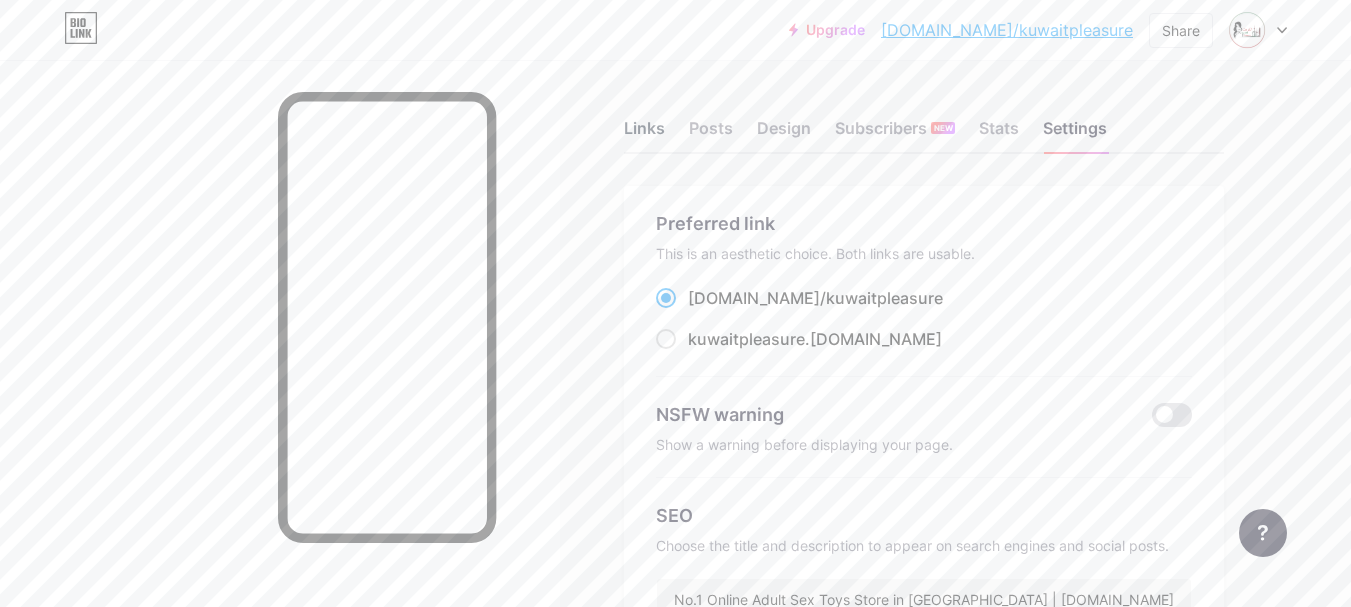 click on "Links" at bounding box center (644, 134) 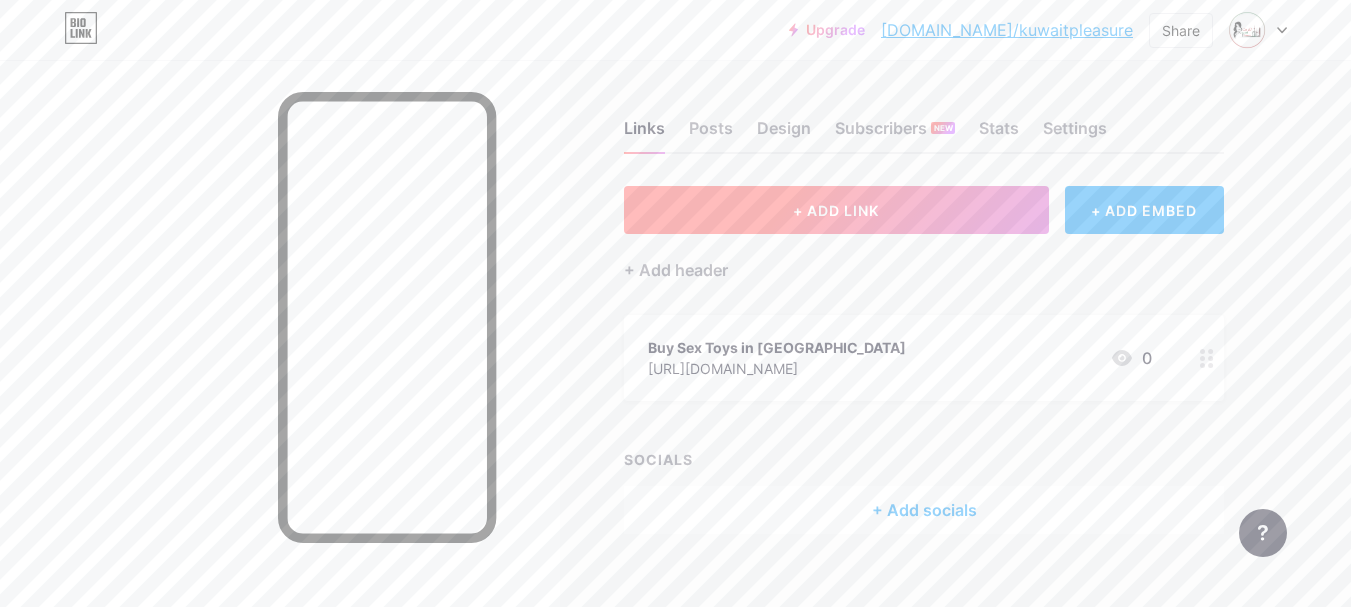 click on "+ ADD LINK" at bounding box center (836, 210) 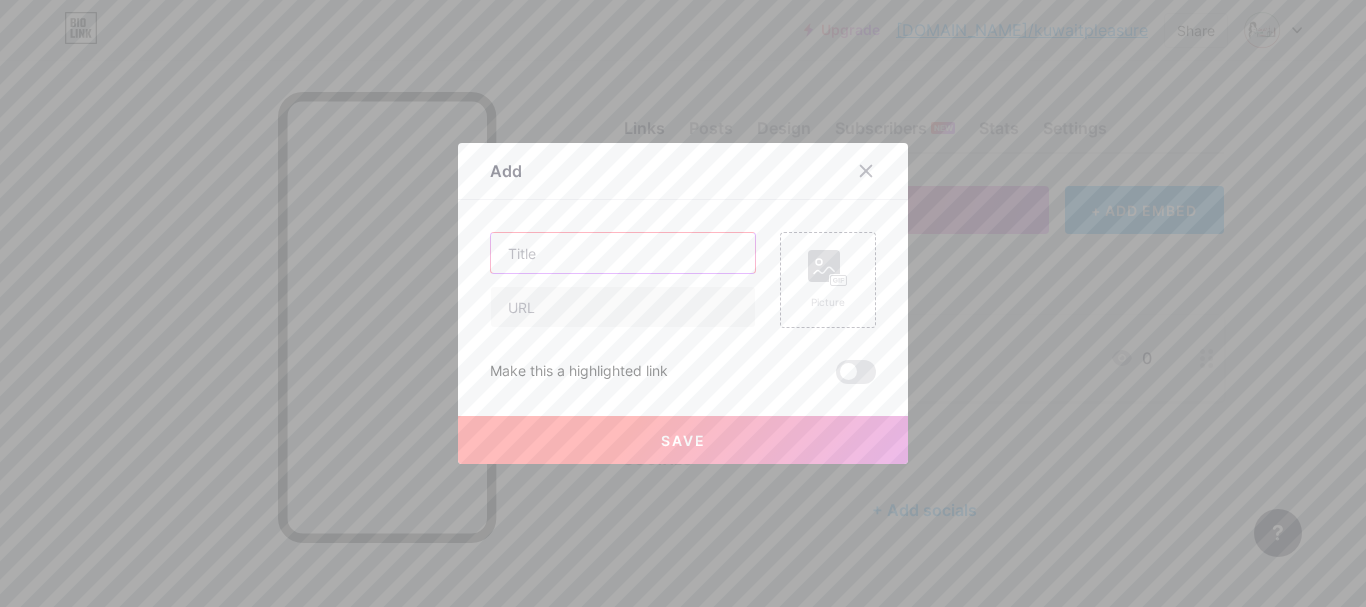 click at bounding box center [623, 253] 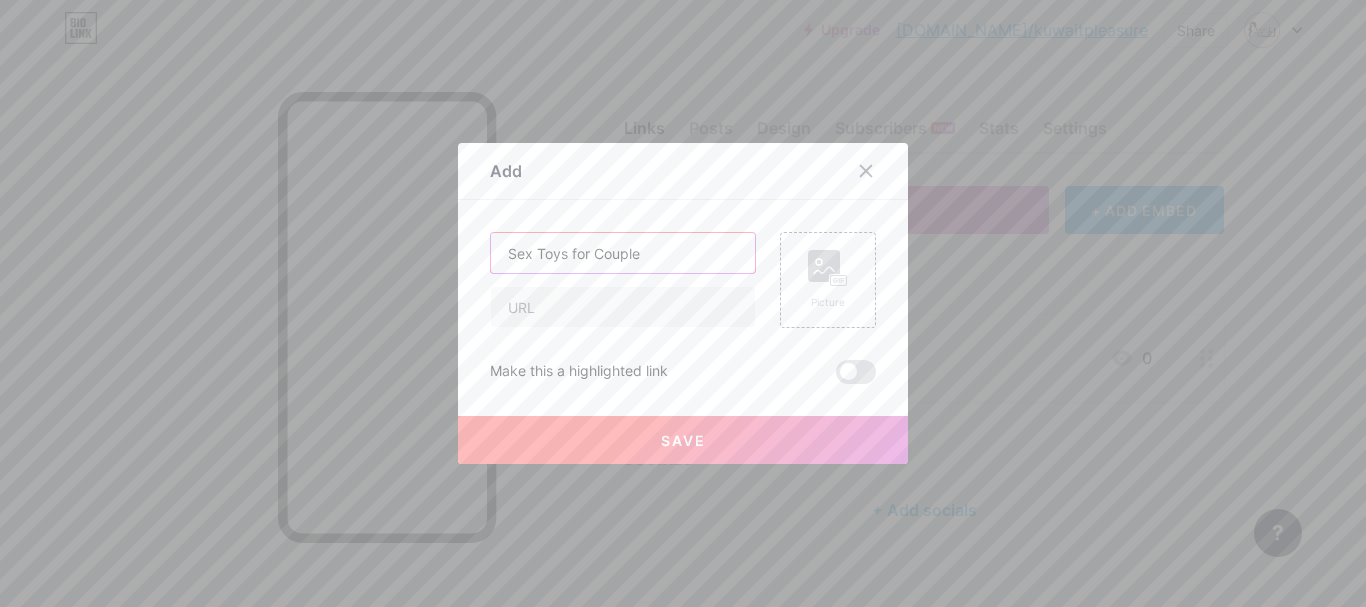 click on "Sex Toys for Couple" at bounding box center (623, 253) 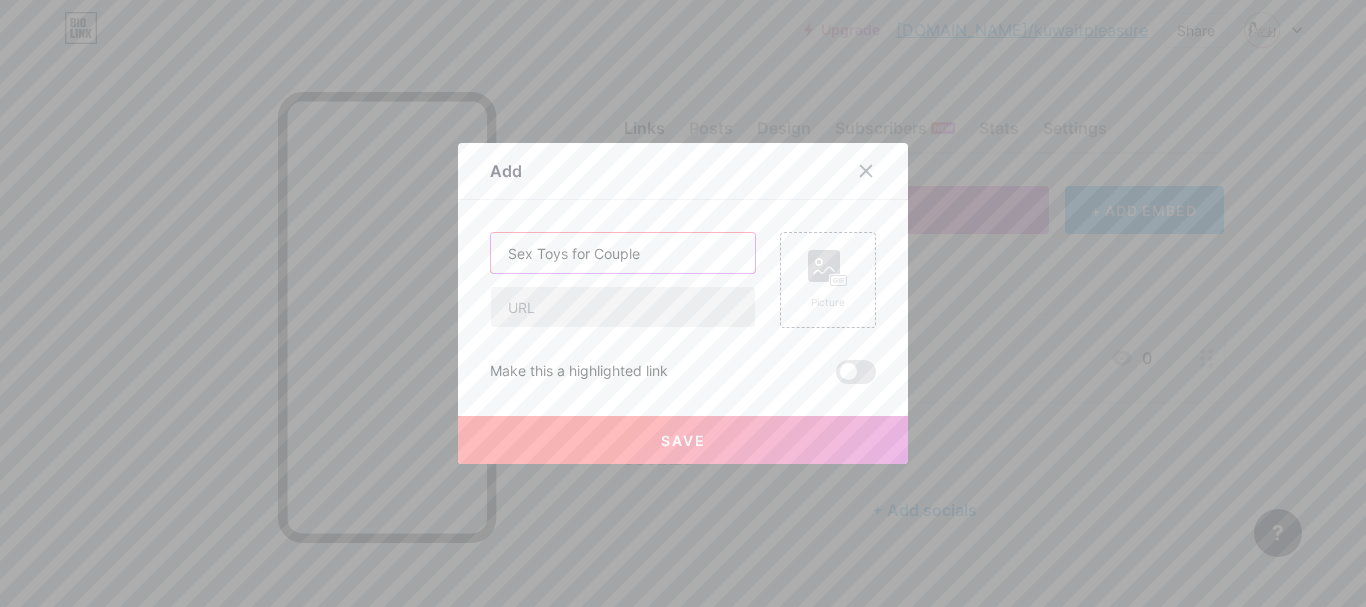 type on "Sex Toys for Couple" 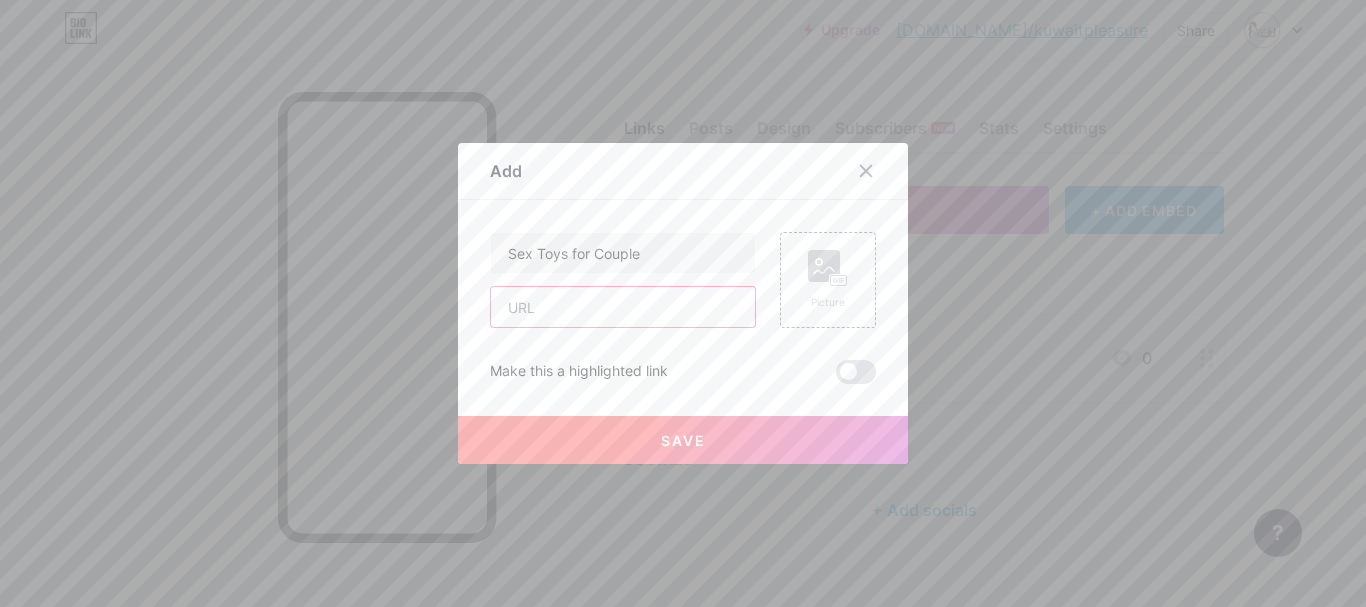click at bounding box center [623, 307] 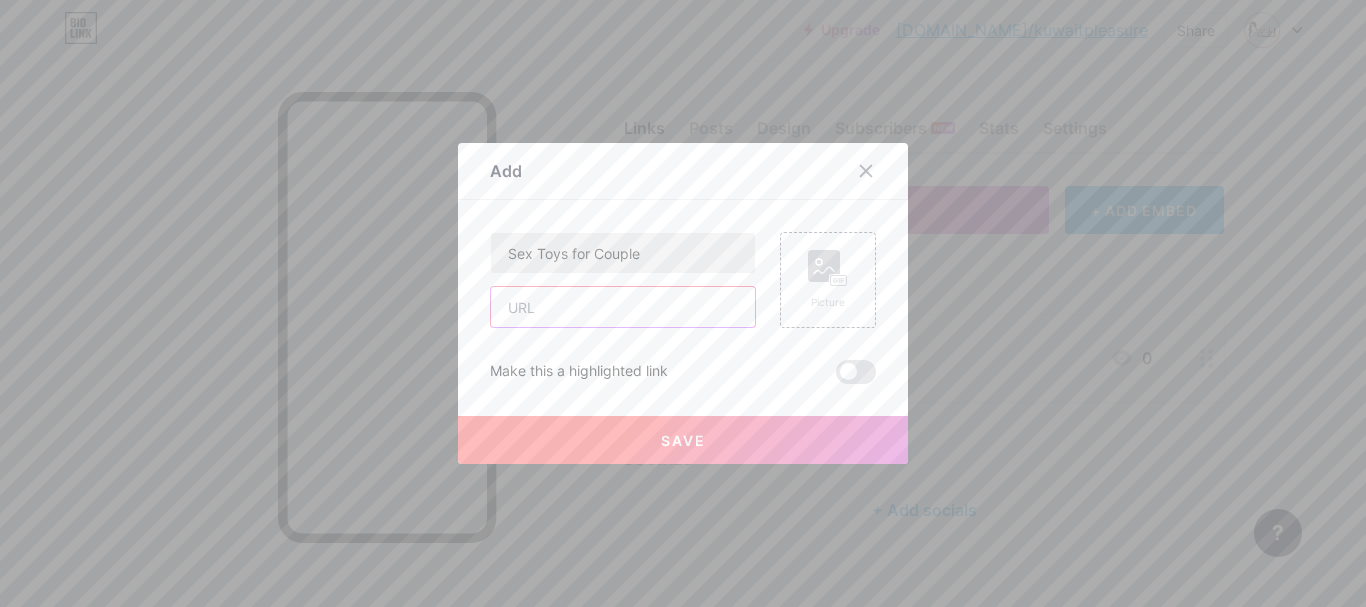 paste on "[URL][DOMAIN_NAME]" 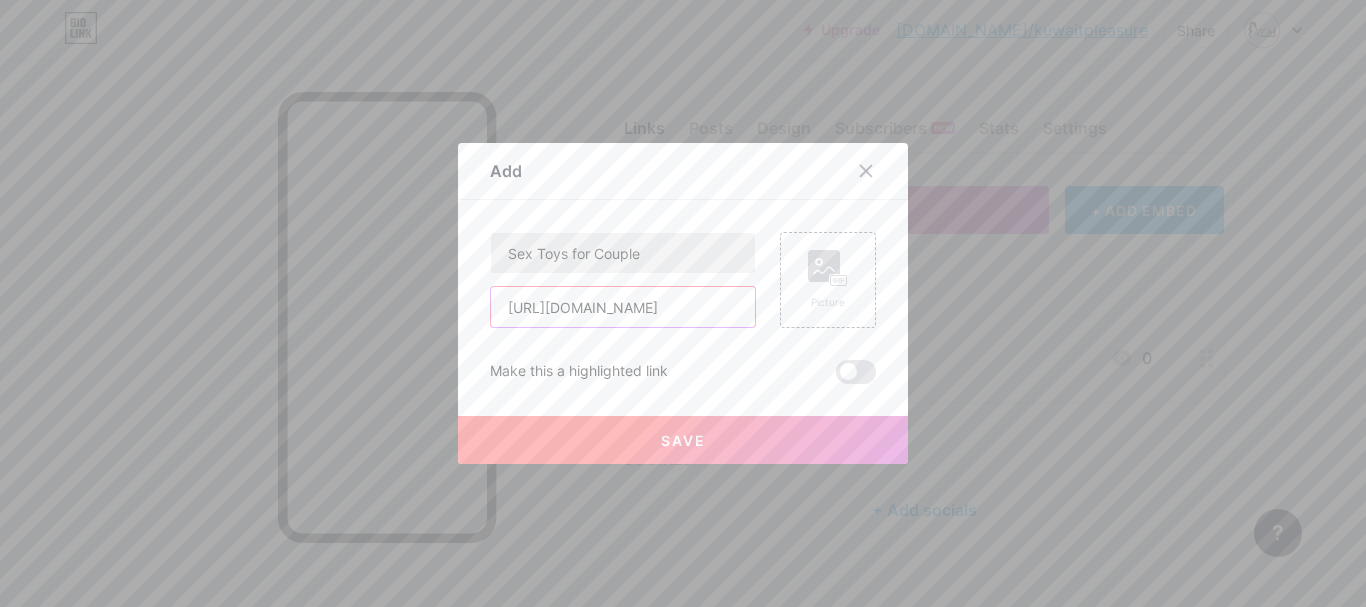 scroll, scrollTop: 0, scrollLeft: 83, axis: horizontal 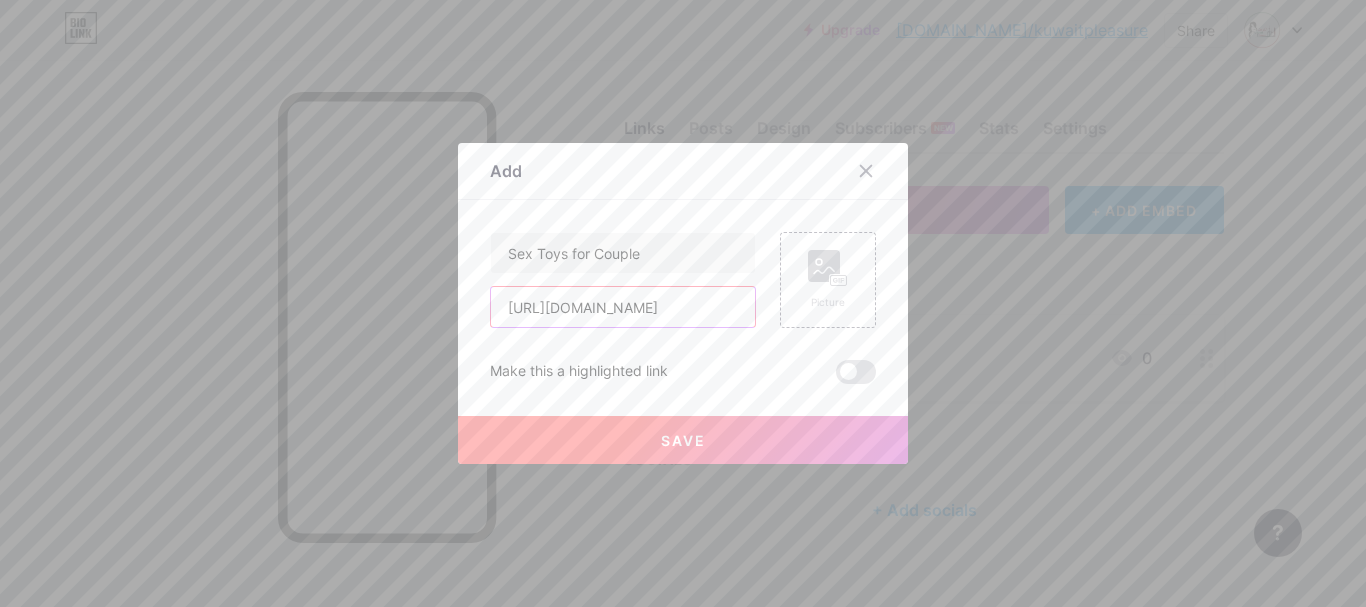type on "[URL][DOMAIN_NAME]" 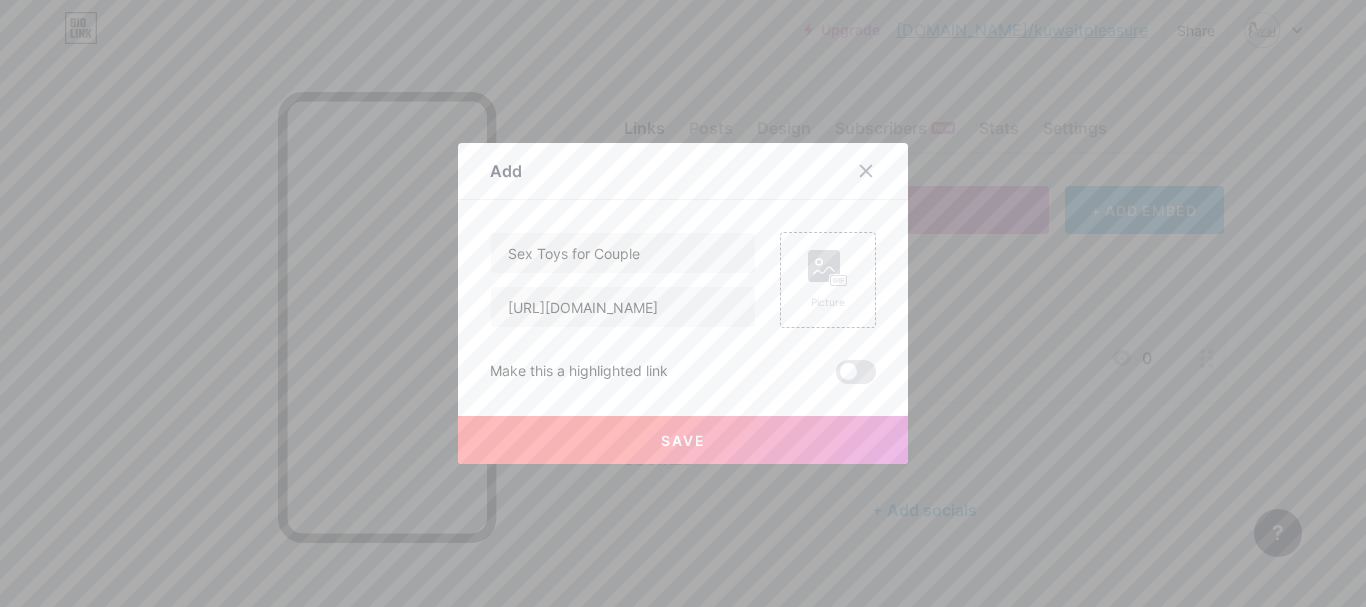 click on "Save" at bounding box center (683, 440) 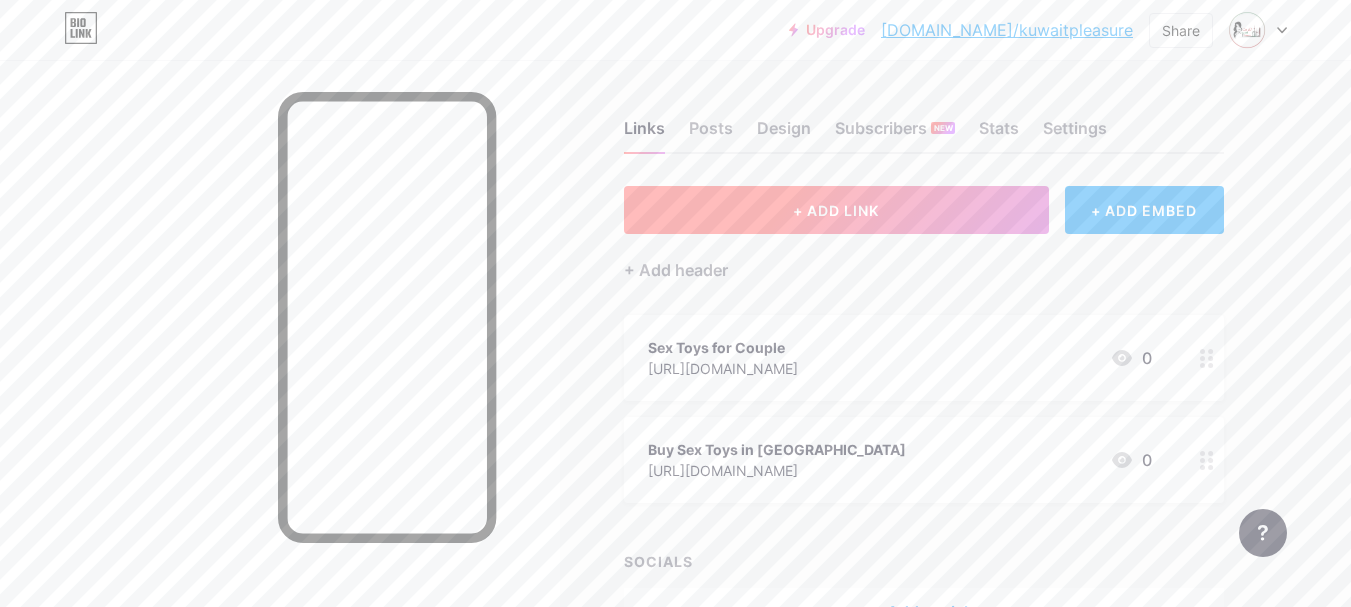click on "+ ADD LINK" at bounding box center [836, 210] 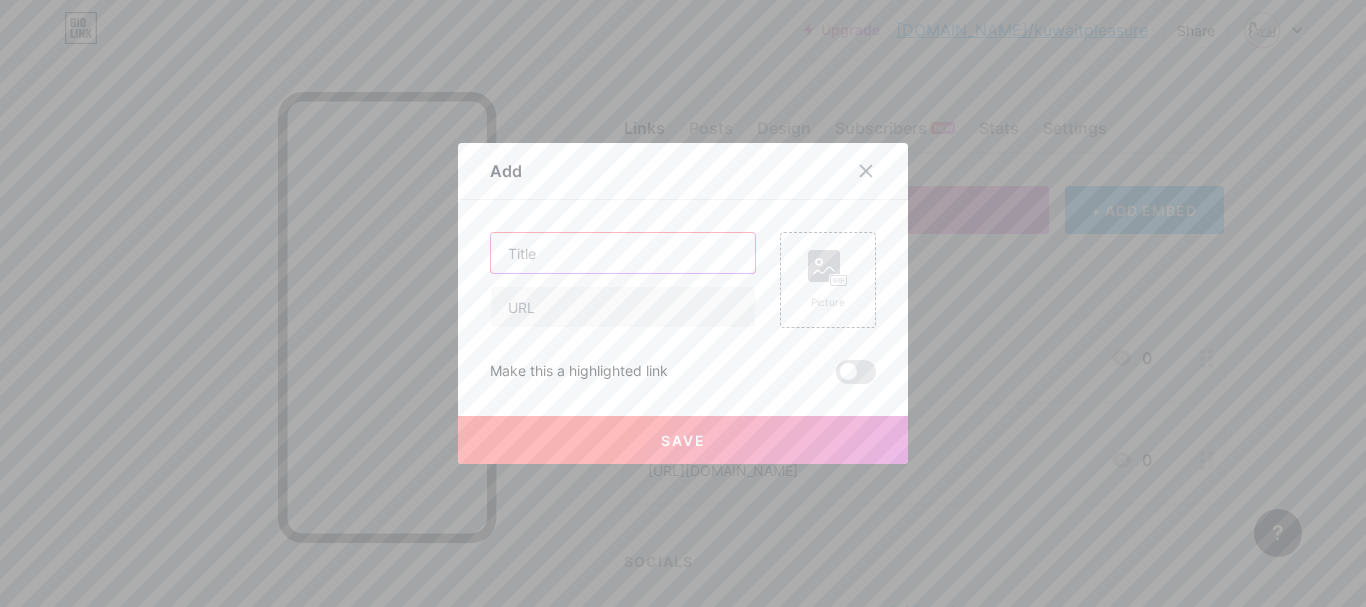 click at bounding box center [623, 253] 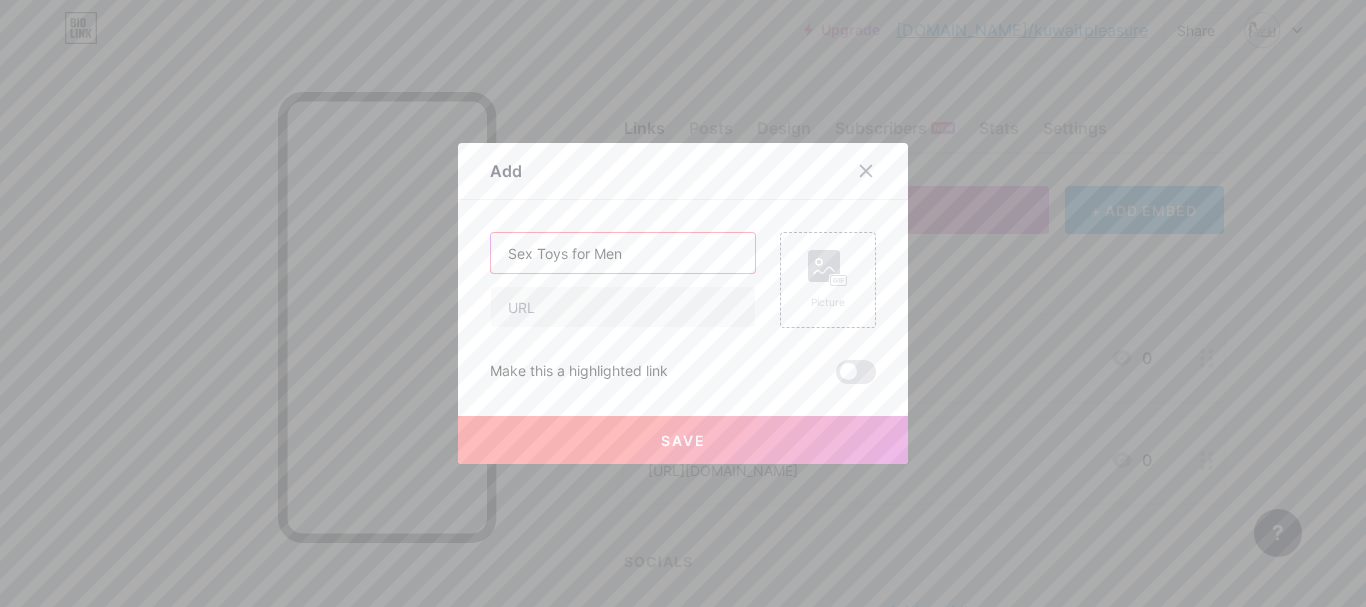 type on "Sex Toys for Men" 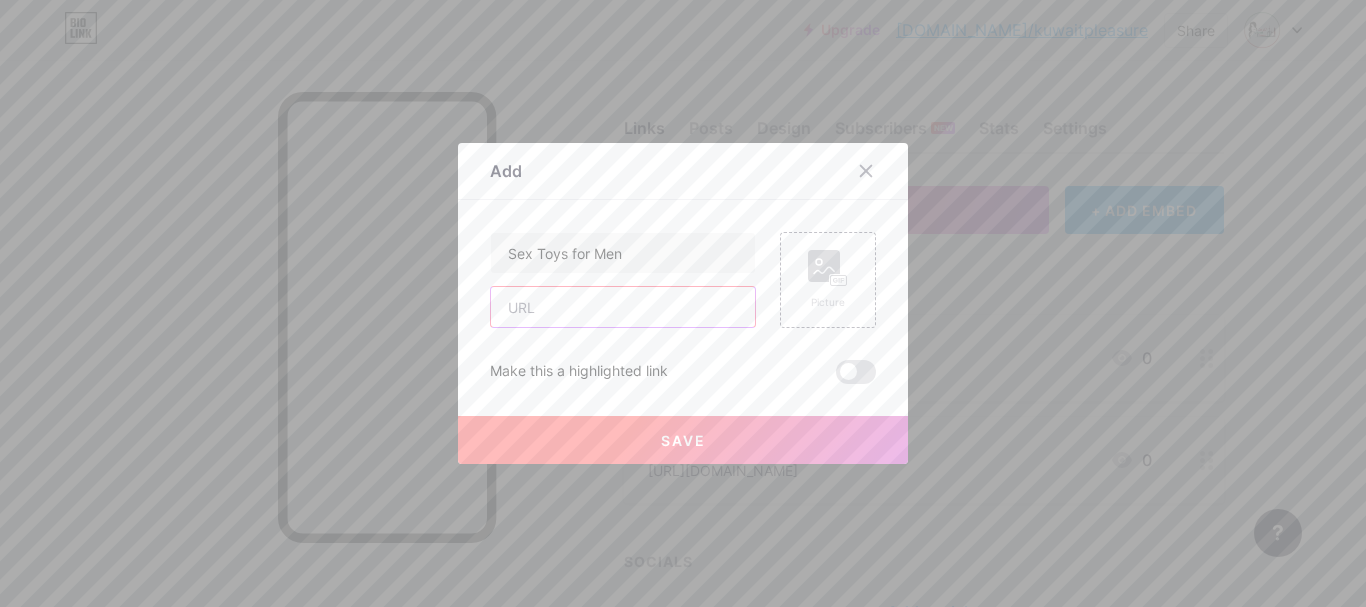 click at bounding box center [623, 307] 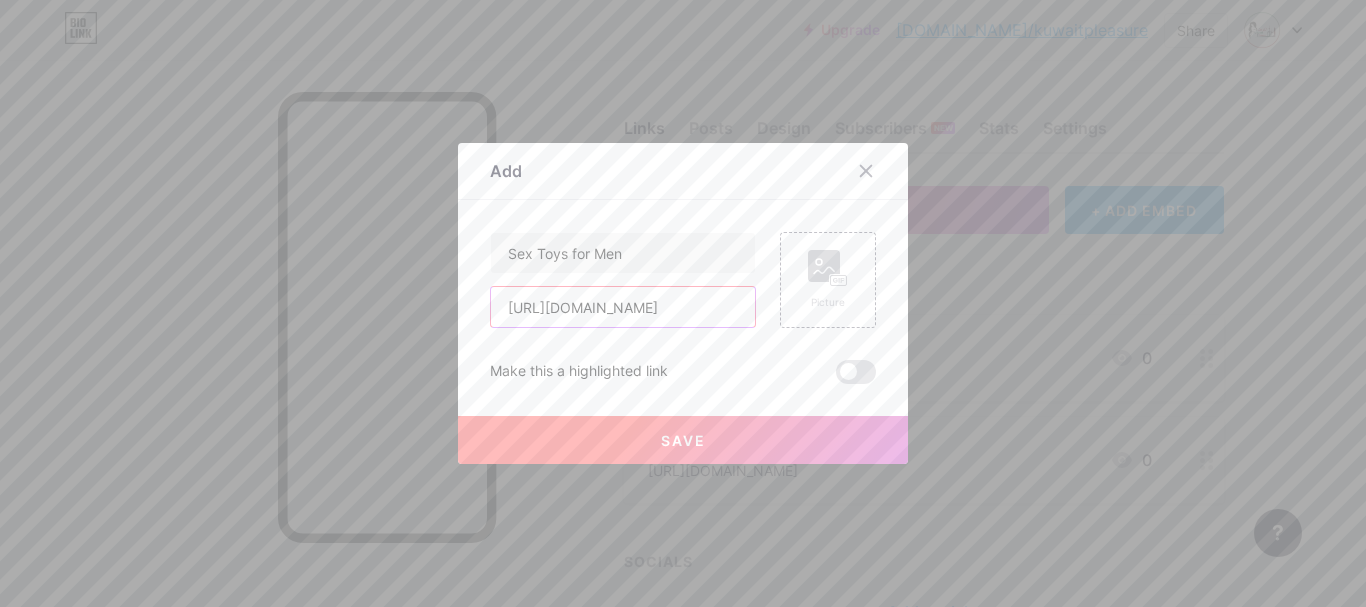 scroll, scrollTop: 0, scrollLeft: 63, axis: horizontal 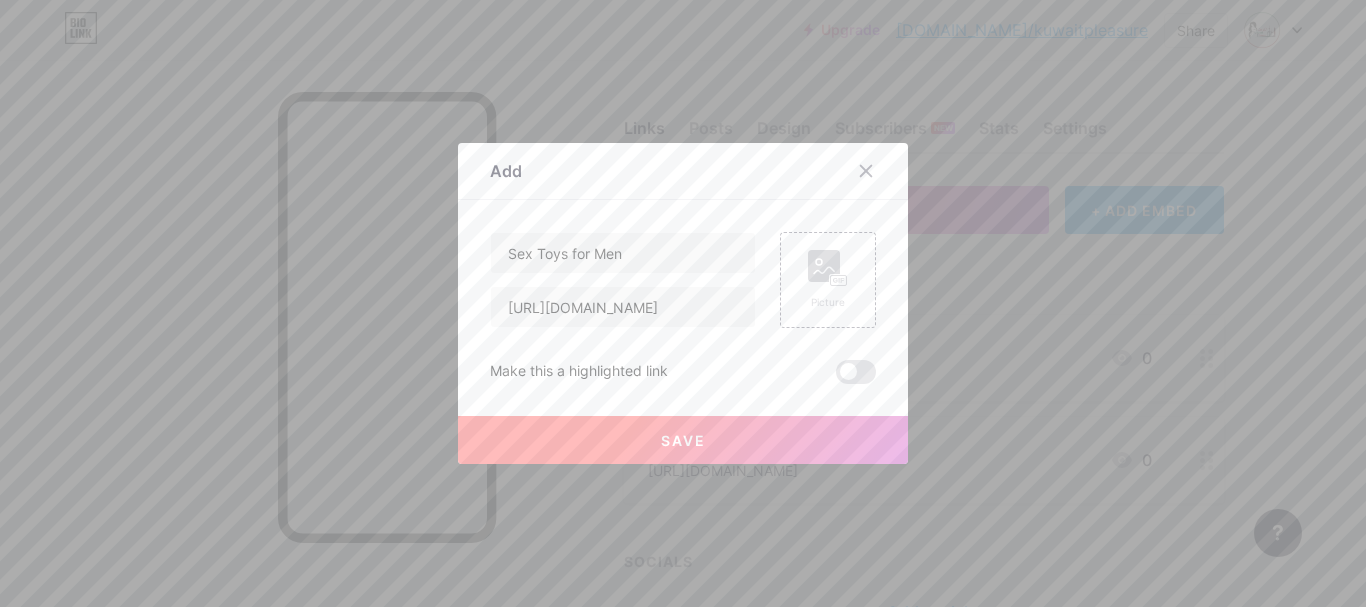 click on "Save" at bounding box center (683, 440) 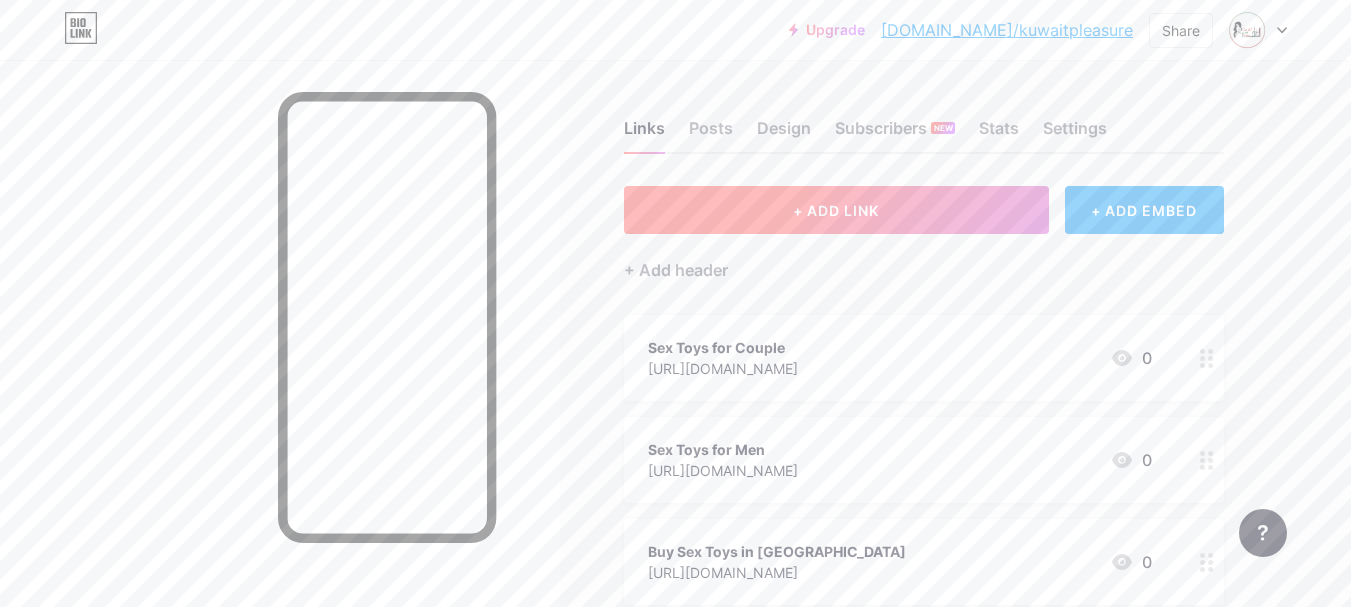 click on "+ ADD LINK" at bounding box center [836, 210] 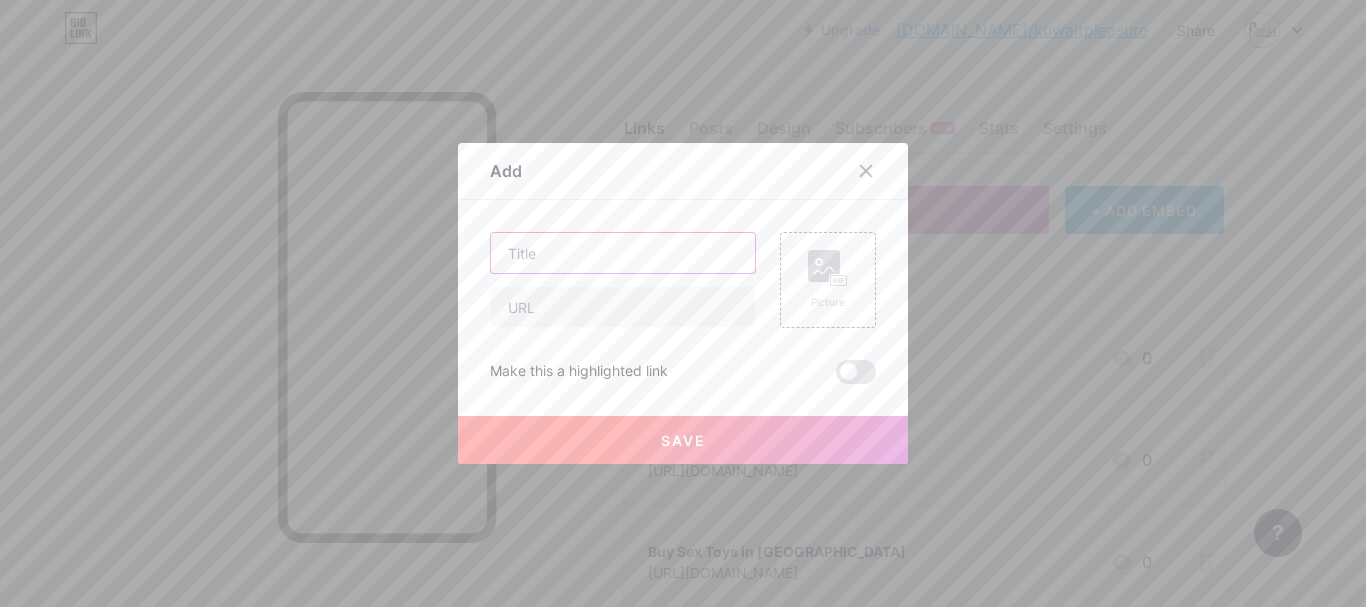 click at bounding box center (623, 253) 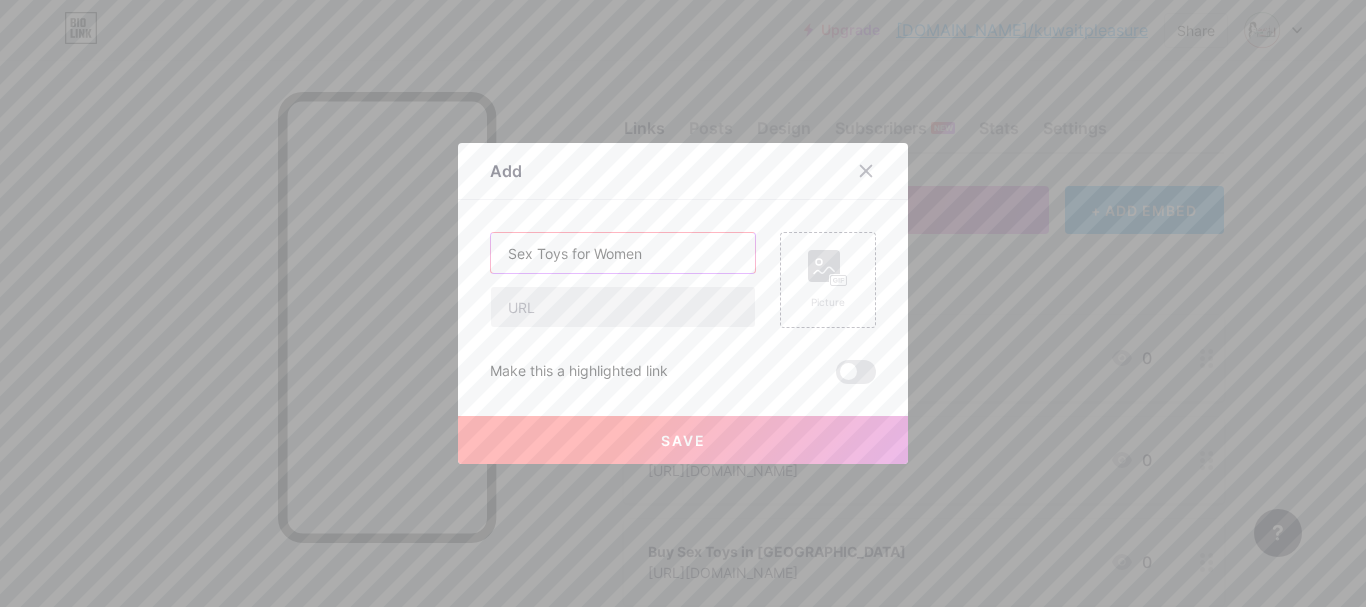 type on "Sex Toys for Women" 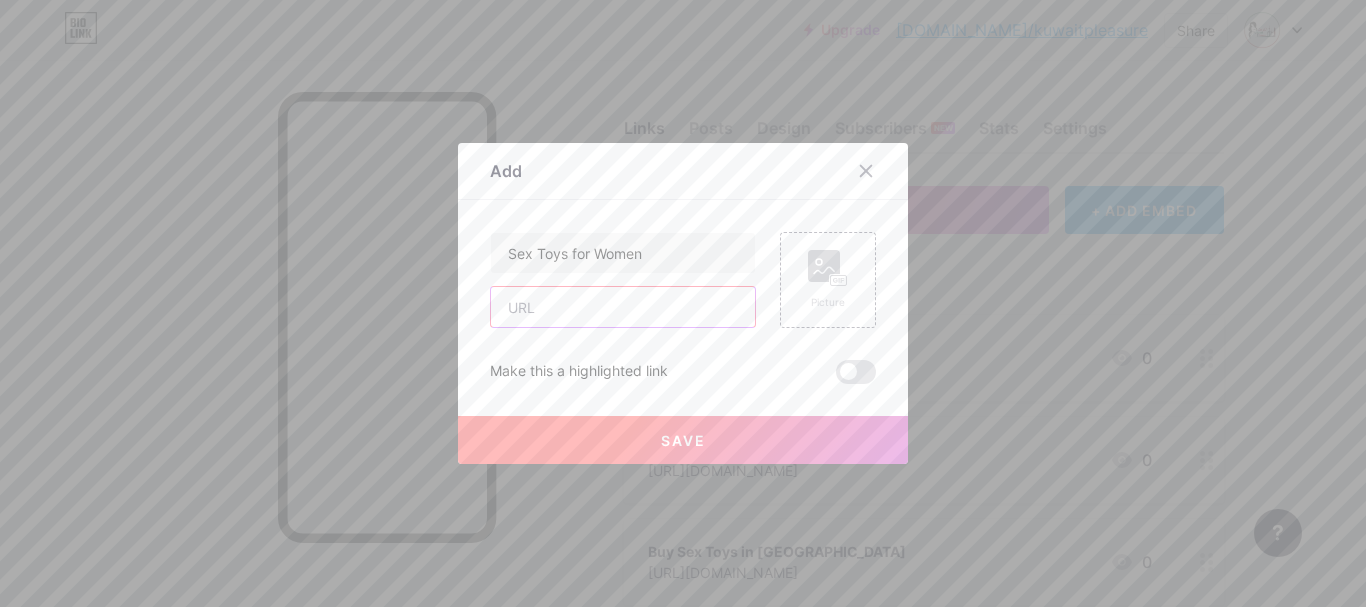 click at bounding box center [623, 307] 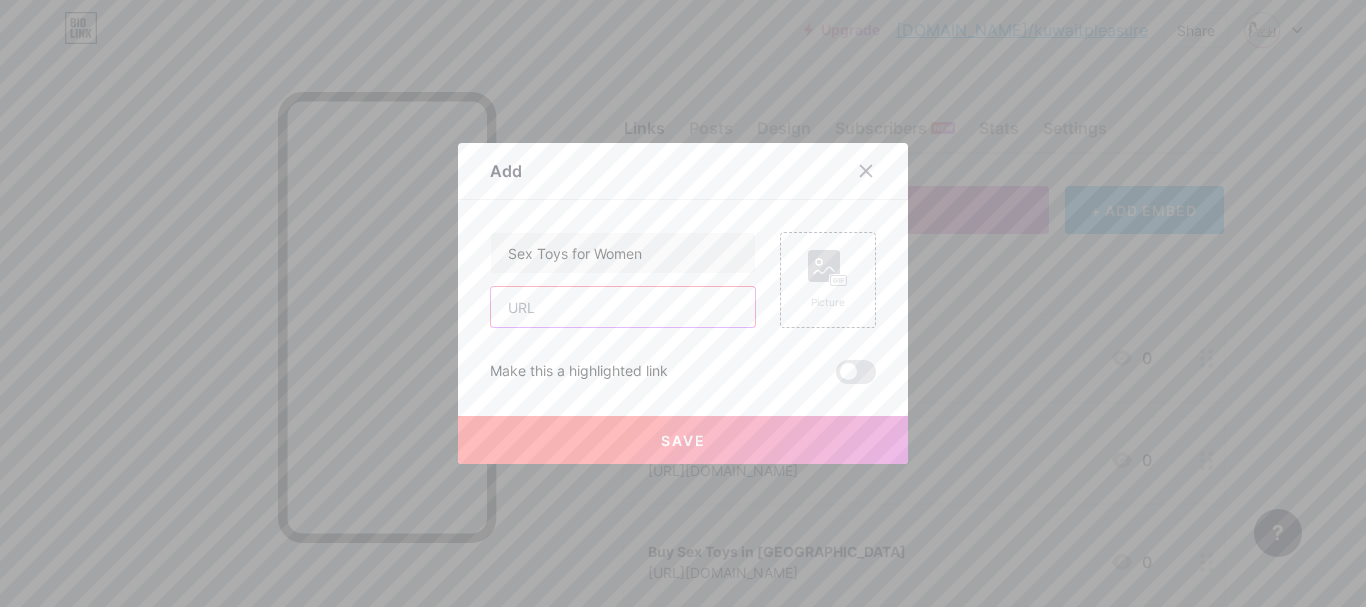 paste on "[URL][DOMAIN_NAME]" 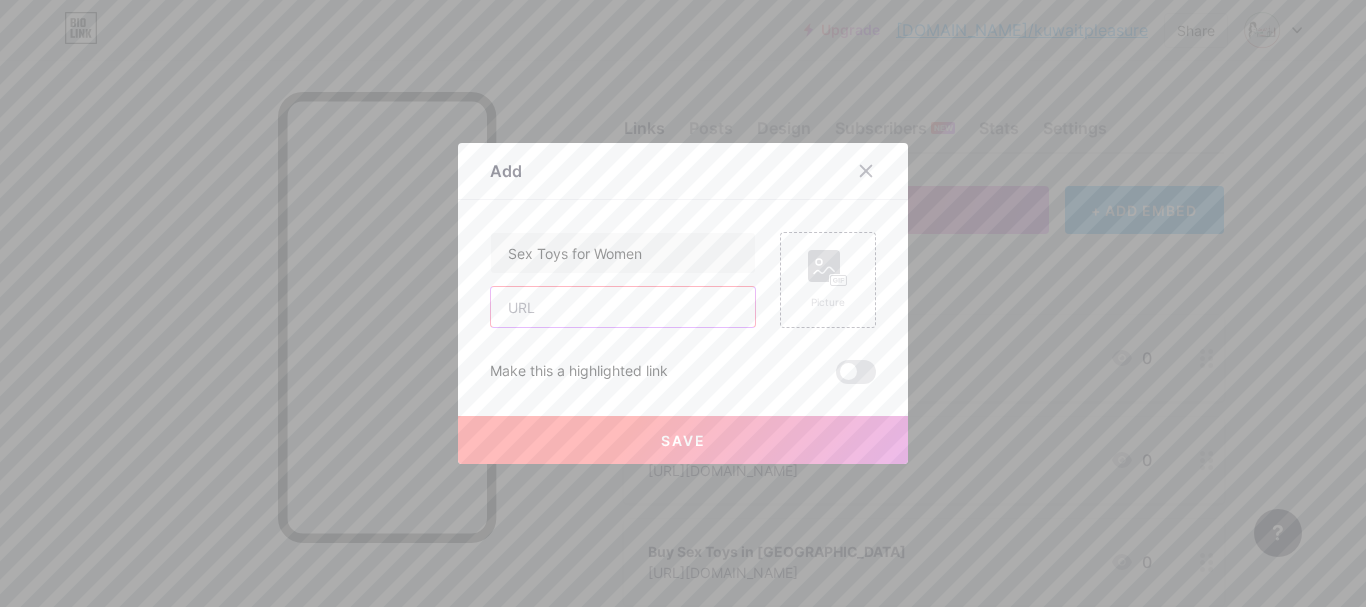 type on "[URL][DOMAIN_NAME]" 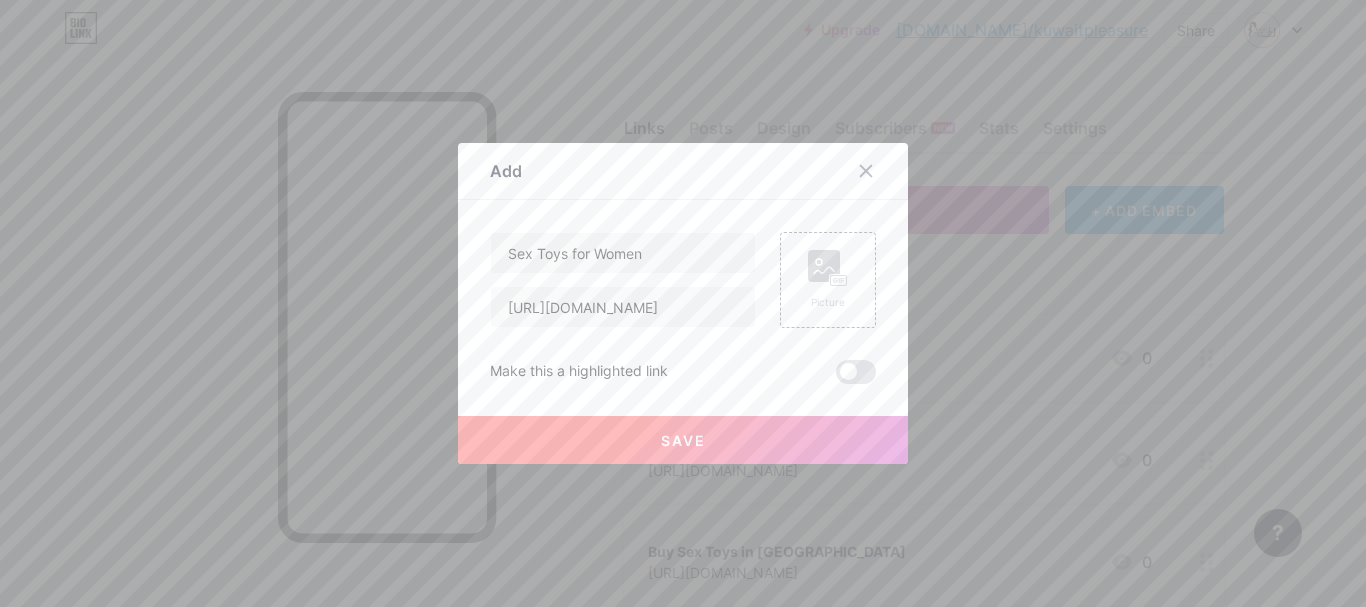 drag, startPoint x: 647, startPoint y: 309, endPoint x: 679, endPoint y: 373, distance: 71.55418 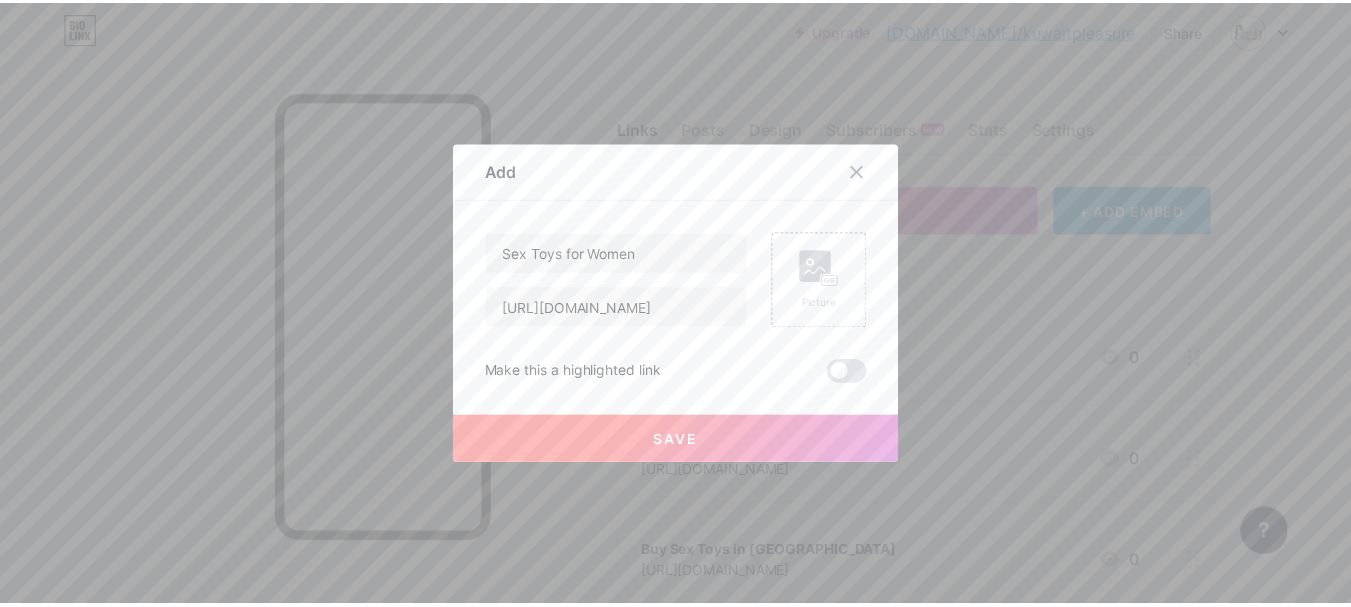scroll, scrollTop: 0, scrollLeft: 0, axis: both 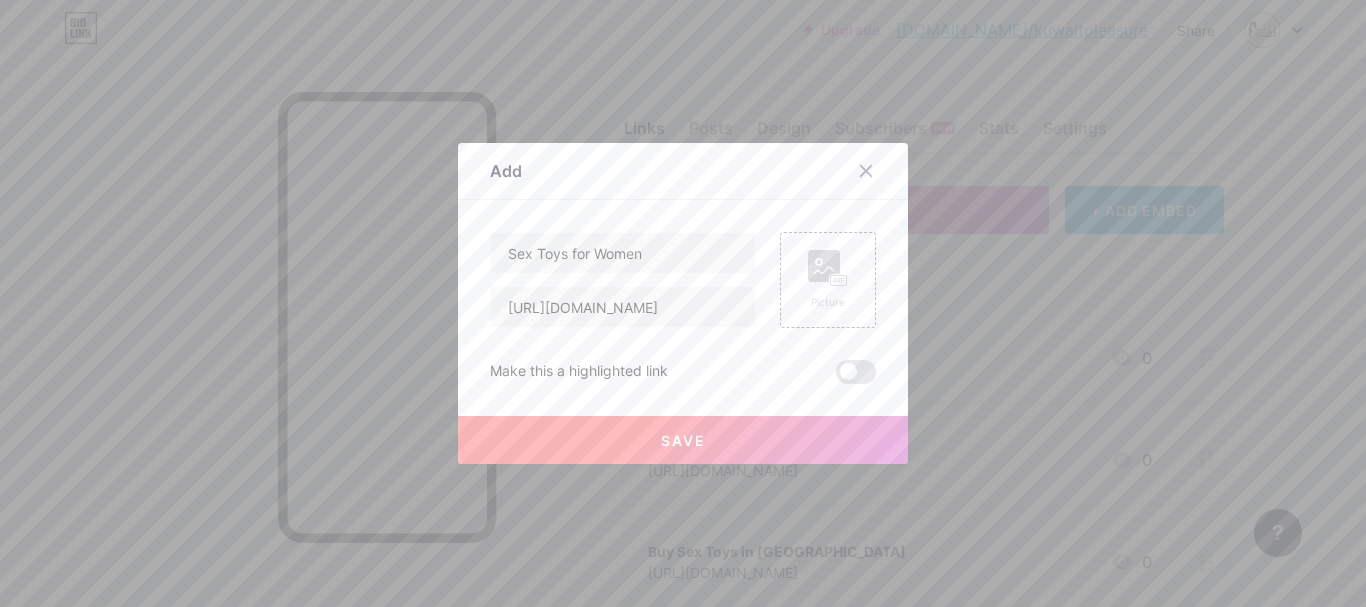 click on "Save" at bounding box center [683, 440] 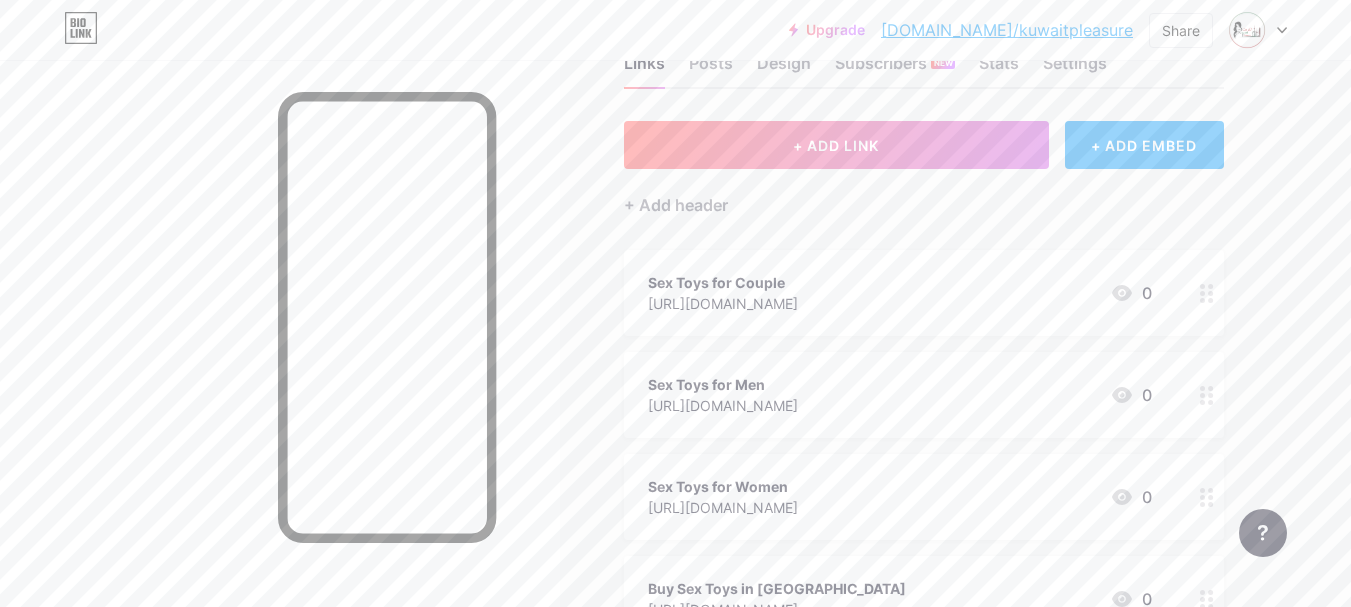 scroll, scrollTop: 100, scrollLeft: 0, axis: vertical 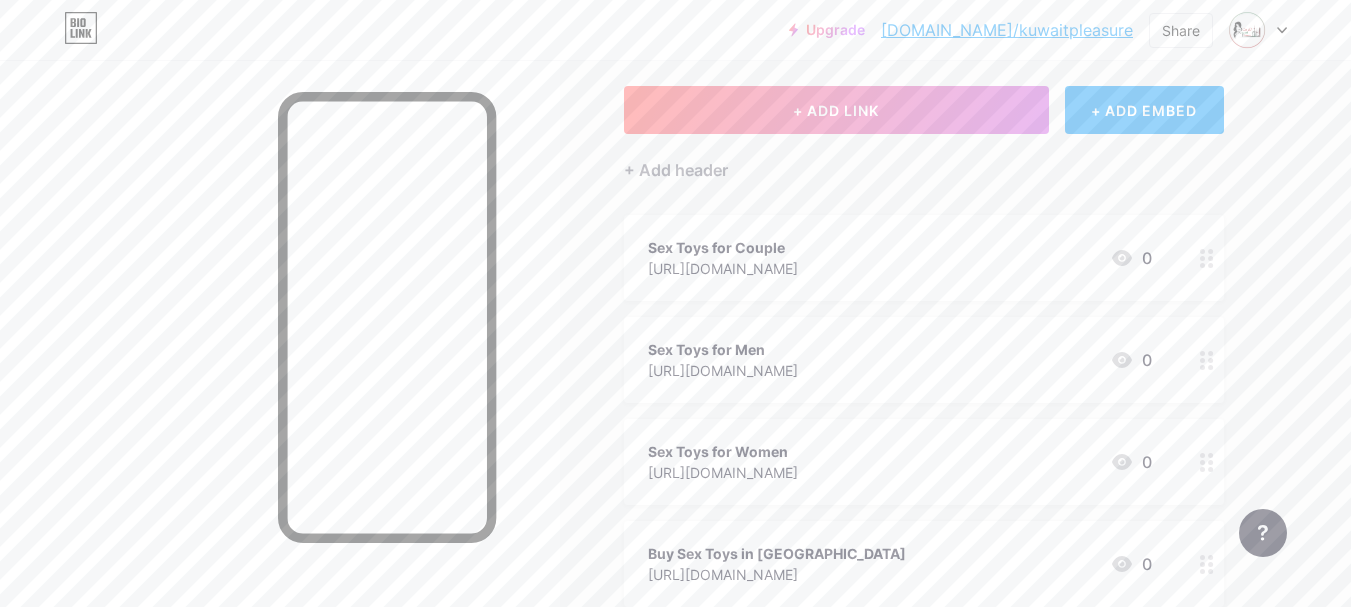 type 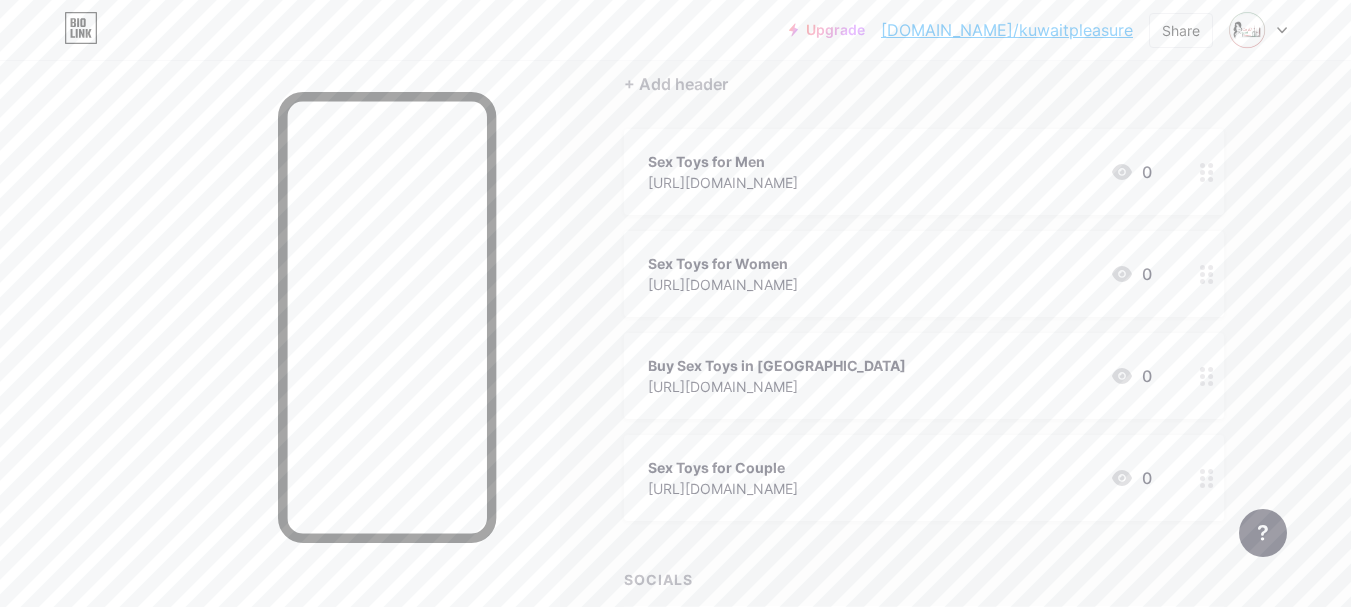 scroll, scrollTop: 300, scrollLeft: 0, axis: vertical 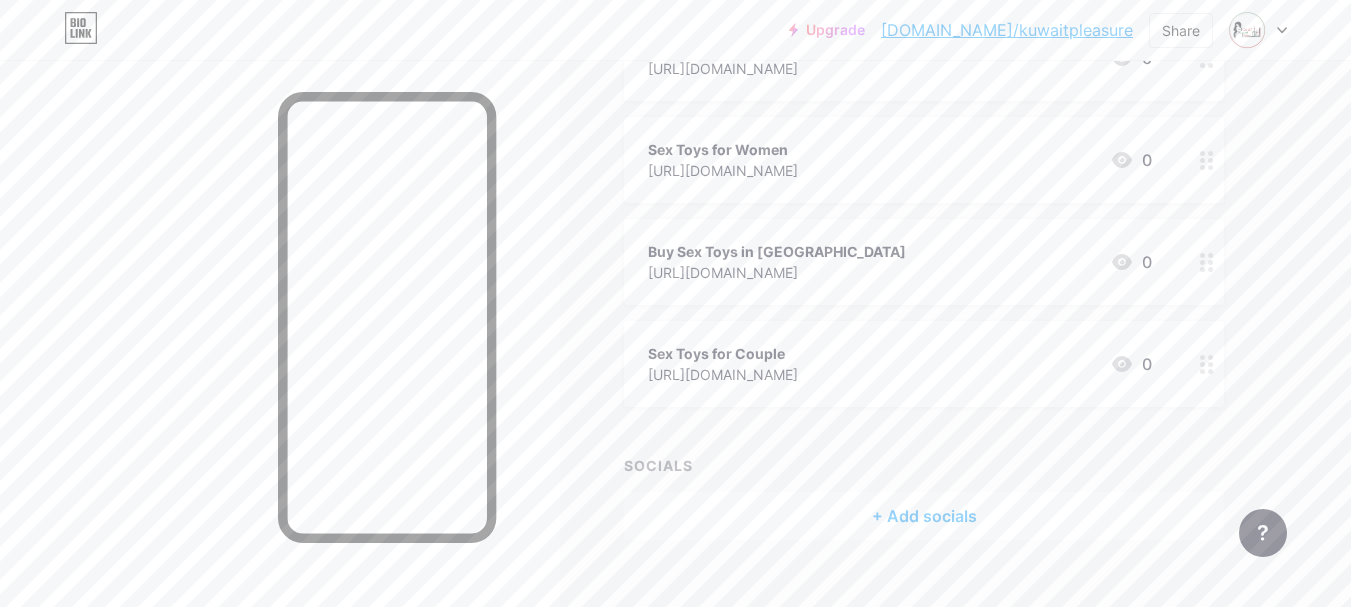 click at bounding box center [1207, 262] 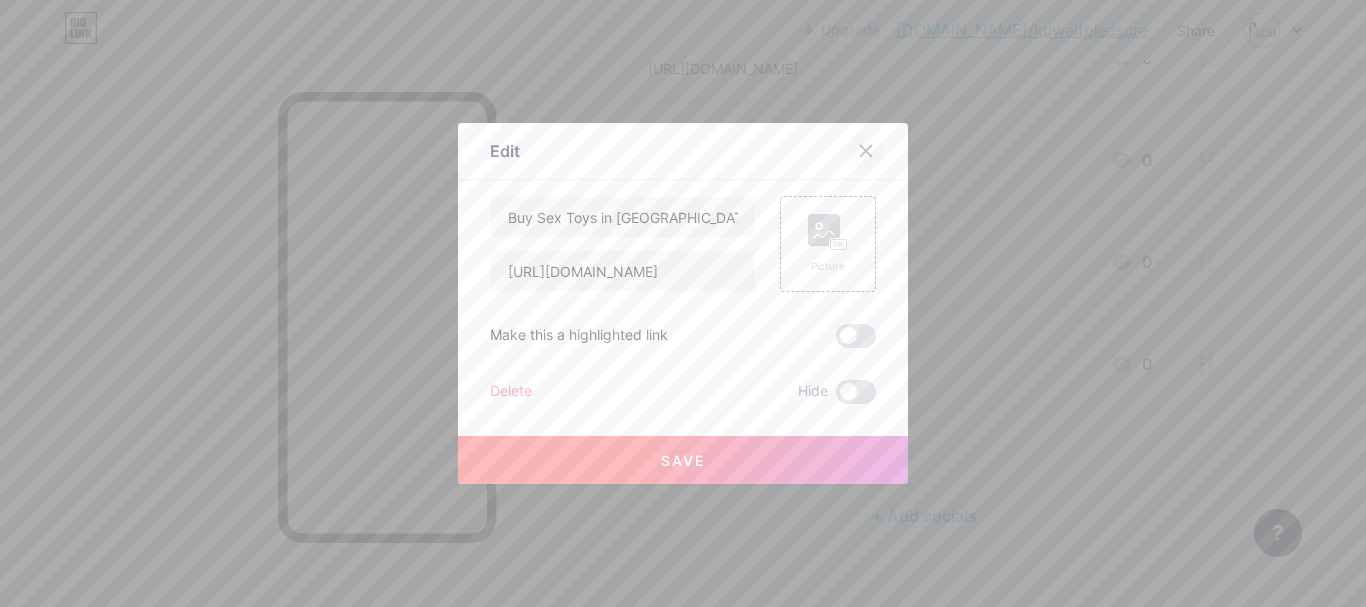 click at bounding box center [866, 151] 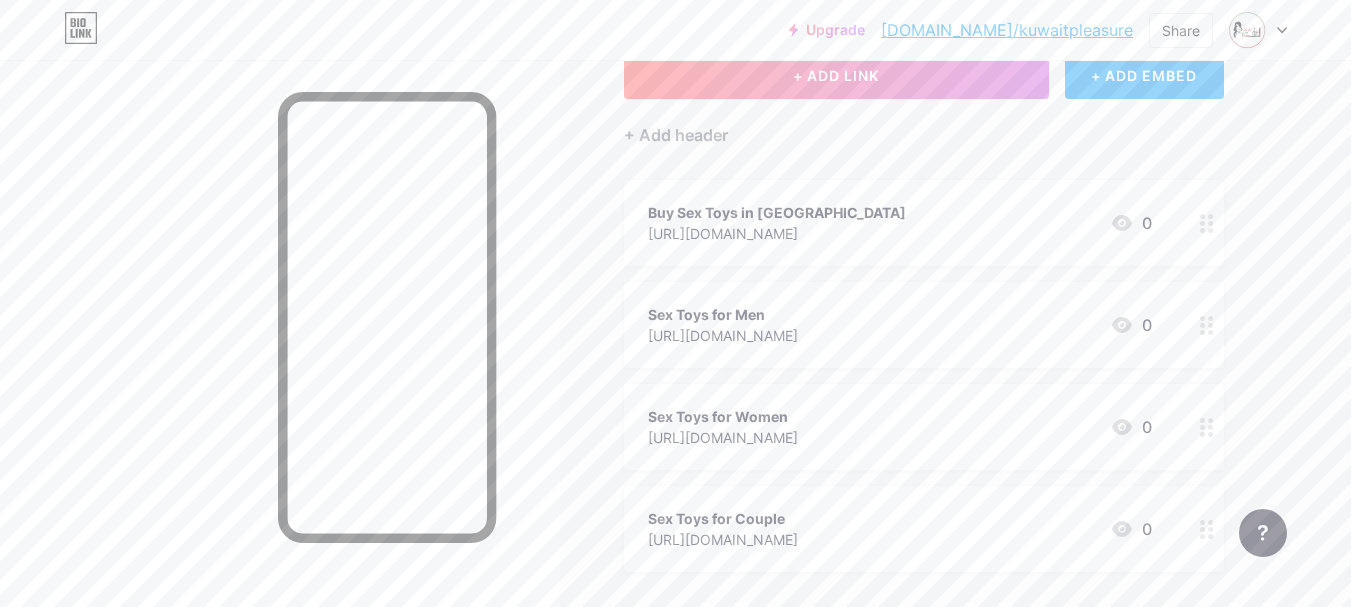 scroll, scrollTop: 332, scrollLeft: 0, axis: vertical 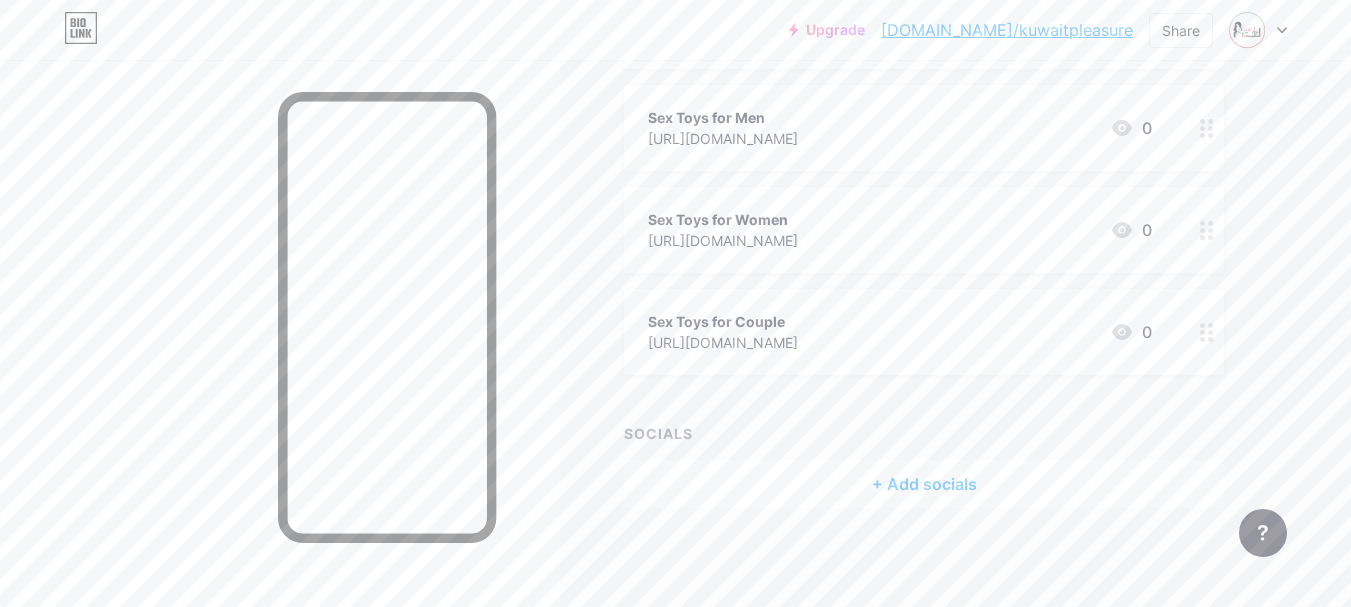 click on "+ Add socials" at bounding box center [924, 484] 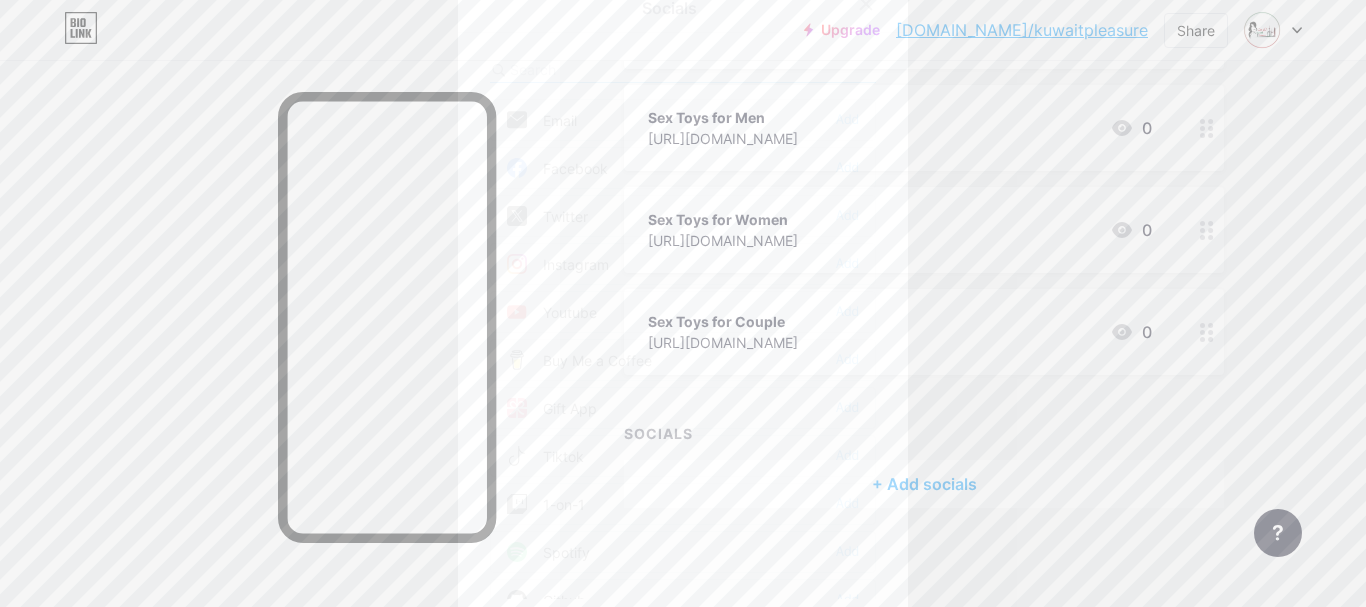 click at bounding box center (620, 69) 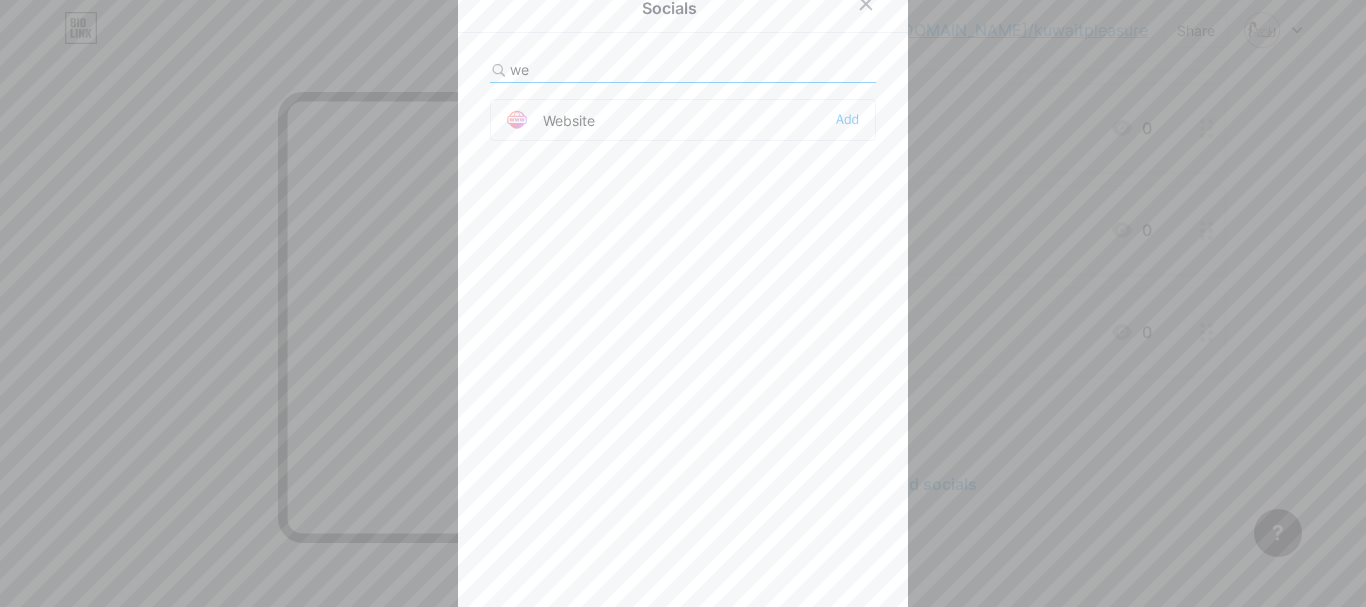 type on "we" 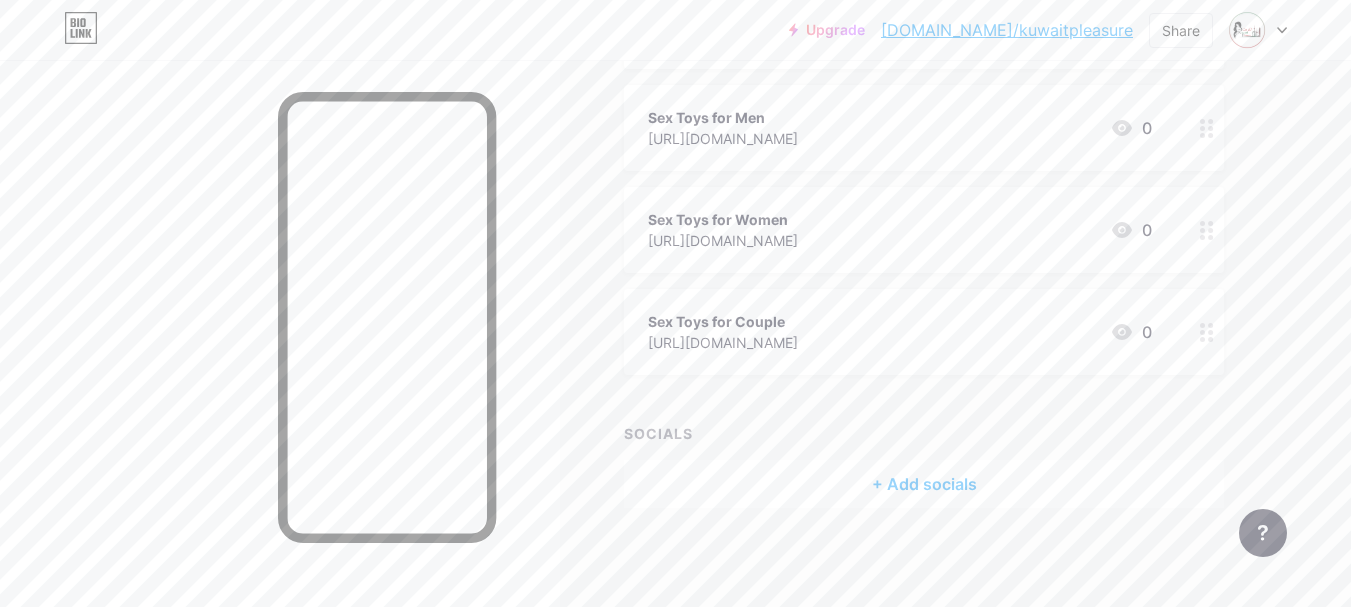 click on "+ Add socials" at bounding box center (924, 484) 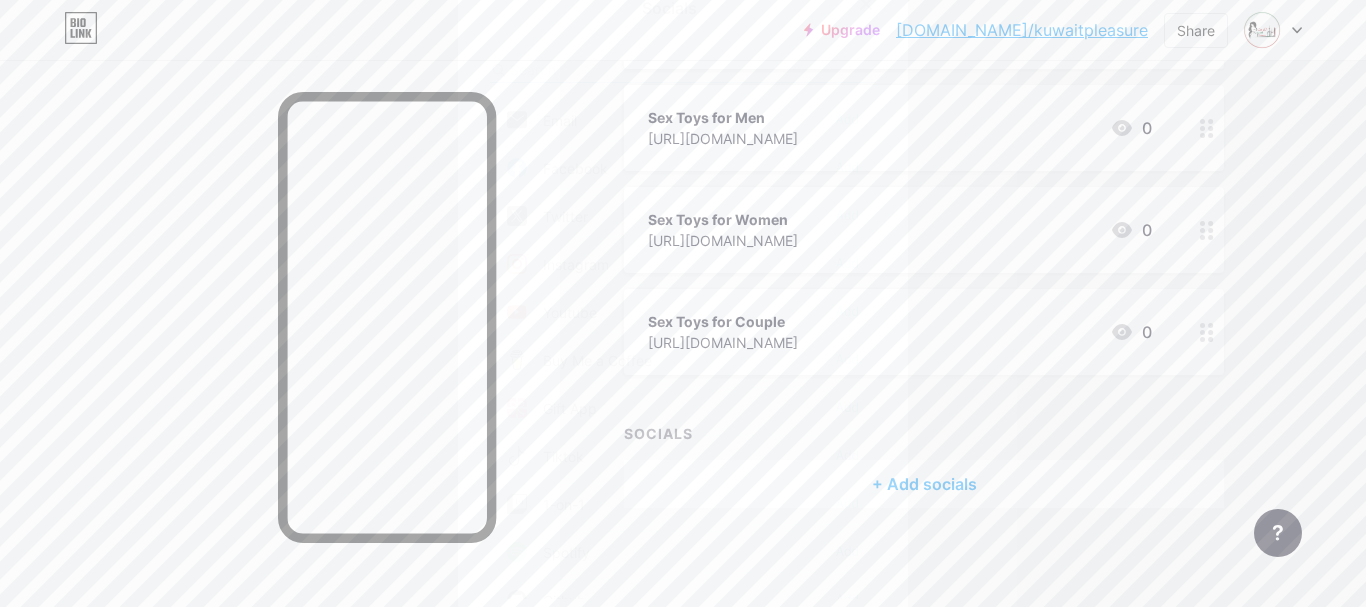 click at bounding box center (620, 69) 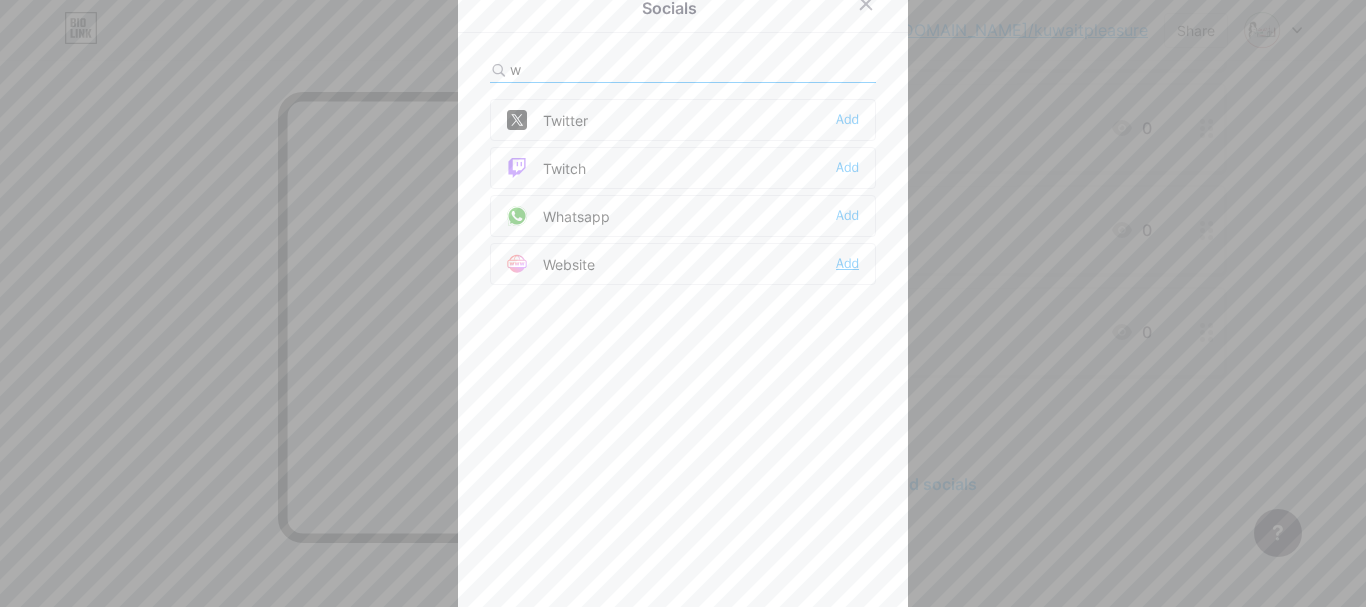 type on "w" 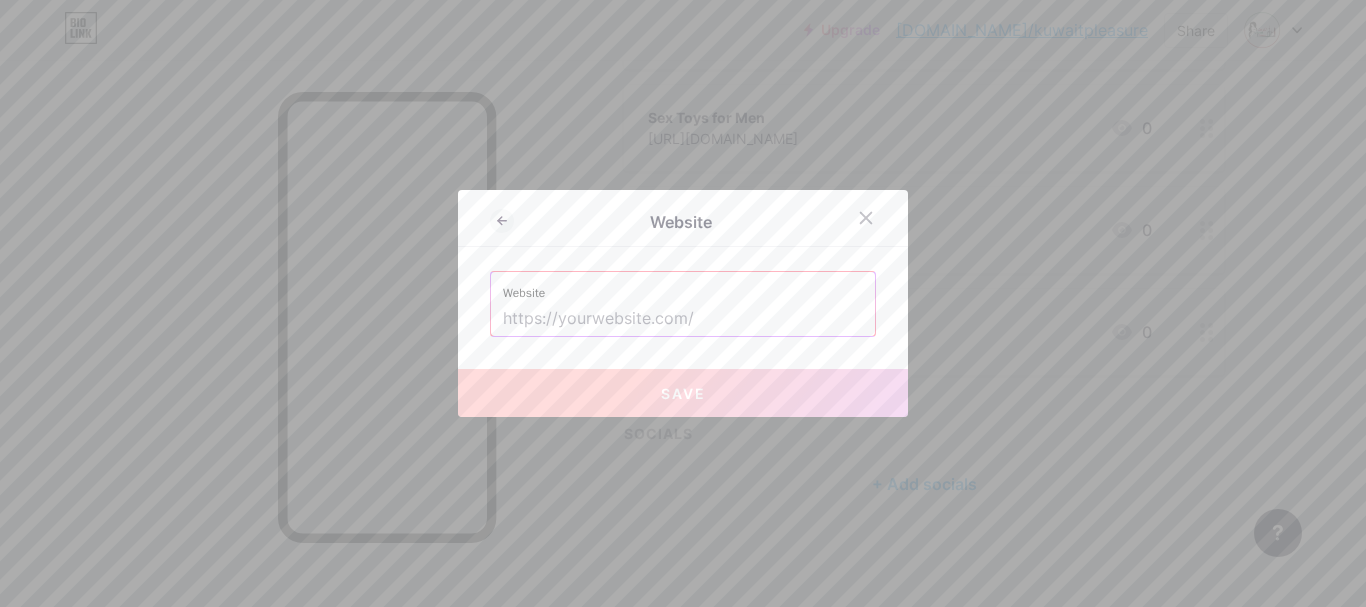 click at bounding box center (683, 319) 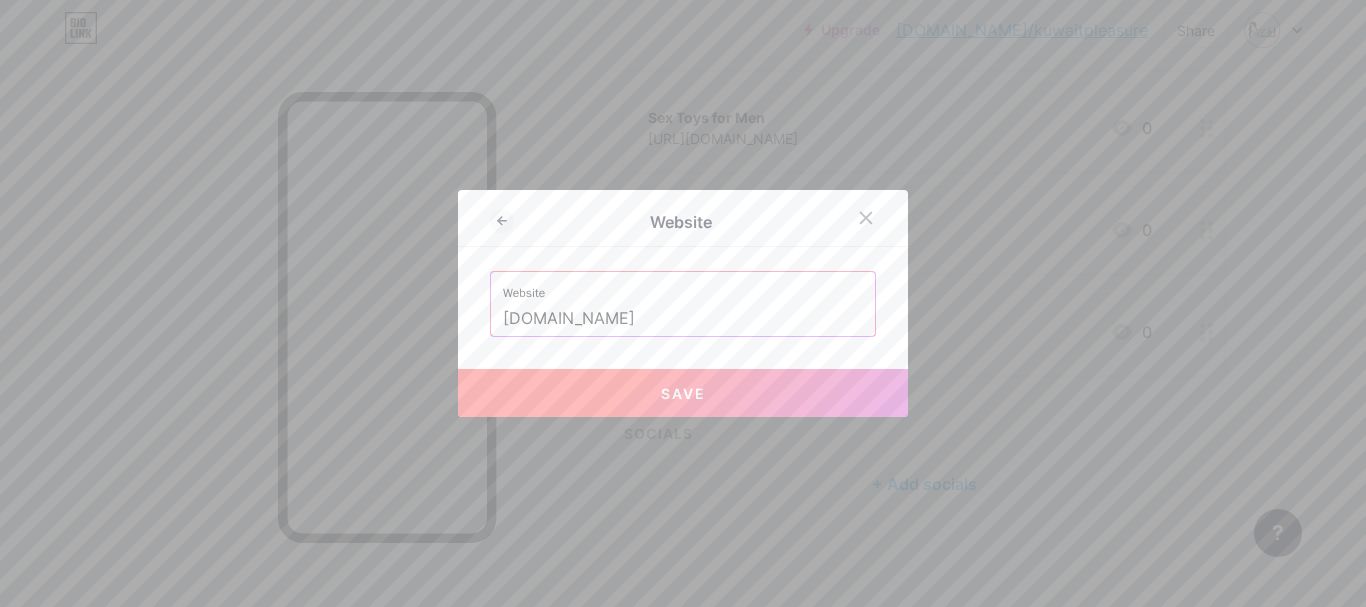 click on "Save" at bounding box center [683, 393] 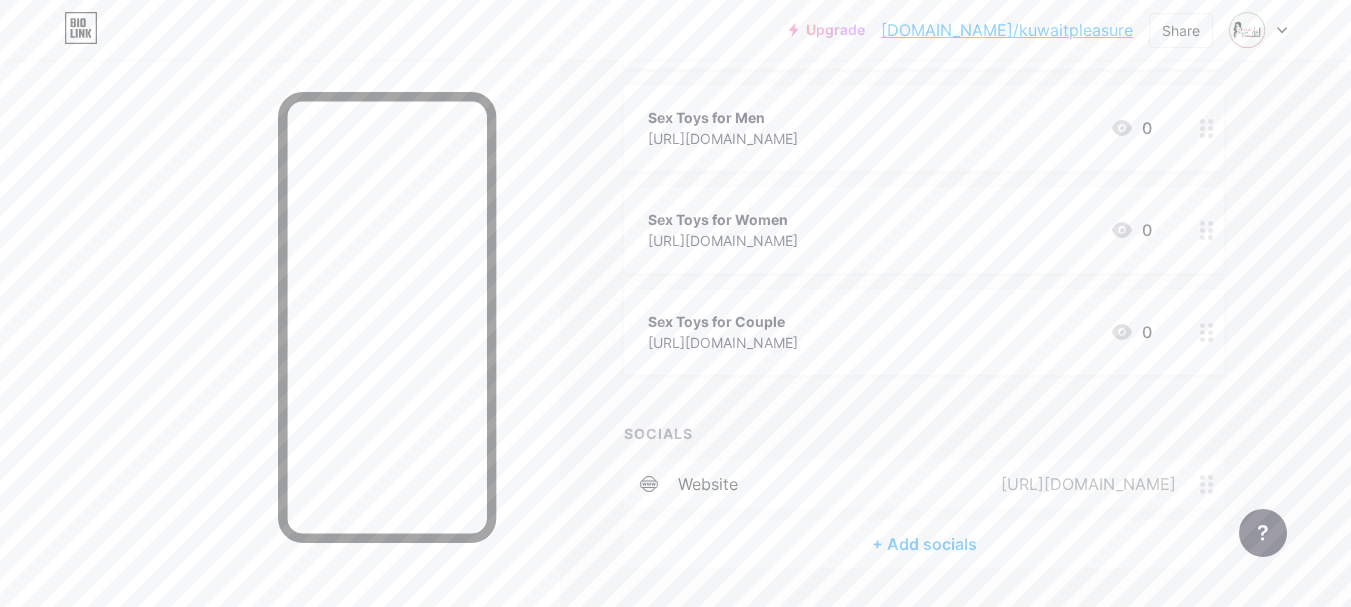 click on "+ Add socials" at bounding box center (924, 544) 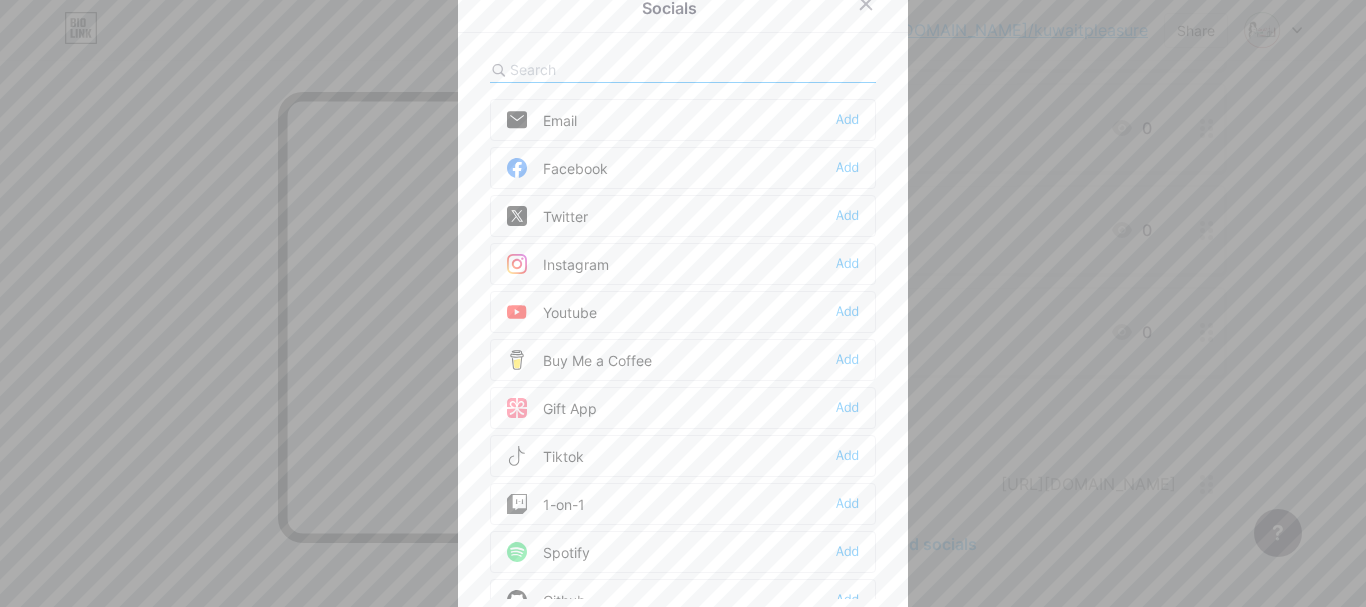 click at bounding box center (620, 69) 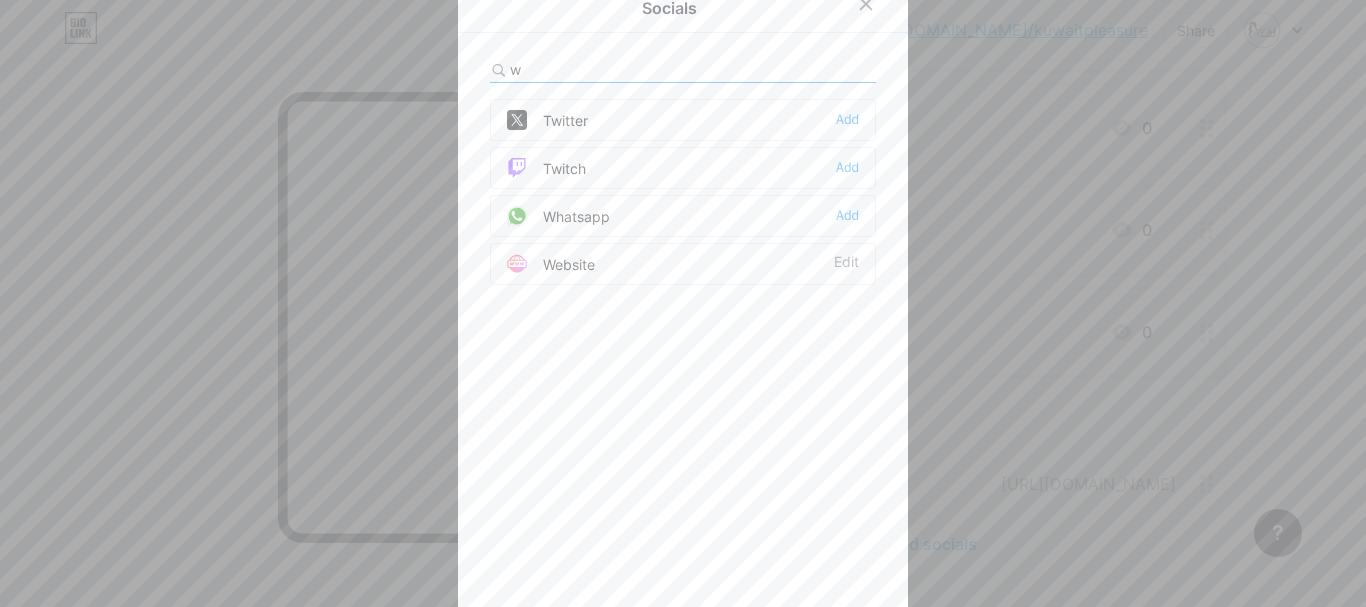 type on "w" 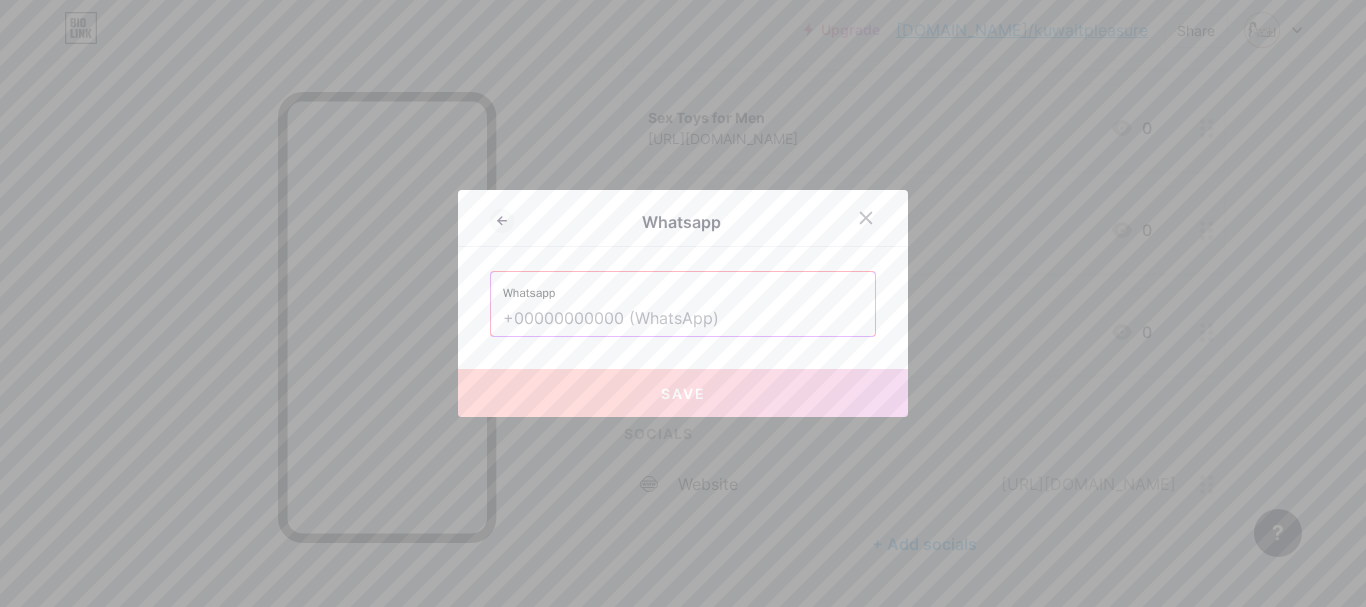 click at bounding box center [683, 319] 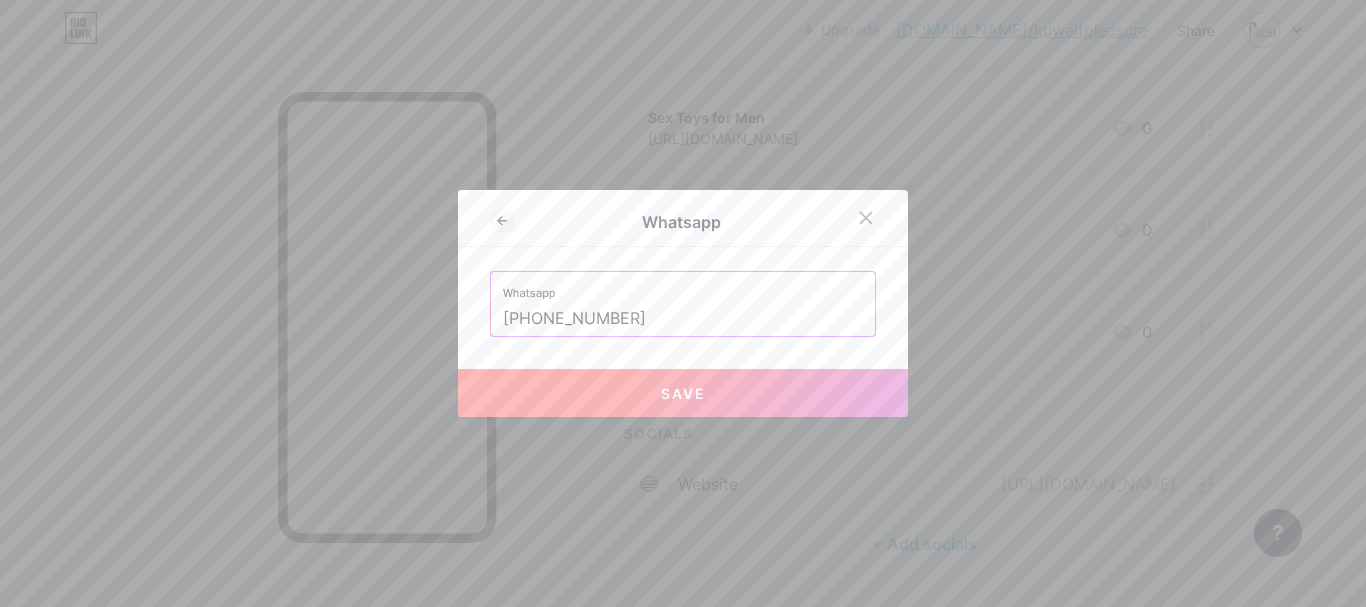 click on "Save" at bounding box center (683, 393) 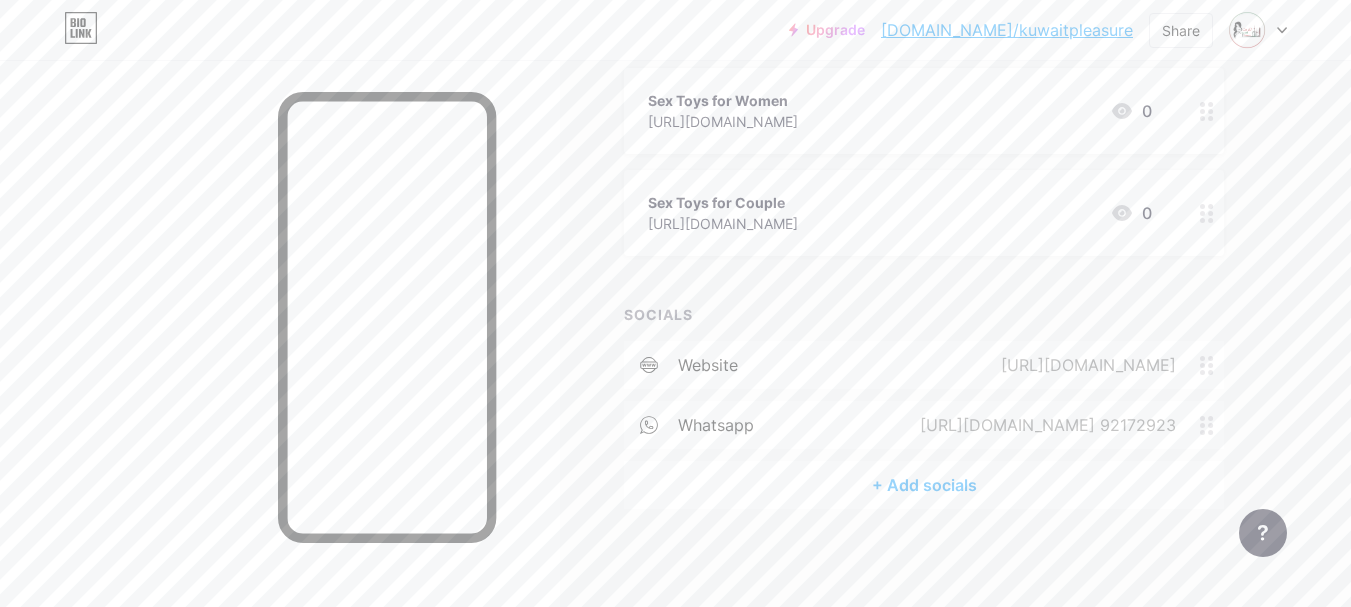 scroll, scrollTop: 452, scrollLeft: 0, axis: vertical 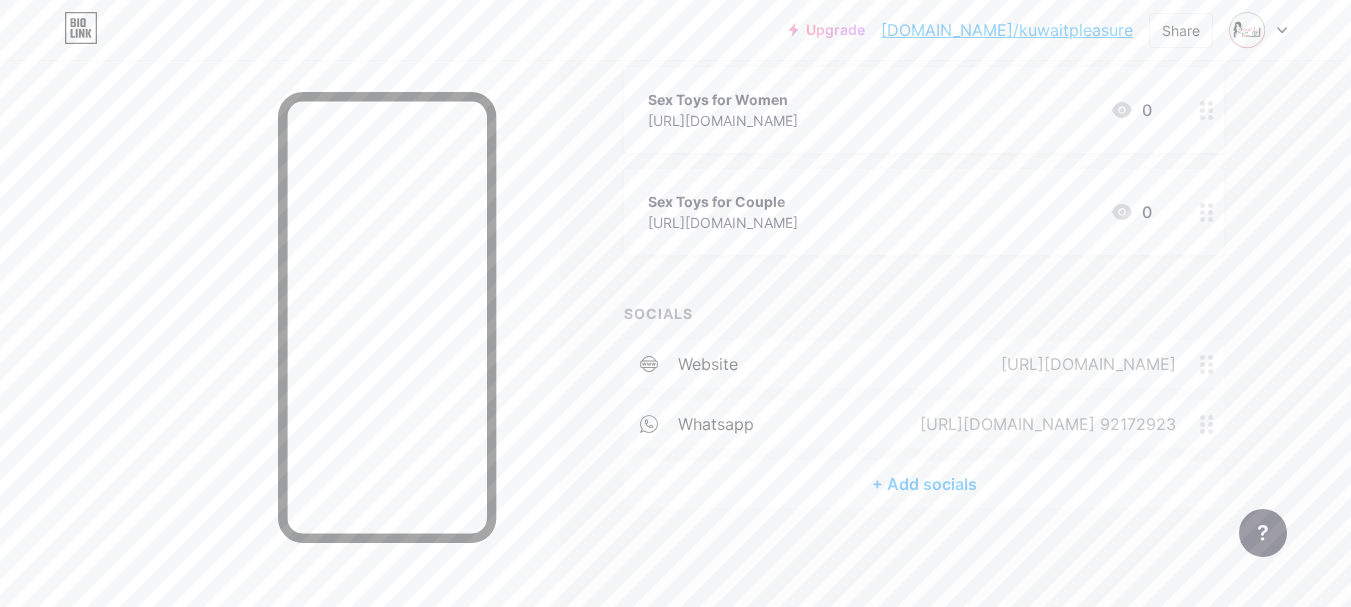 click on "+ Add socials" at bounding box center (924, 484) 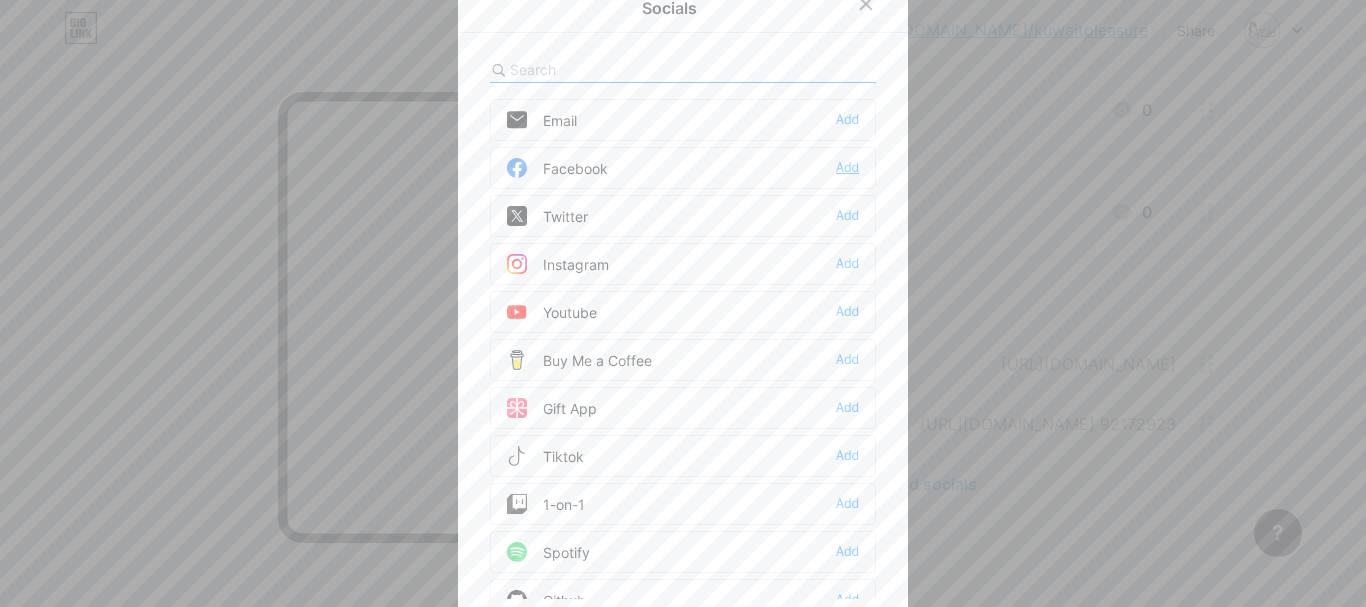 click on "Add" at bounding box center (847, 168) 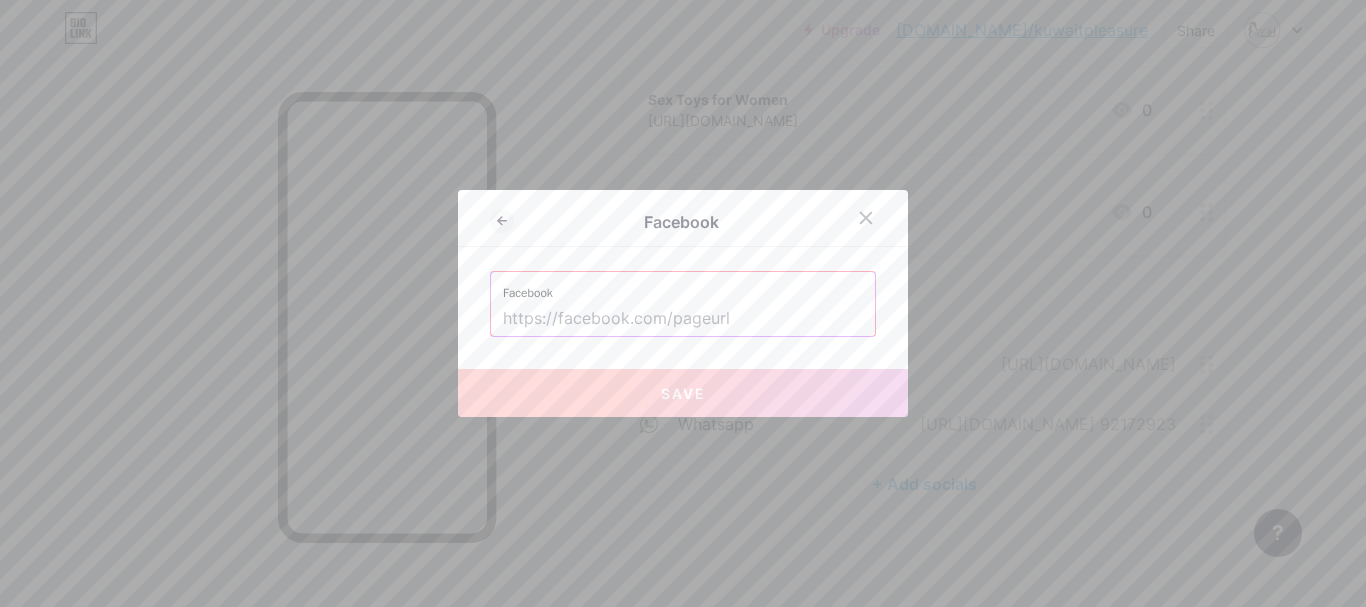 click at bounding box center [683, 303] 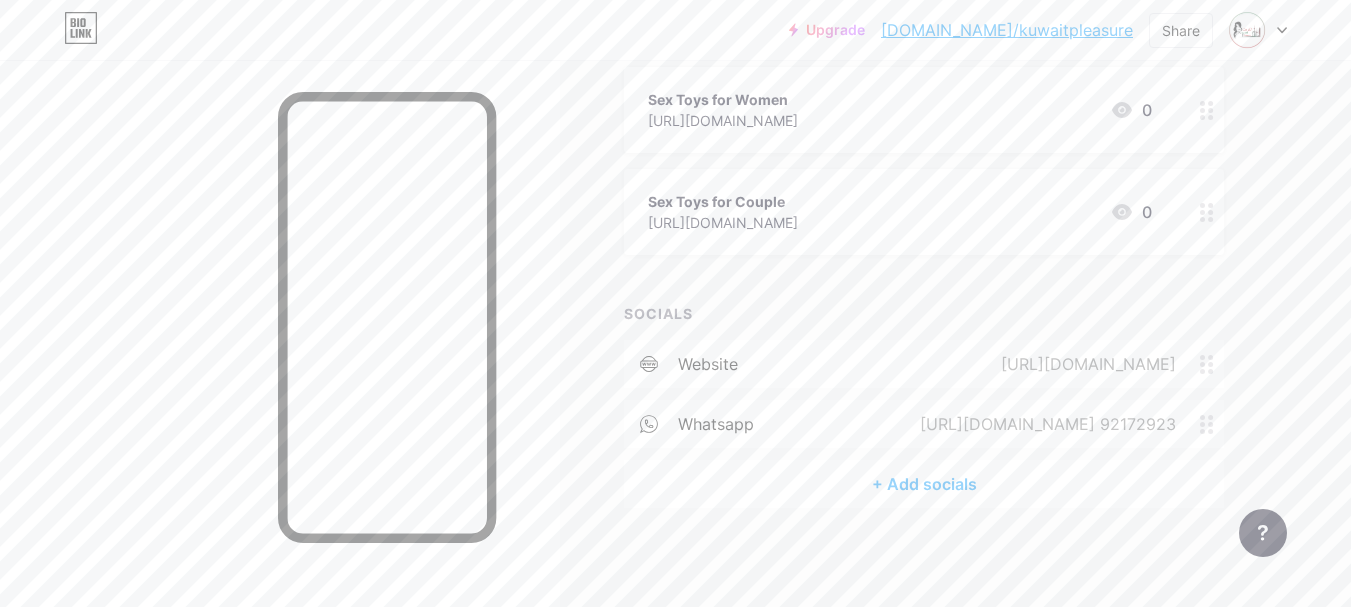 click on "+ Add socials" at bounding box center [924, 484] 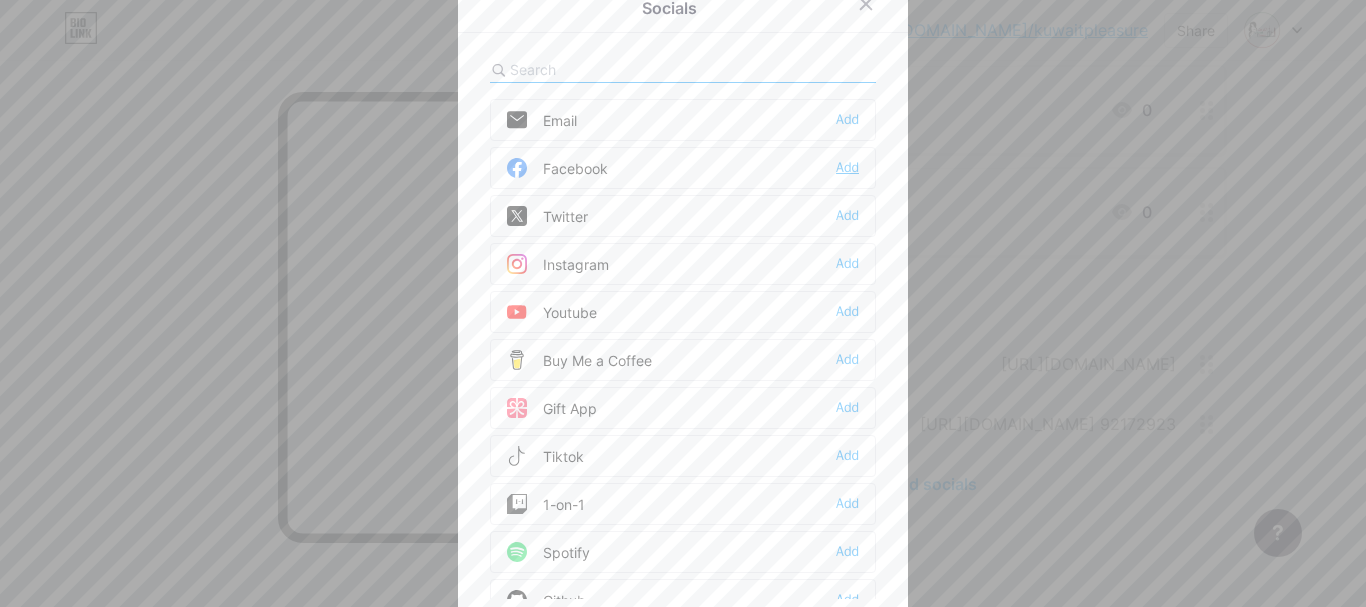 click on "Add" at bounding box center [847, 168] 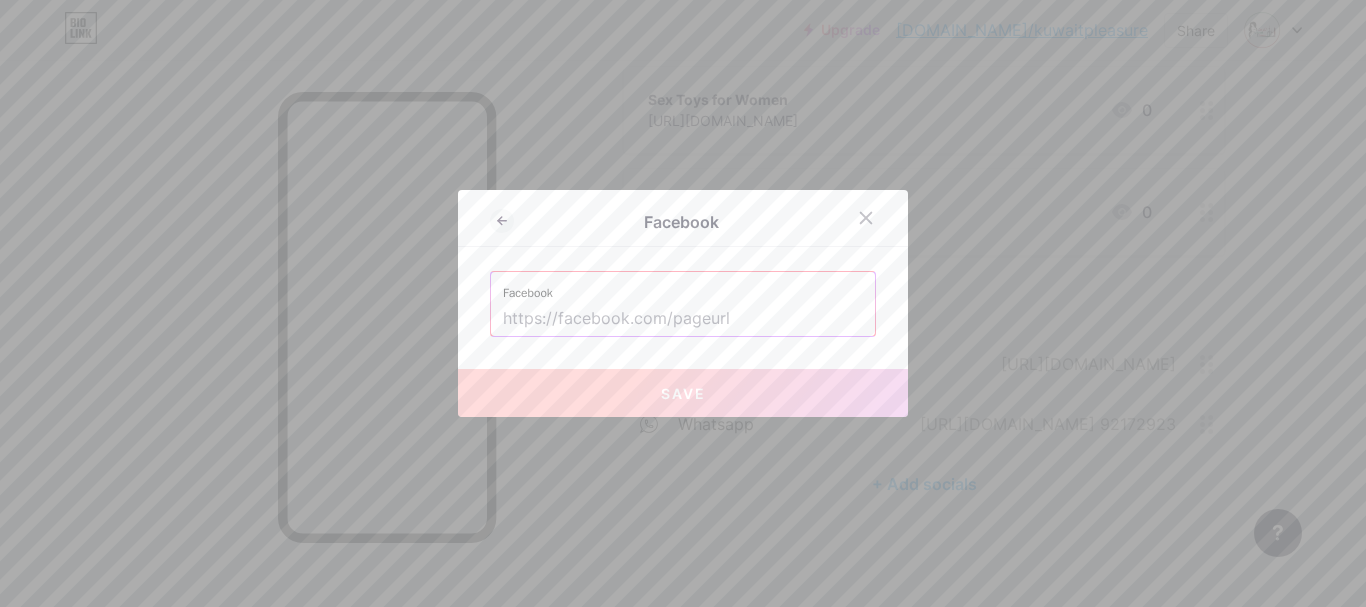 click at bounding box center (683, 303) 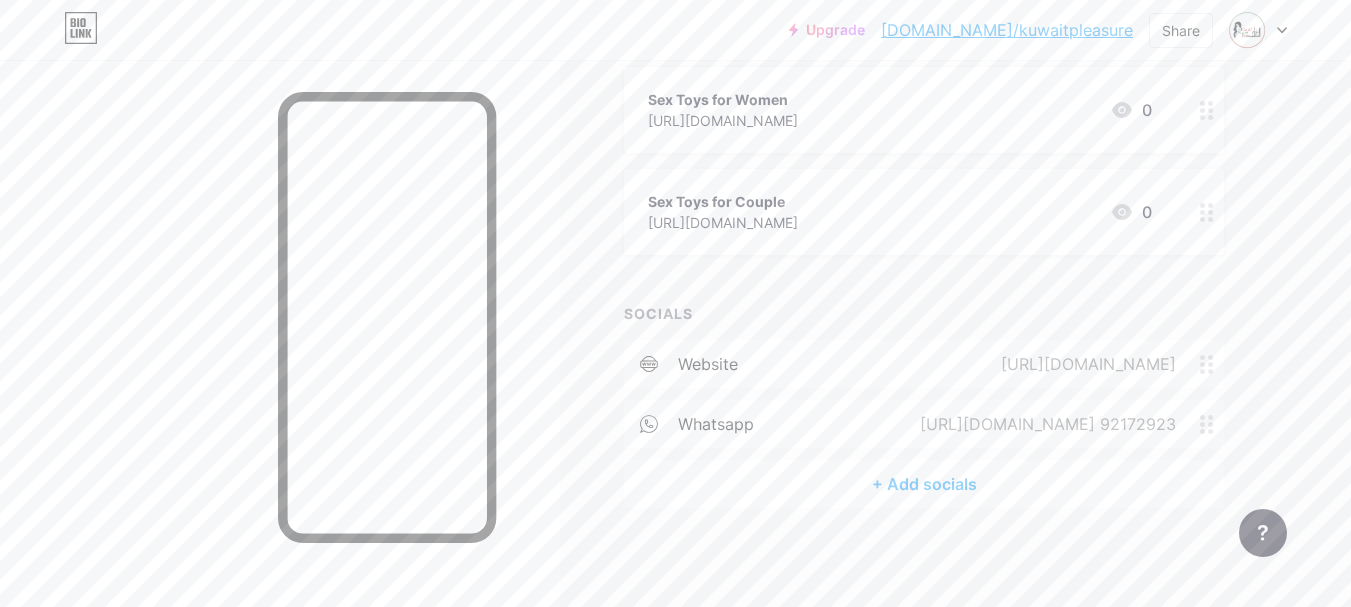 click on "+ Add socials" at bounding box center [924, 484] 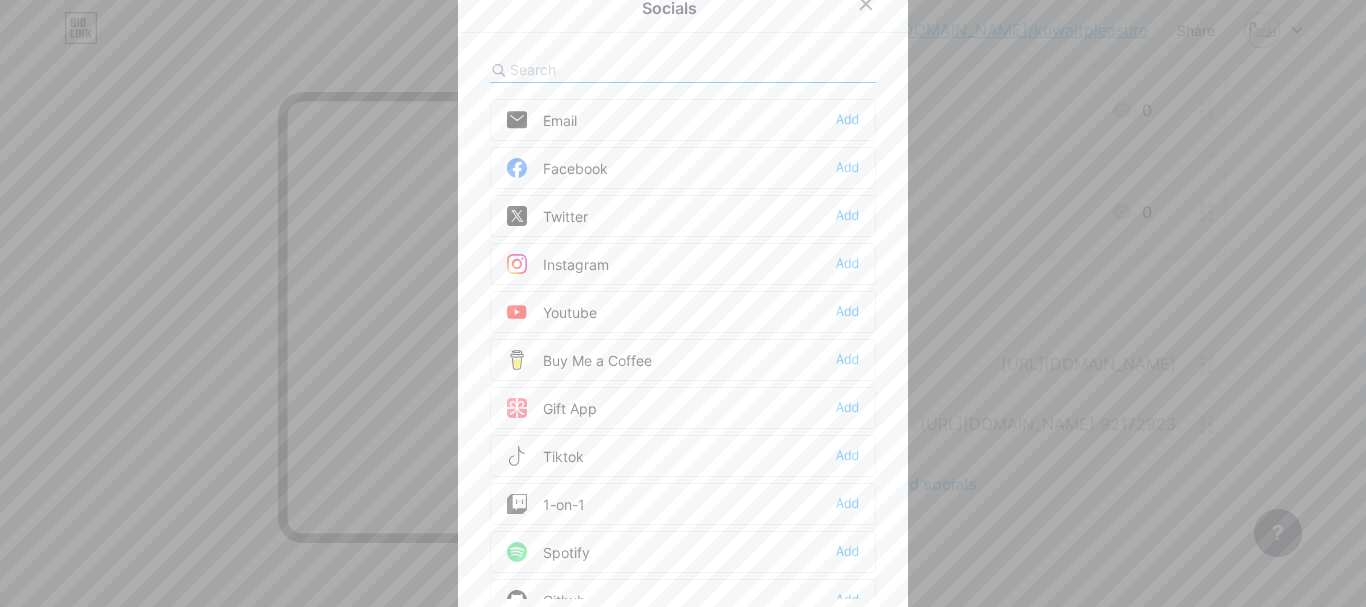 click at bounding box center (525, 168) 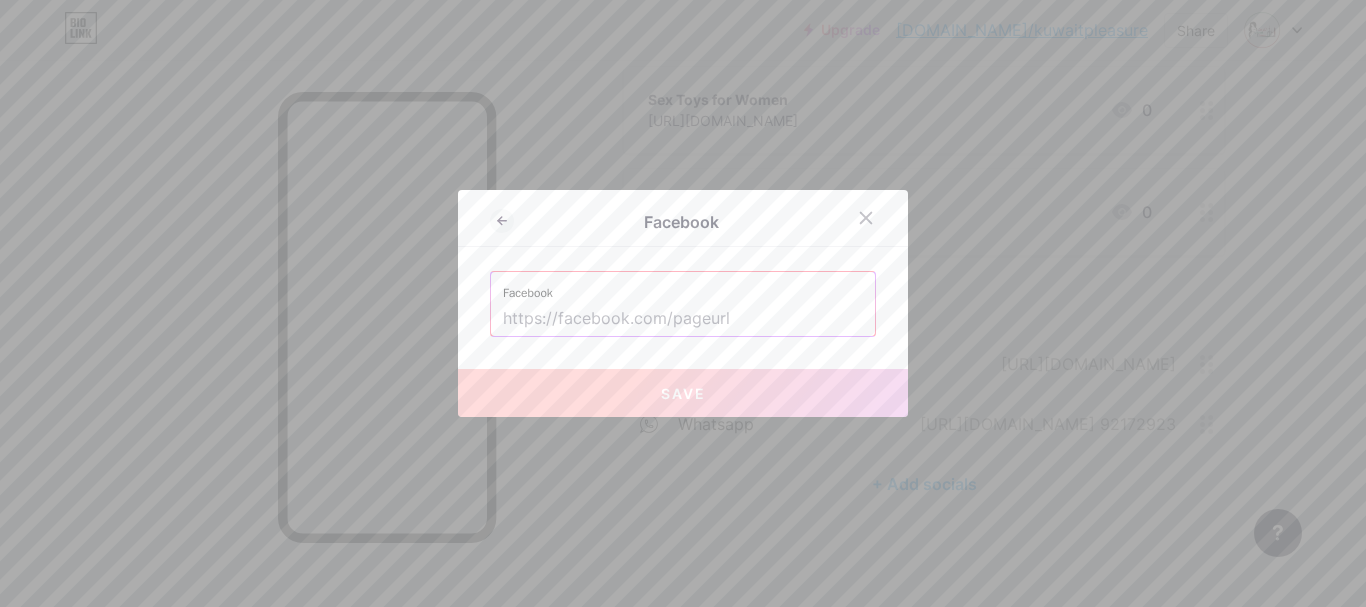 click at bounding box center (683, 319) 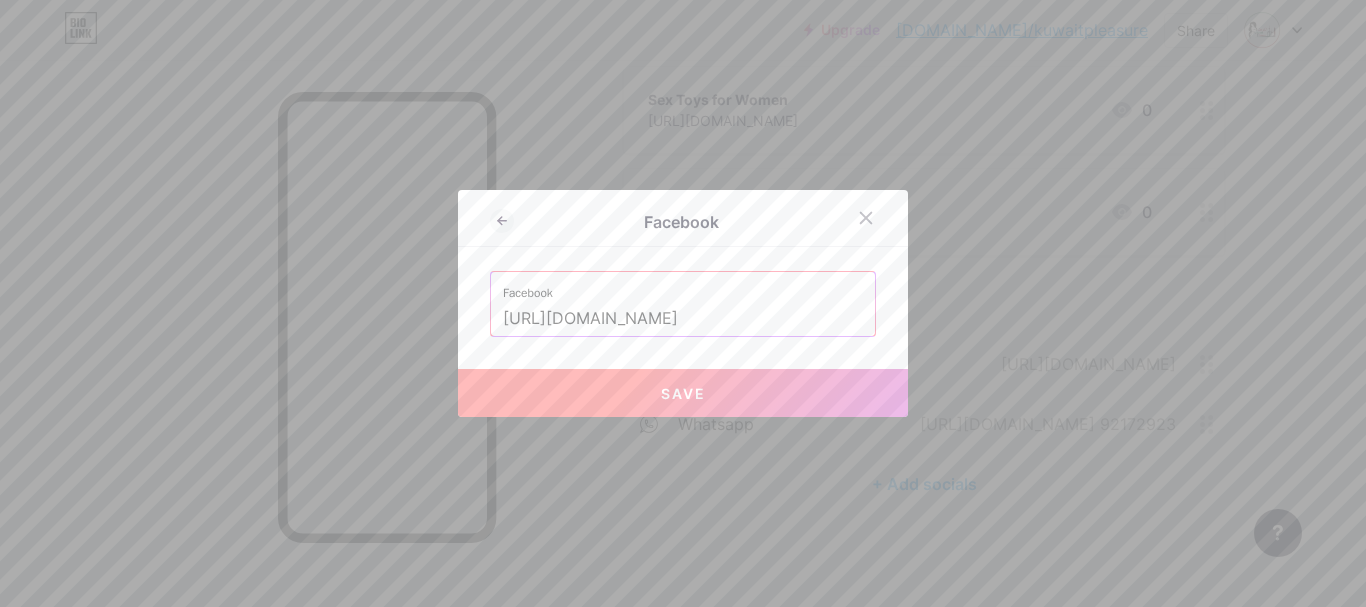 type on "[URL][DOMAIN_NAME]" 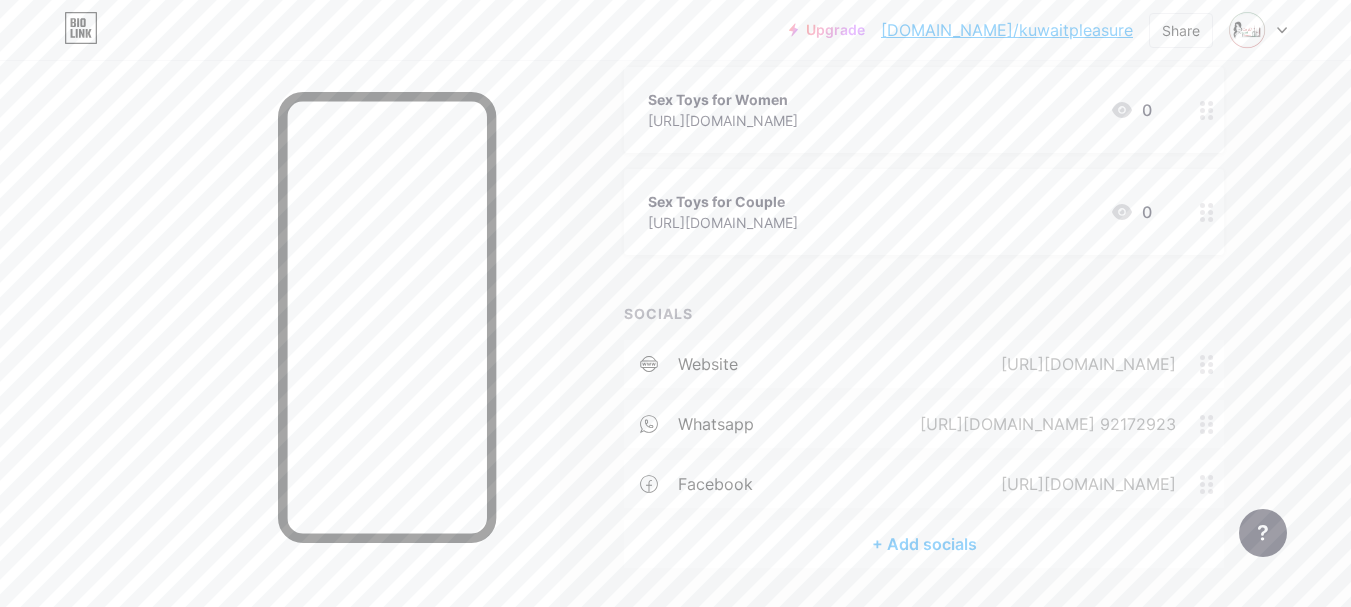 click on "+ Add socials" at bounding box center (924, 544) 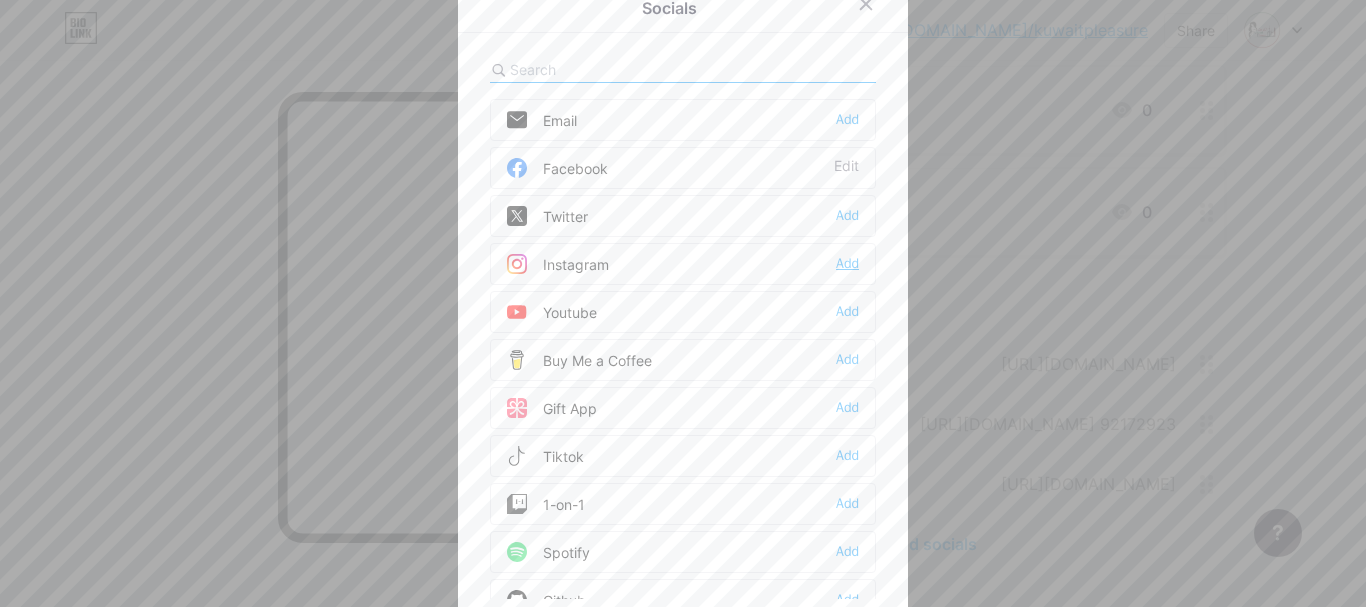 click on "Add" at bounding box center (847, 264) 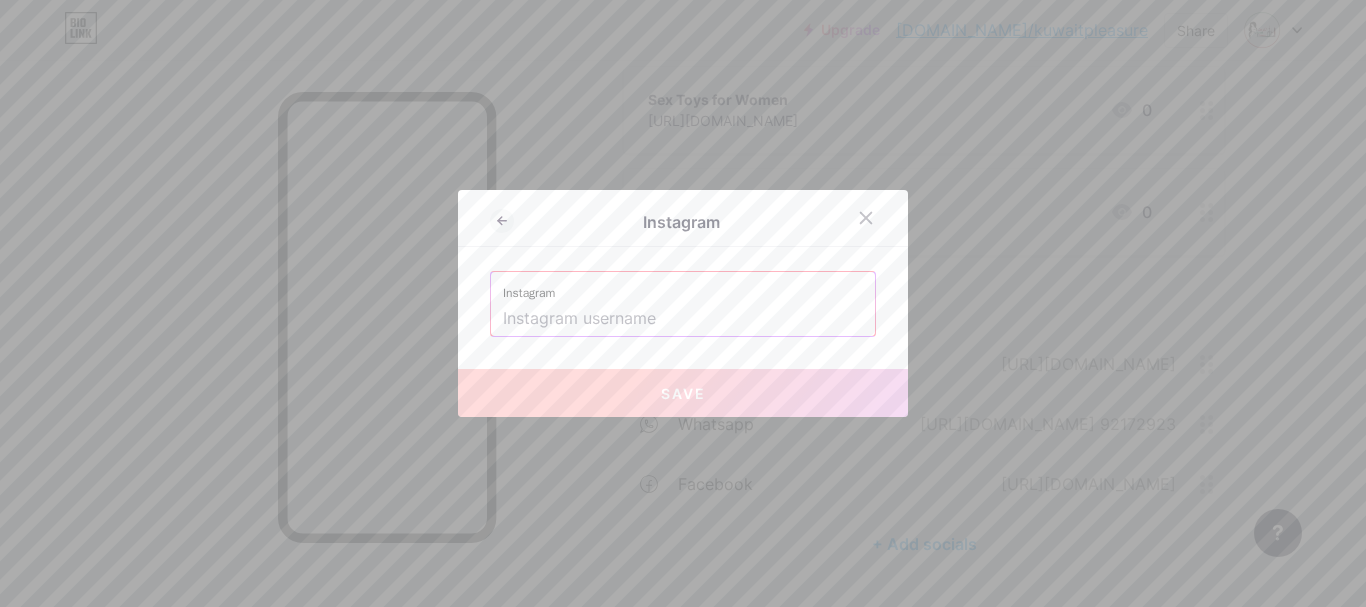 click on "Instagram       Instagram           Save" at bounding box center [683, 303] 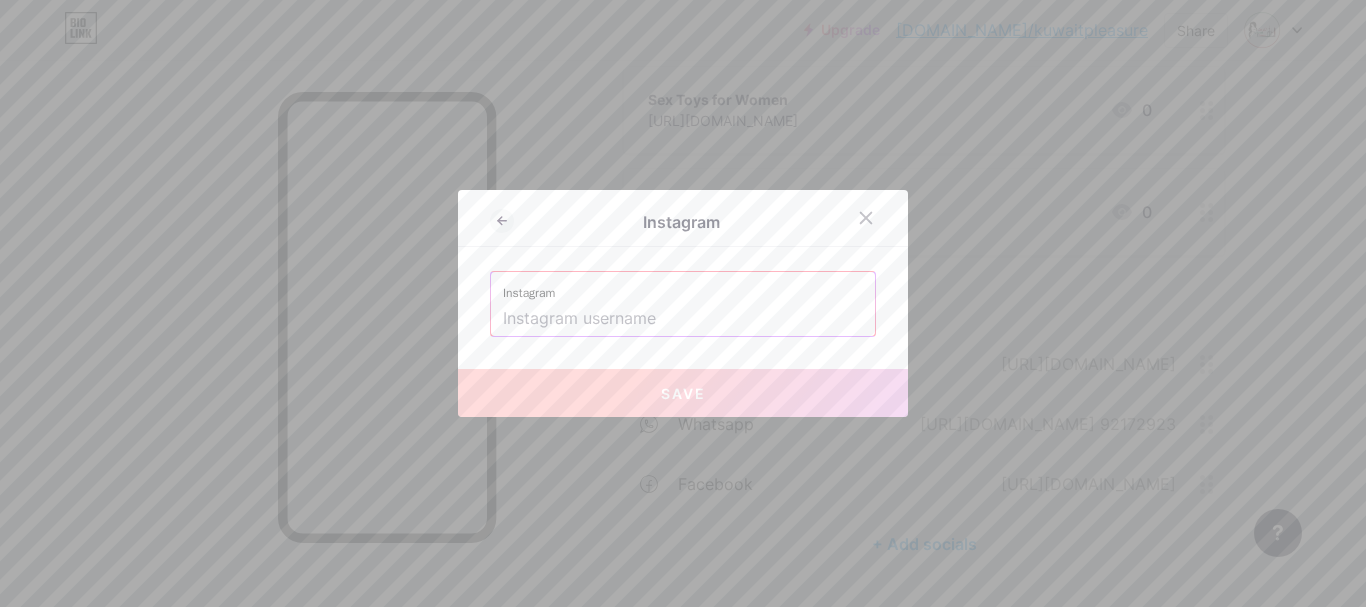 click at bounding box center [683, 319] 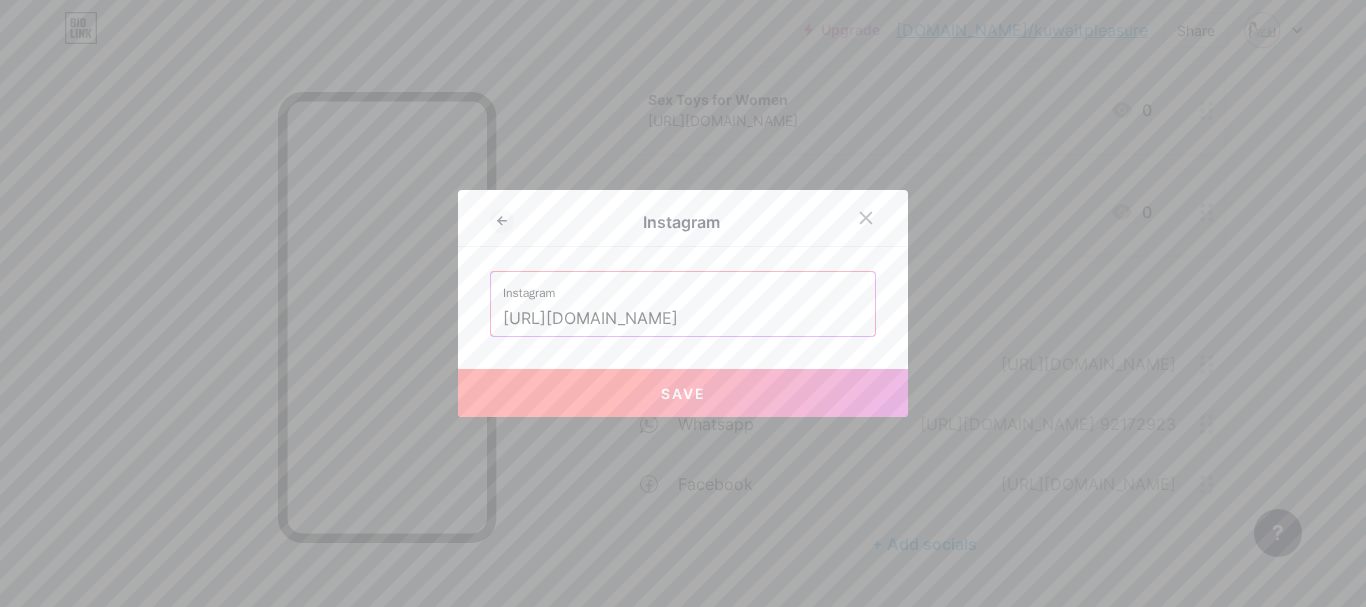drag, startPoint x: 711, startPoint y: 320, endPoint x: 461, endPoint y: 323, distance: 250.018 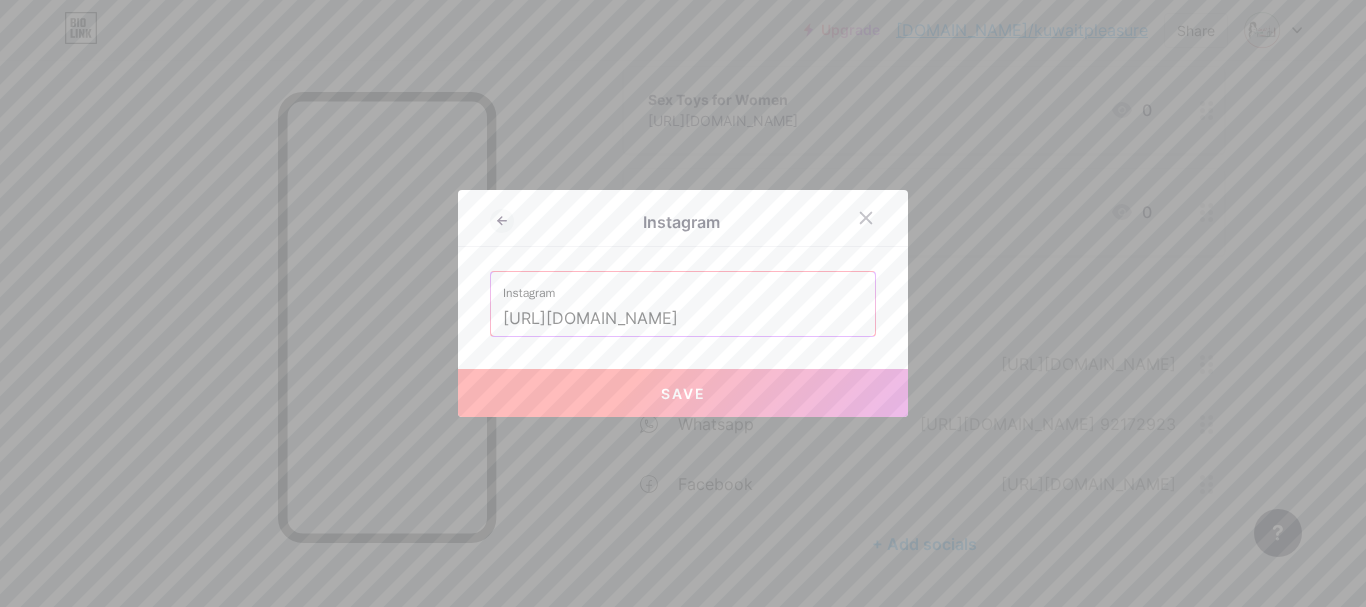 click on "Instagram       Instagram   https://www.instagram.com/kuwaitpleasure25/         Save" at bounding box center (683, 303) 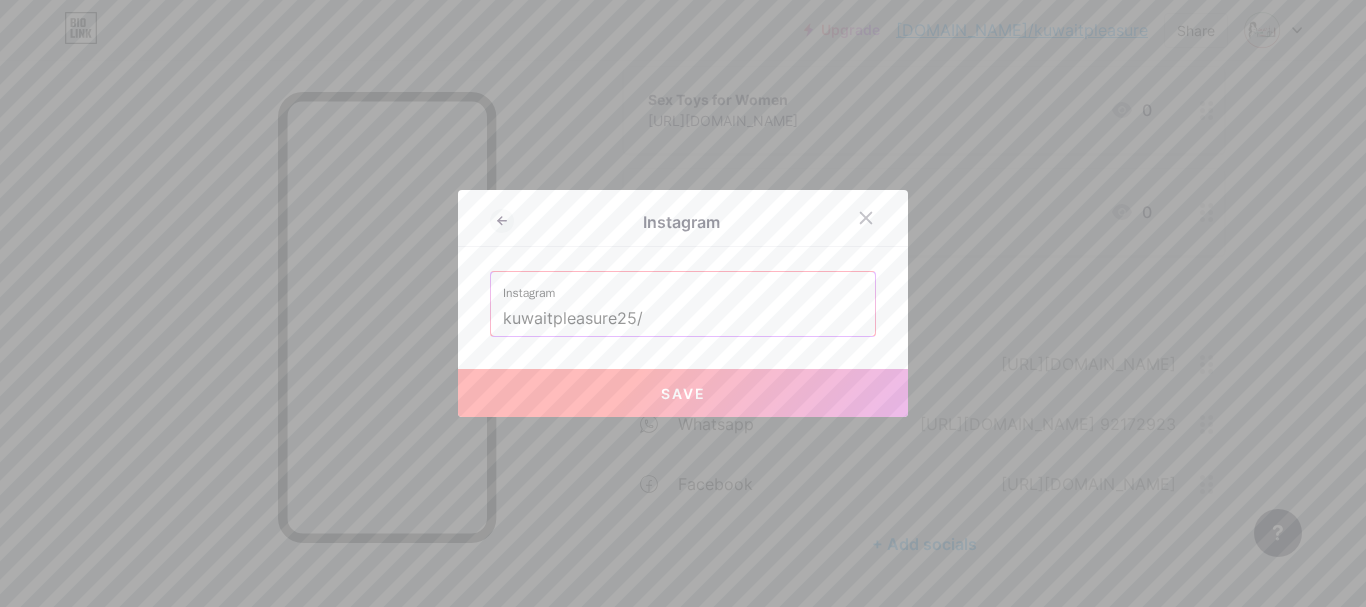 click on "kuwaitpleasure25/" at bounding box center (683, 319) 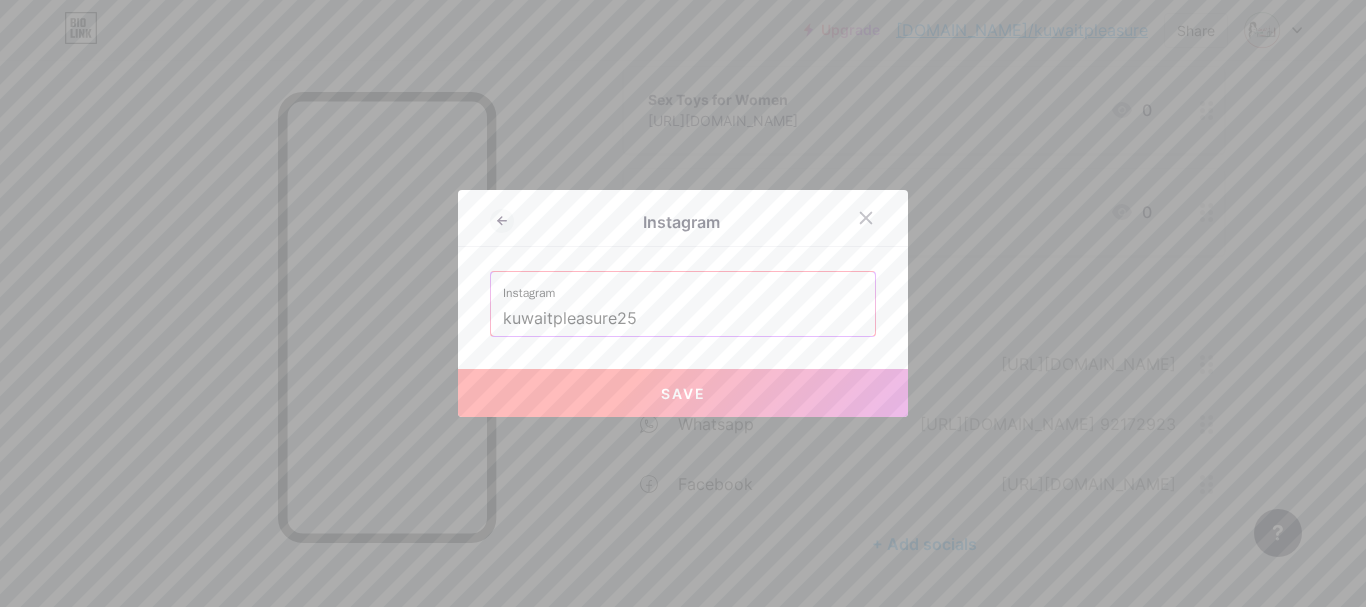 click on "Save" at bounding box center [683, 393] 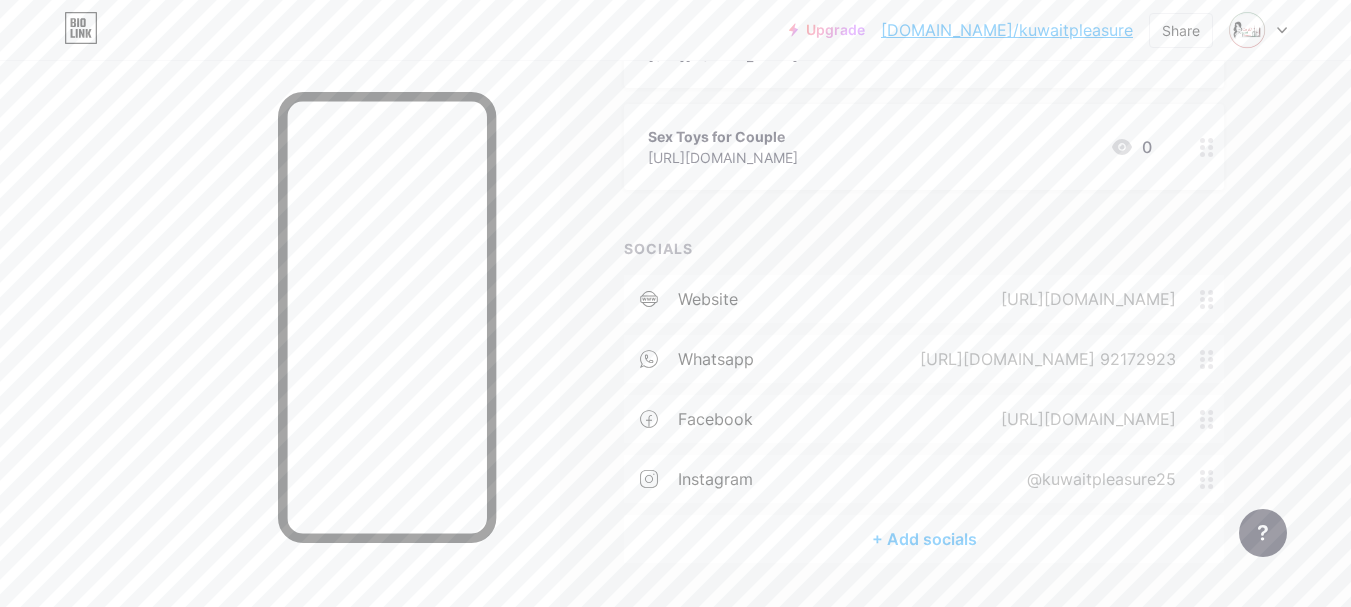 scroll, scrollTop: 552, scrollLeft: 0, axis: vertical 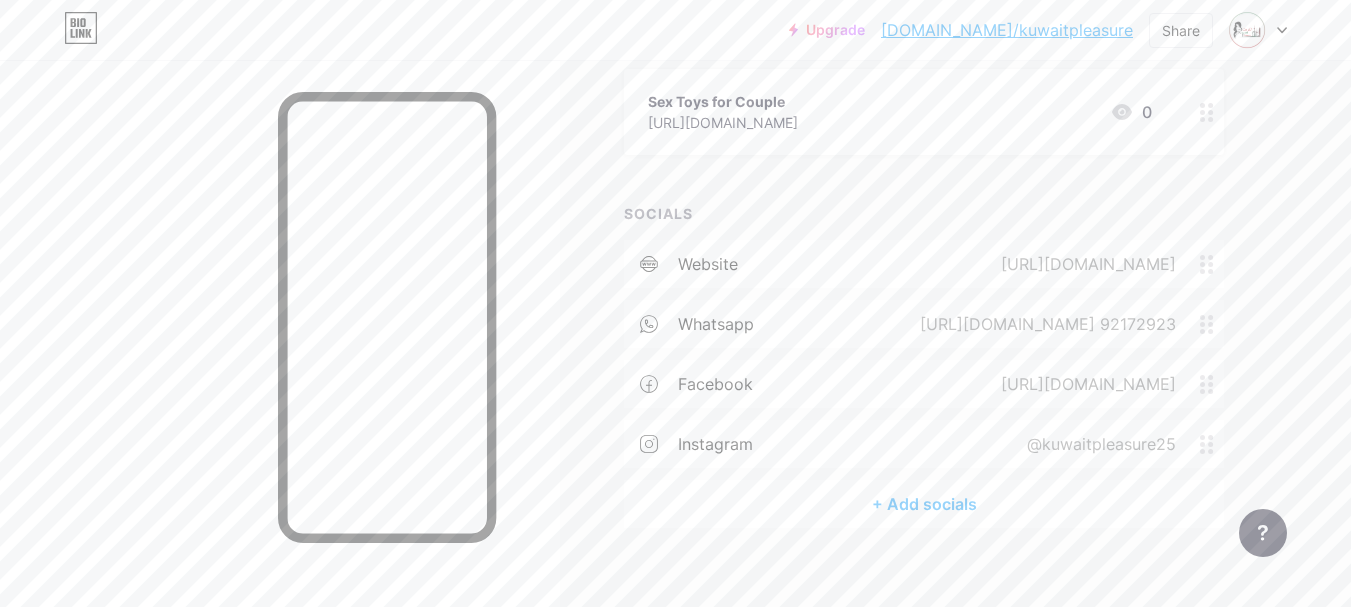 click on "+ Add socials" at bounding box center (924, 504) 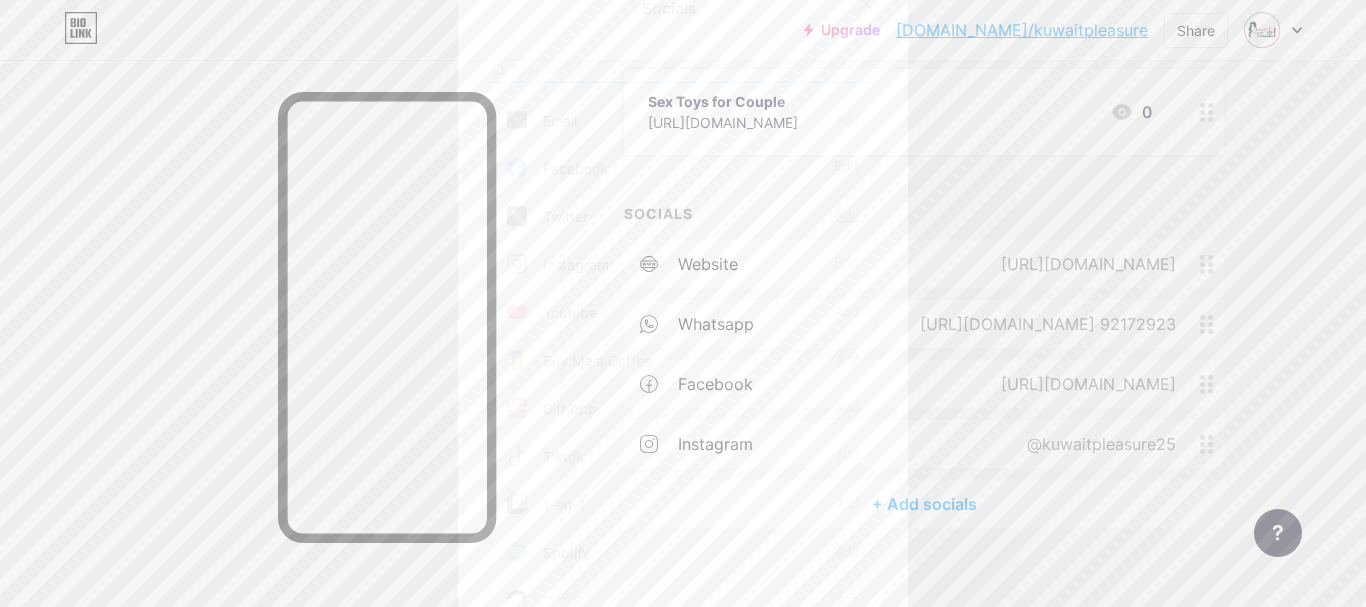 click on "Add" at bounding box center [847, 216] 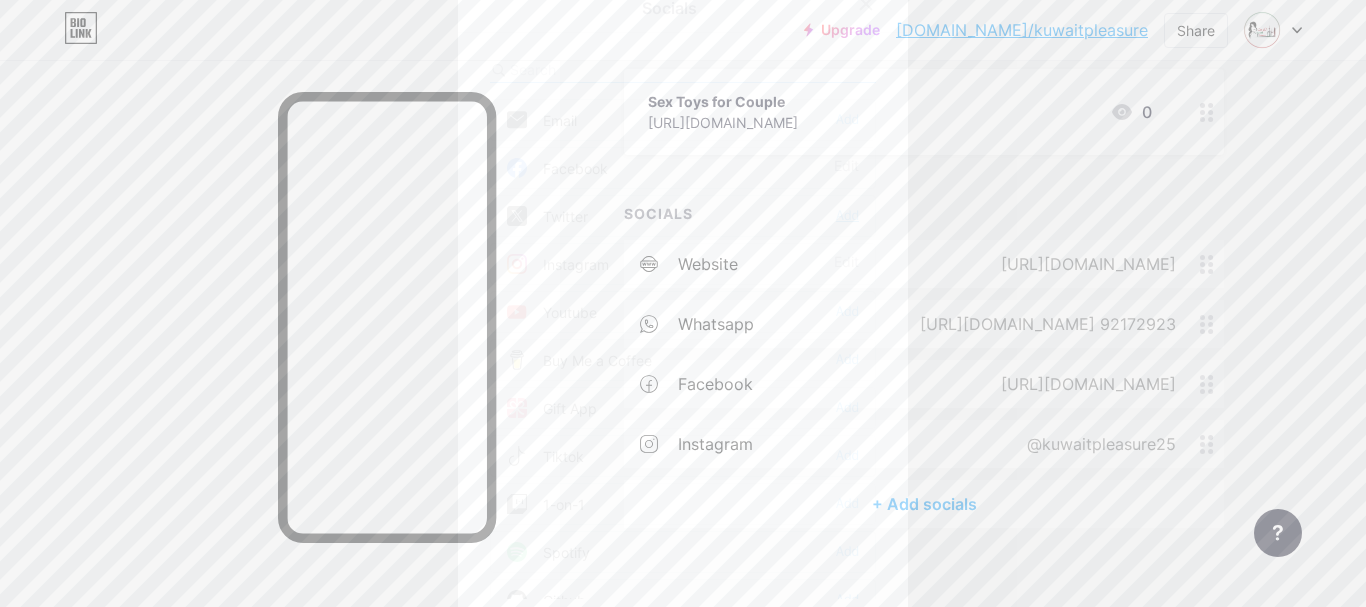 click on "Socials" at bounding box center [669, 8] 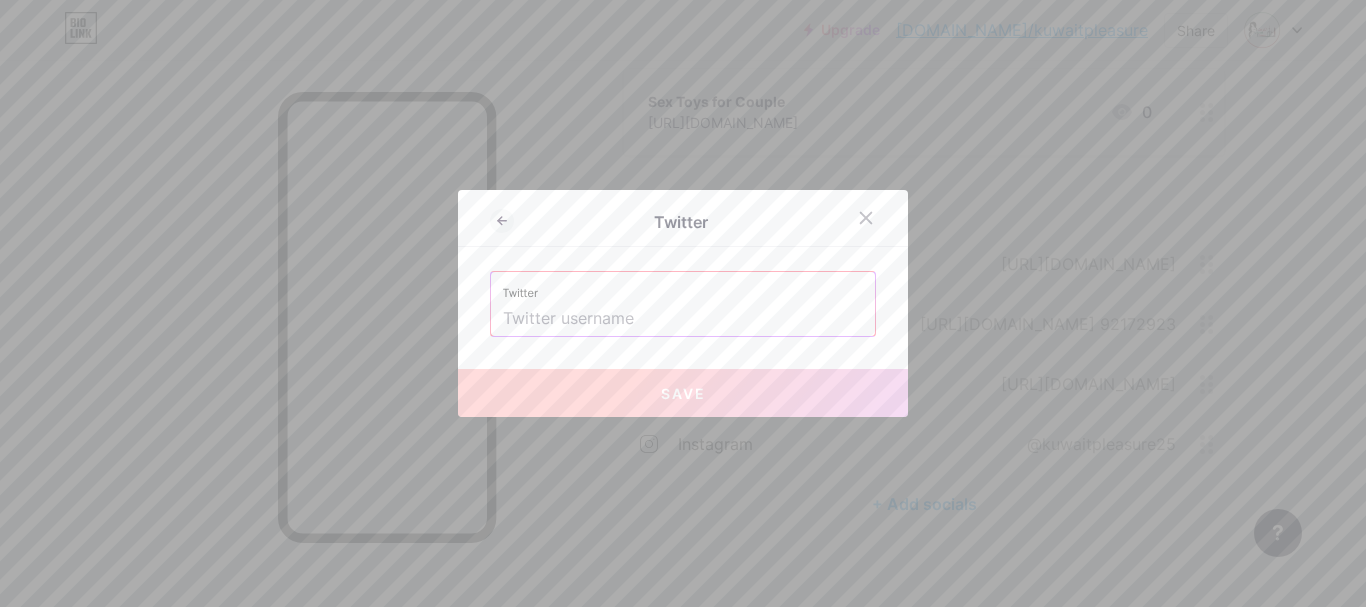 click at bounding box center (683, 319) 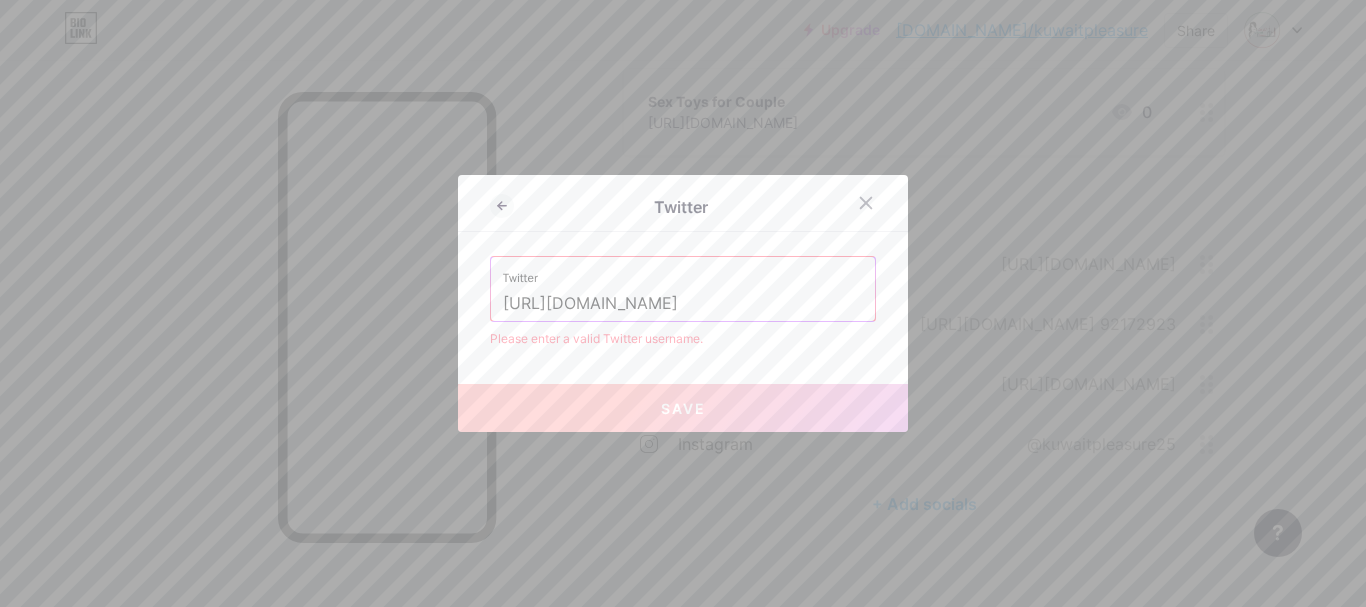 drag, startPoint x: 601, startPoint y: 306, endPoint x: 479, endPoint y: 311, distance: 122.10242 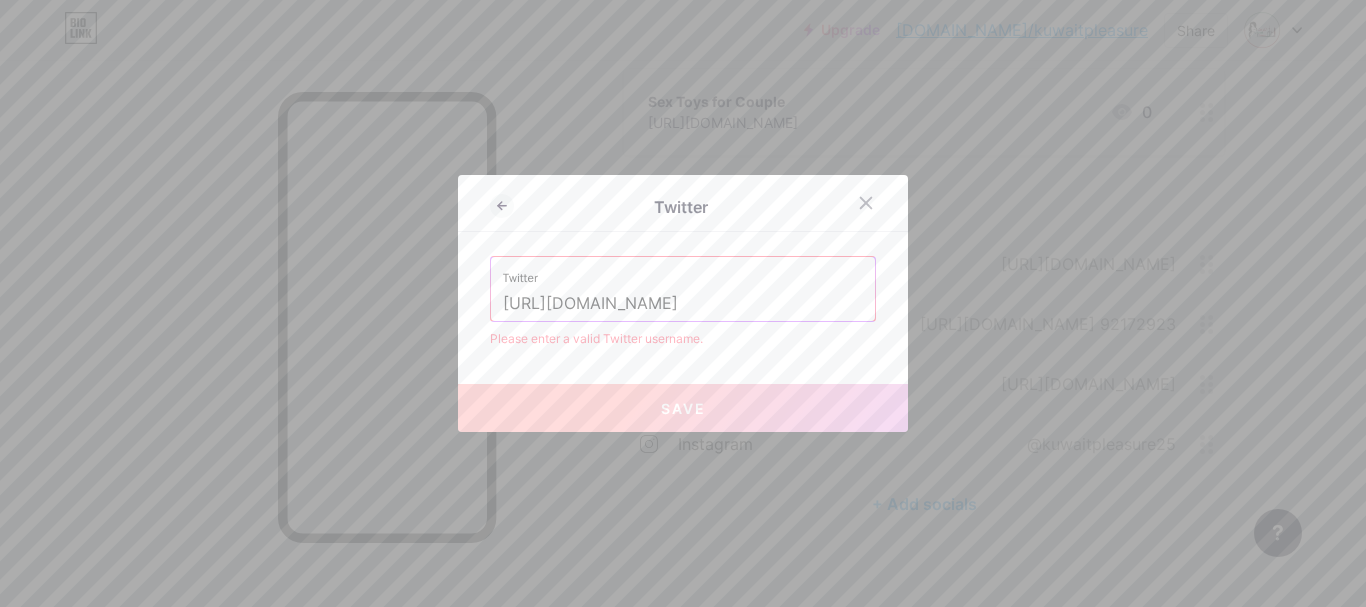 click on "Twitter       Twitter   https://x.com/pleasureKuwait   Please enter a valid Twitter username.       Save" at bounding box center [683, 303] 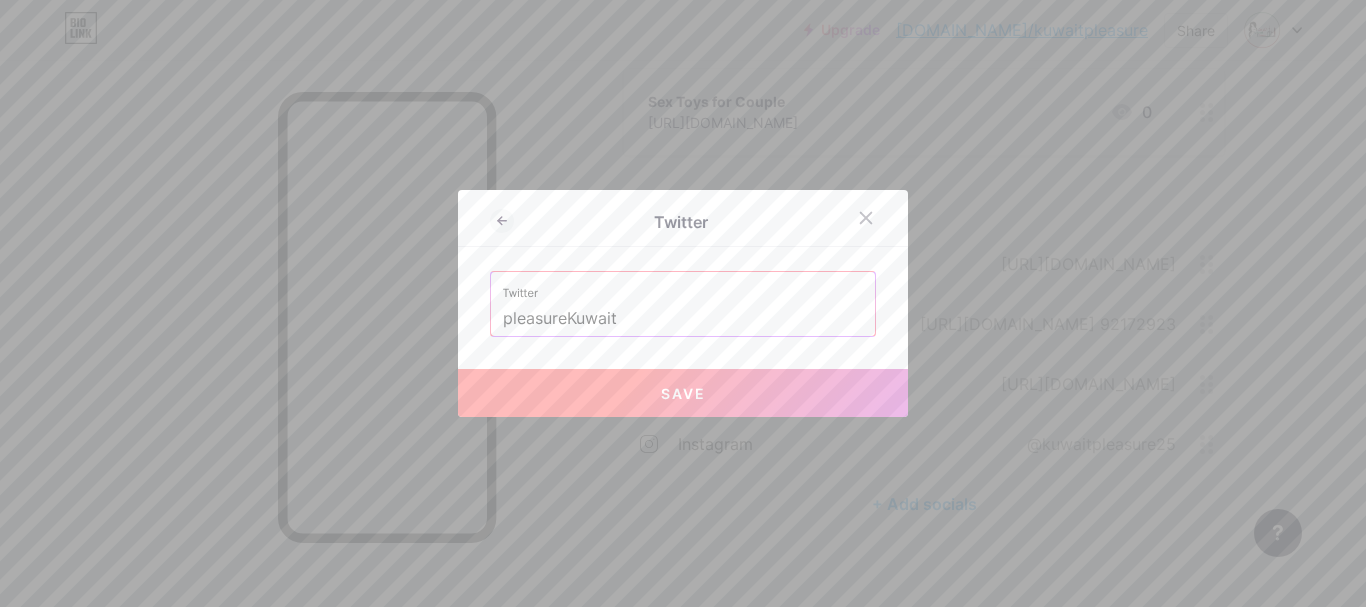 click on "Save" at bounding box center [683, 393] 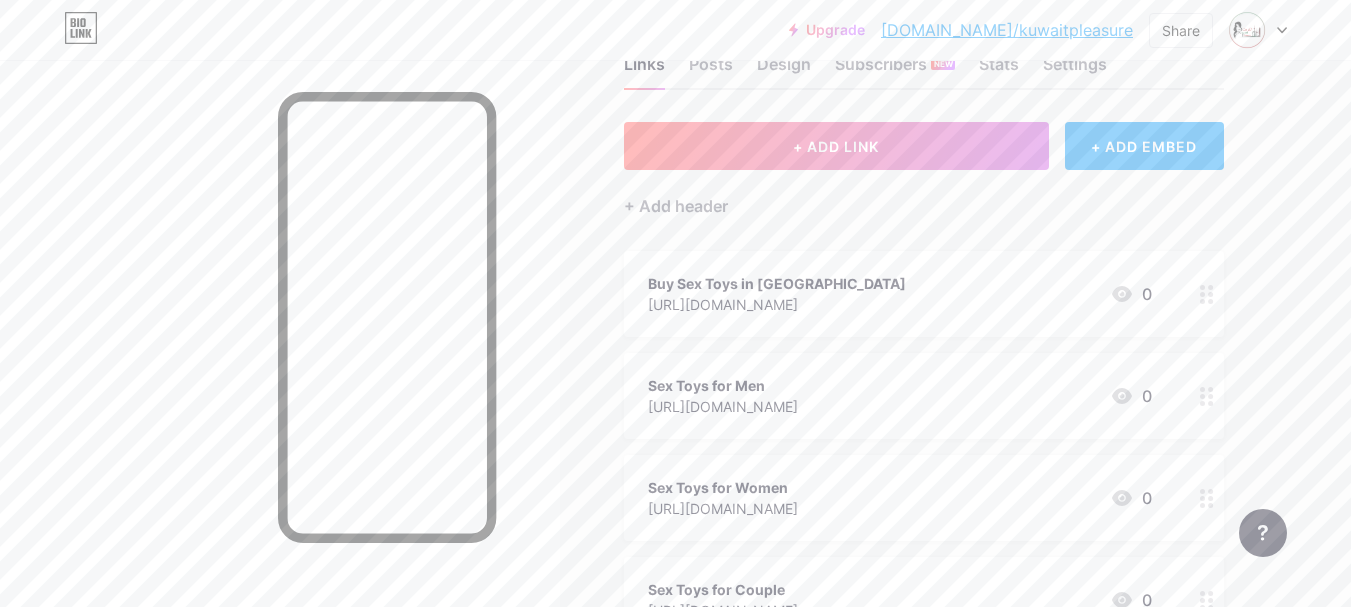 scroll, scrollTop: 0, scrollLeft: 0, axis: both 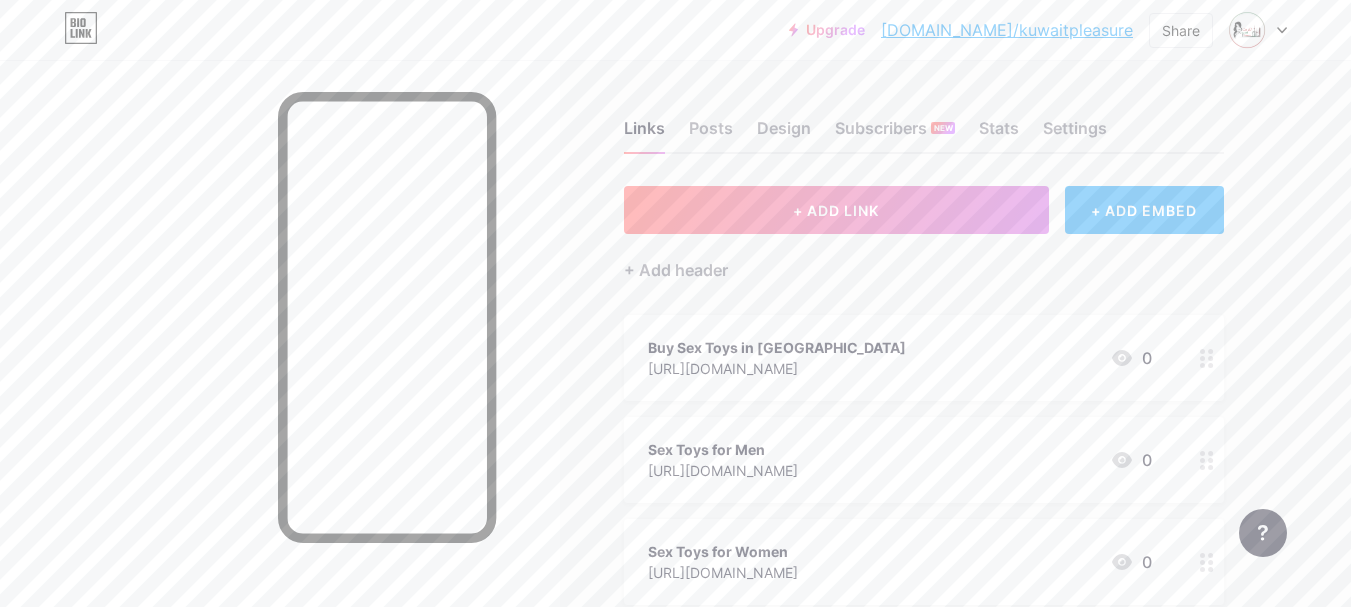 click on "+ ADD EMBED" at bounding box center (1144, 210) 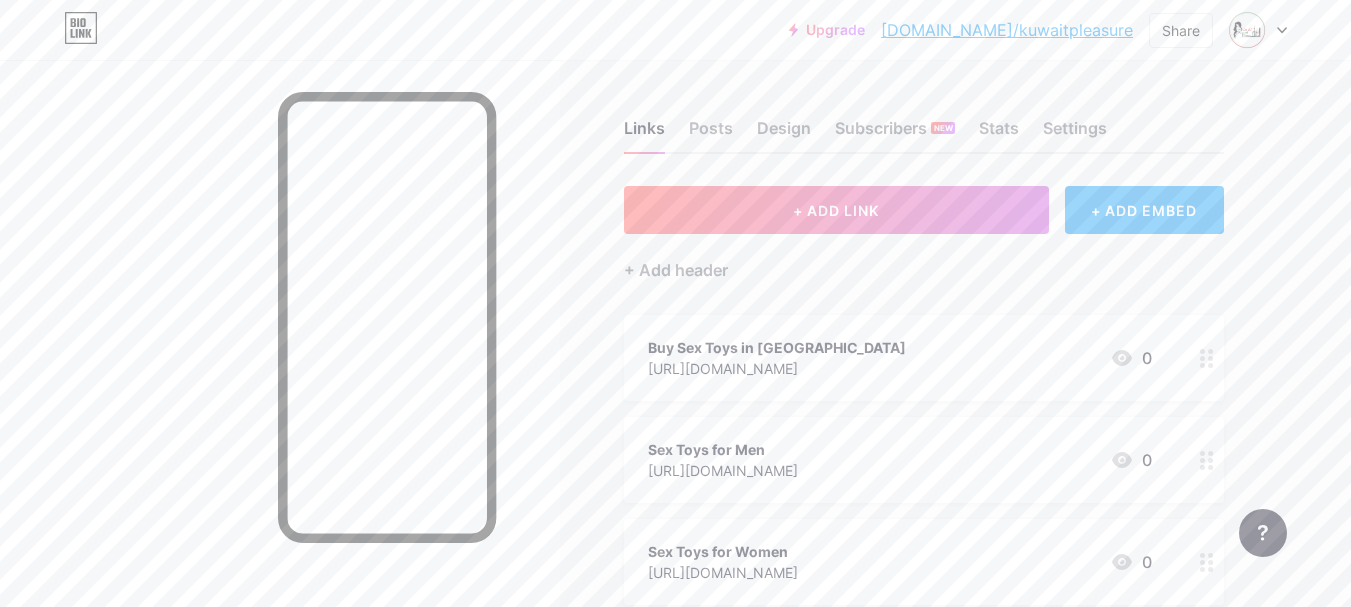 click on "+ ADD EMBED" at bounding box center (1144, 210) 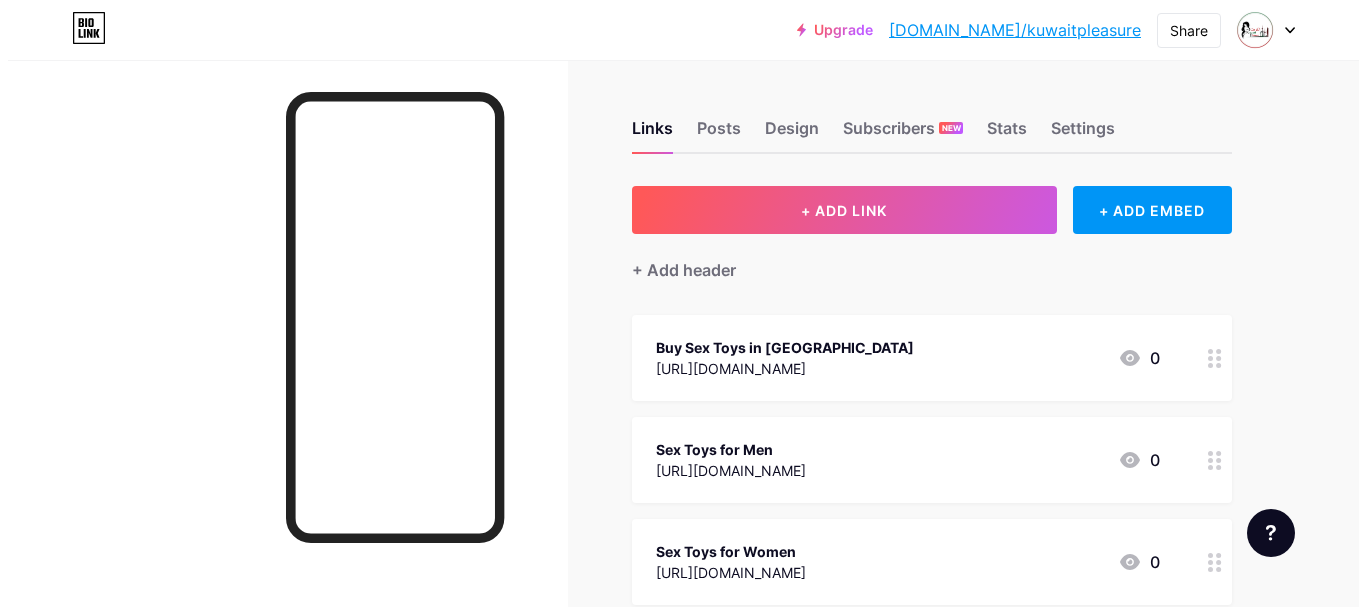 scroll, scrollTop: 0, scrollLeft: 0, axis: both 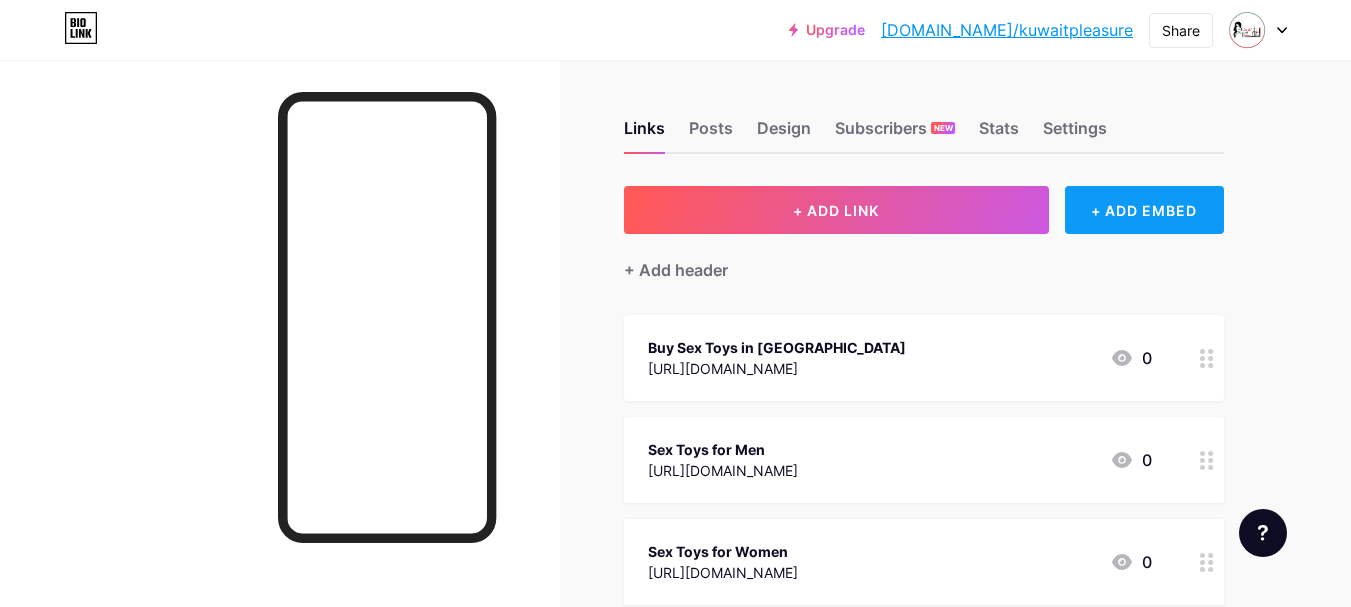click on "+ ADD EMBED" at bounding box center (1144, 210) 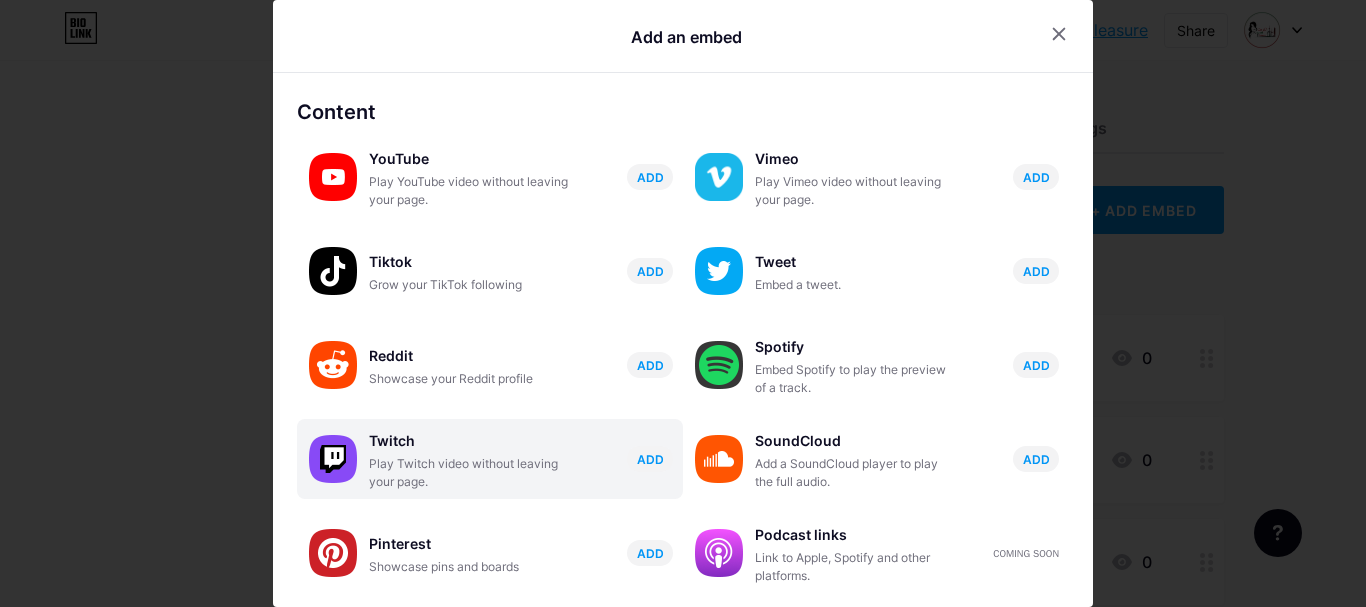 scroll, scrollTop: 400, scrollLeft: 0, axis: vertical 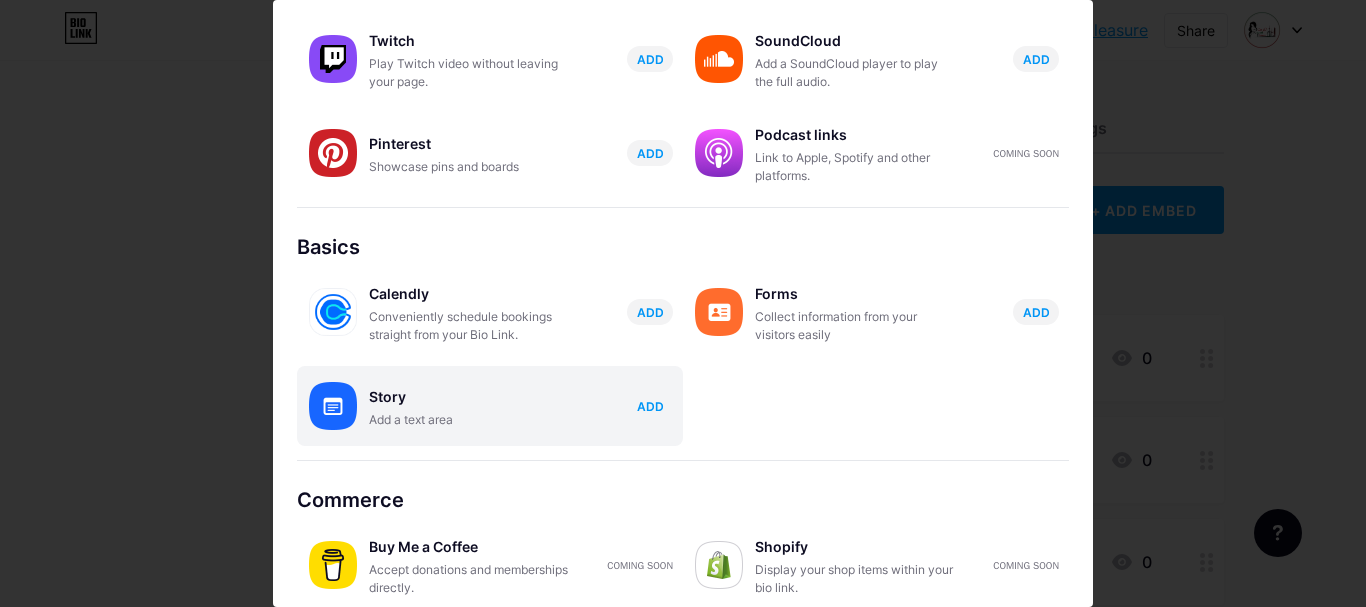 click on "ADD" at bounding box center [650, 406] 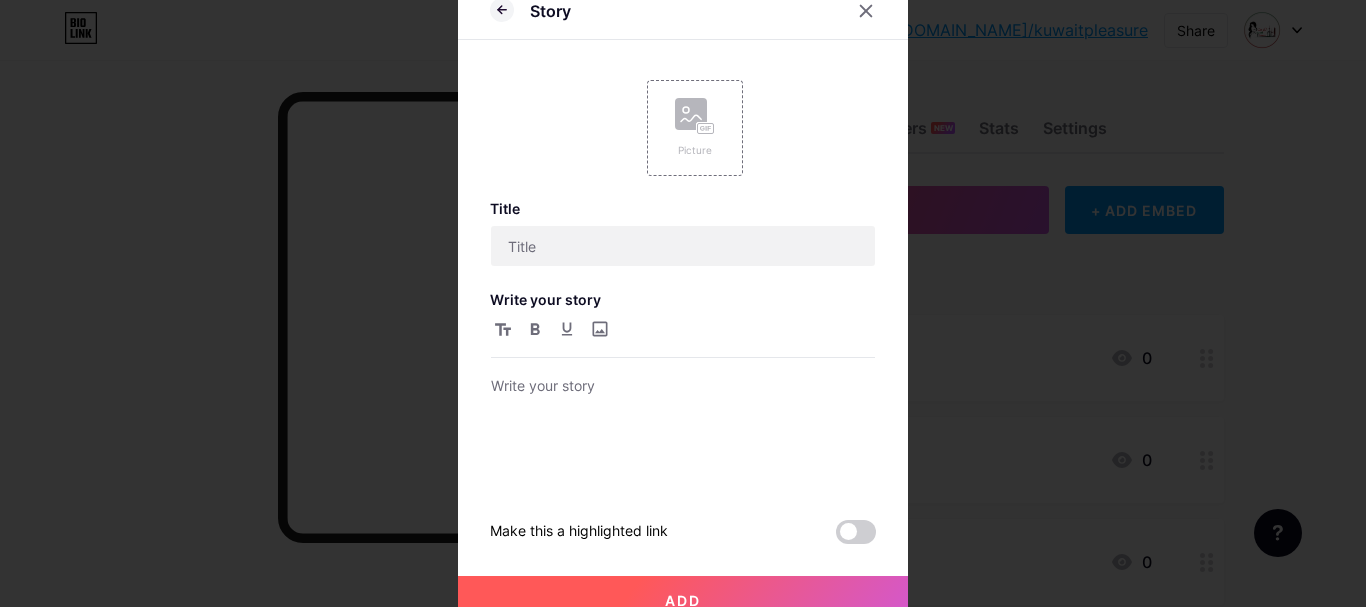scroll, scrollTop: 0, scrollLeft: 0, axis: both 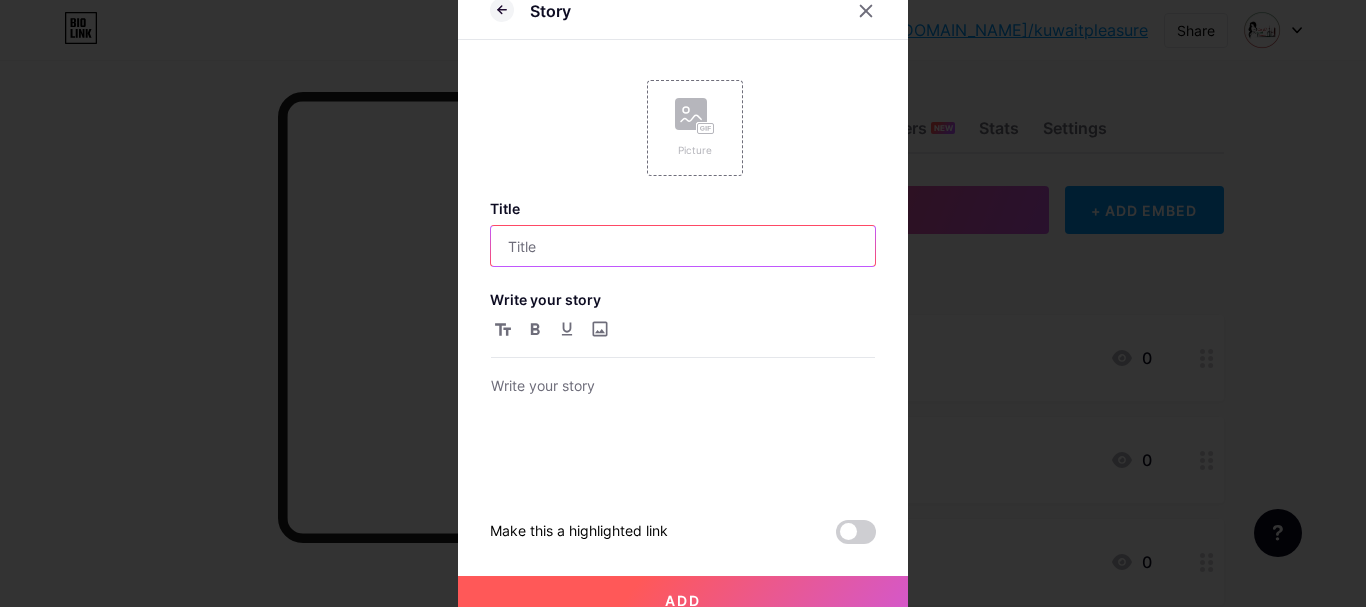 click at bounding box center [683, 246] 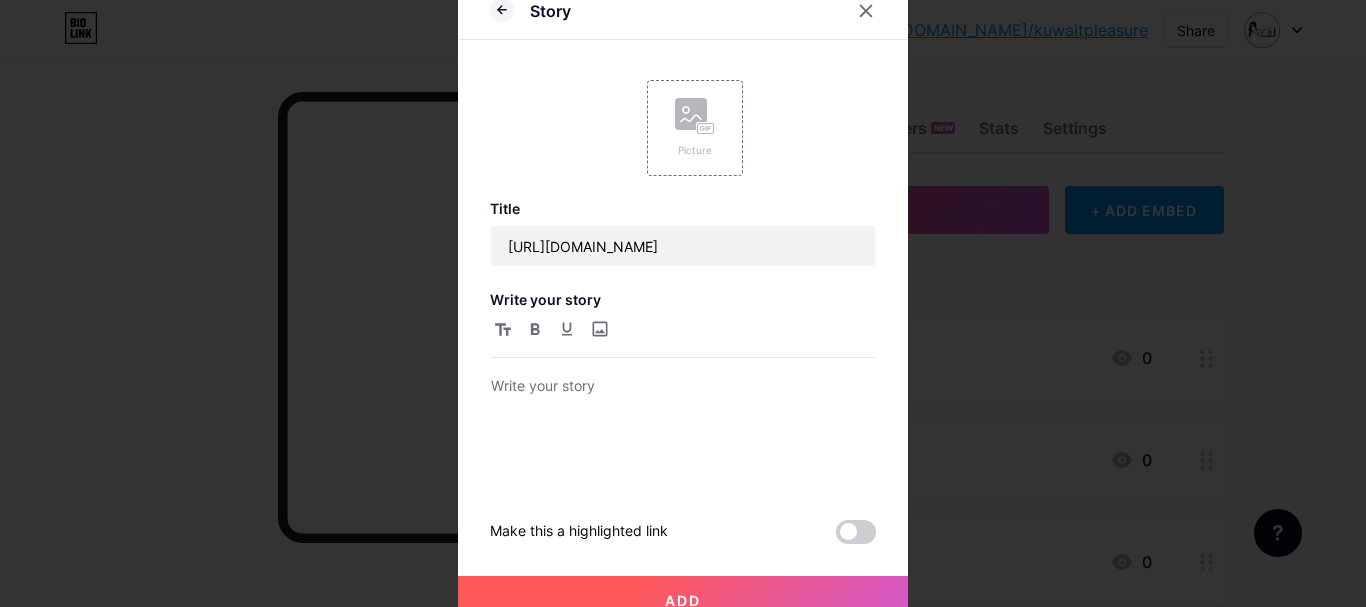 click on "Title
[URL][DOMAIN_NAME]
Write your story
Make this a highlighted link" at bounding box center [683, 372] 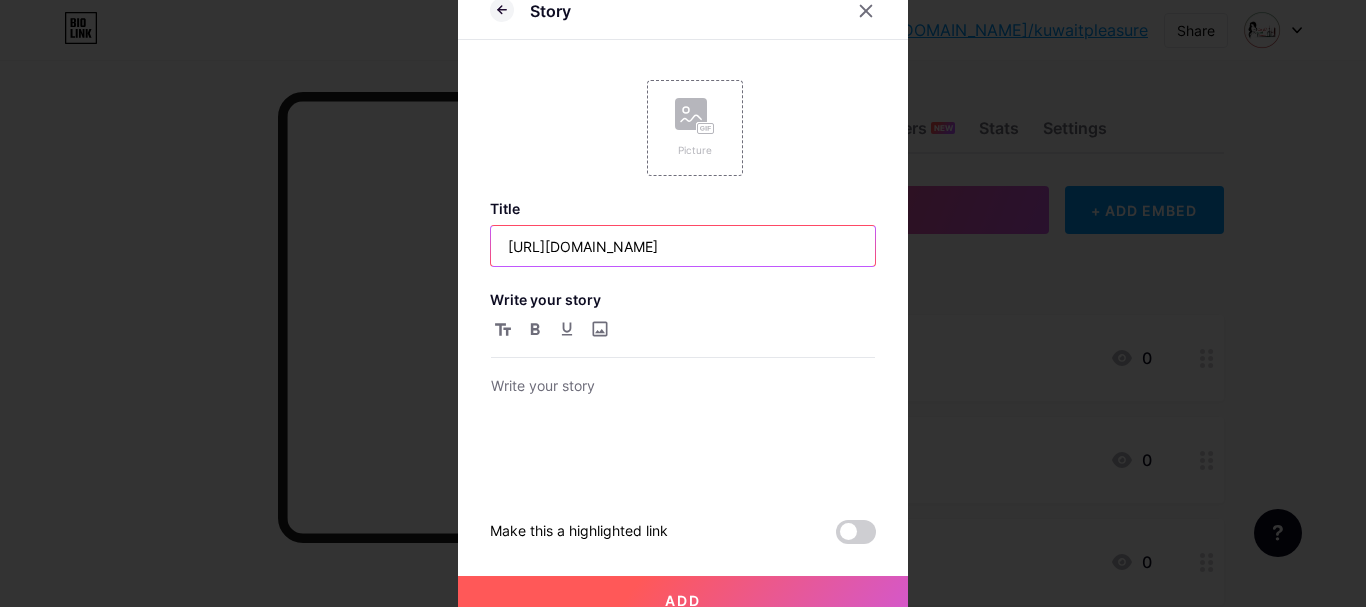 click on "[URL][DOMAIN_NAME]" at bounding box center (683, 246) 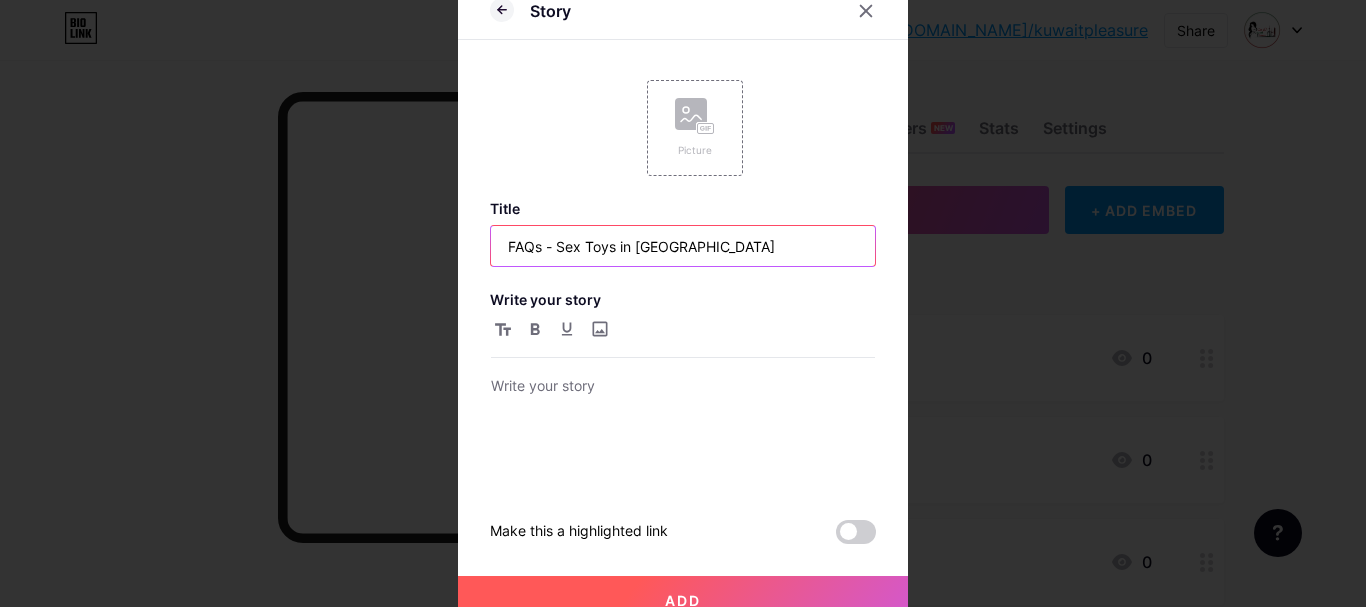 type on "FAQs - Sex Toys in [GEOGRAPHIC_DATA]" 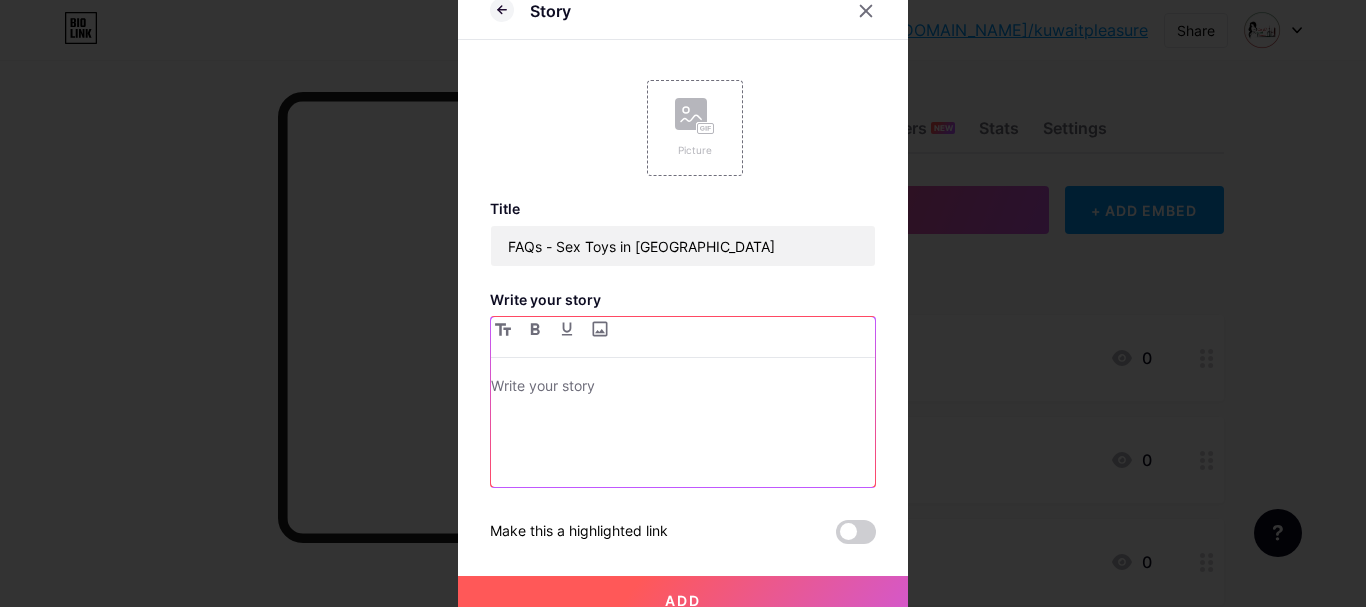 click at bounding box center (683, 430) 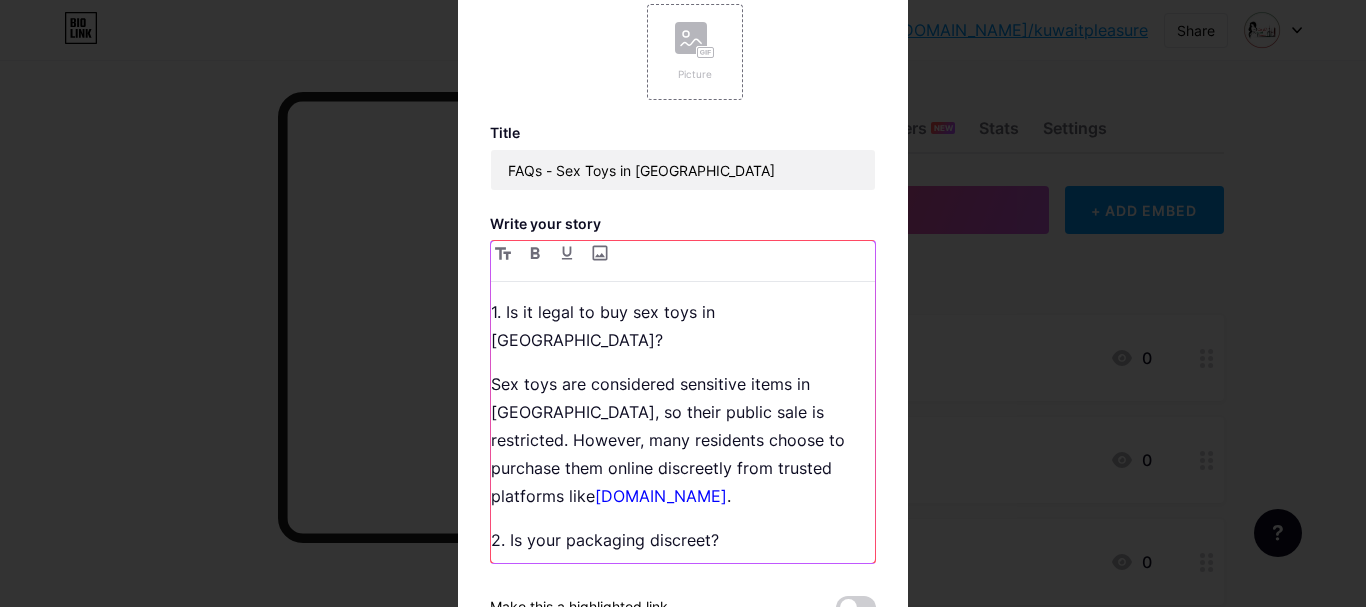 click on "Vibrators for women" at bounding box center (691, 1228) 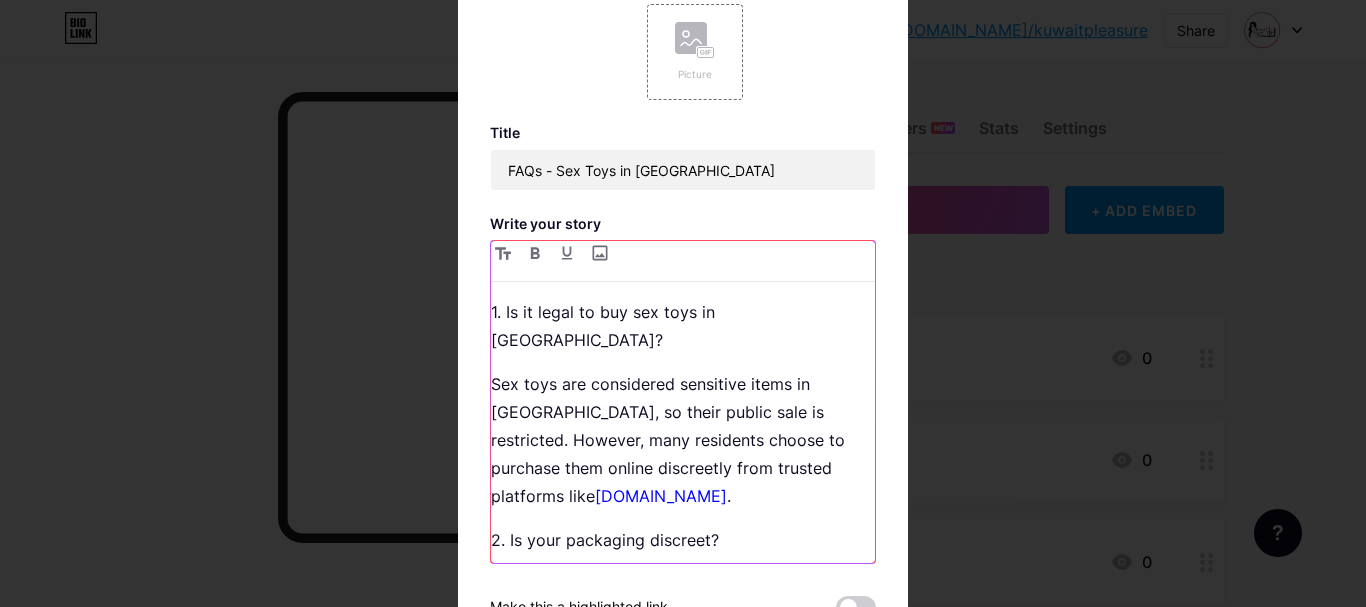 scroll, scrollTop: 1548, scrollLeft: 0, axis: vertical 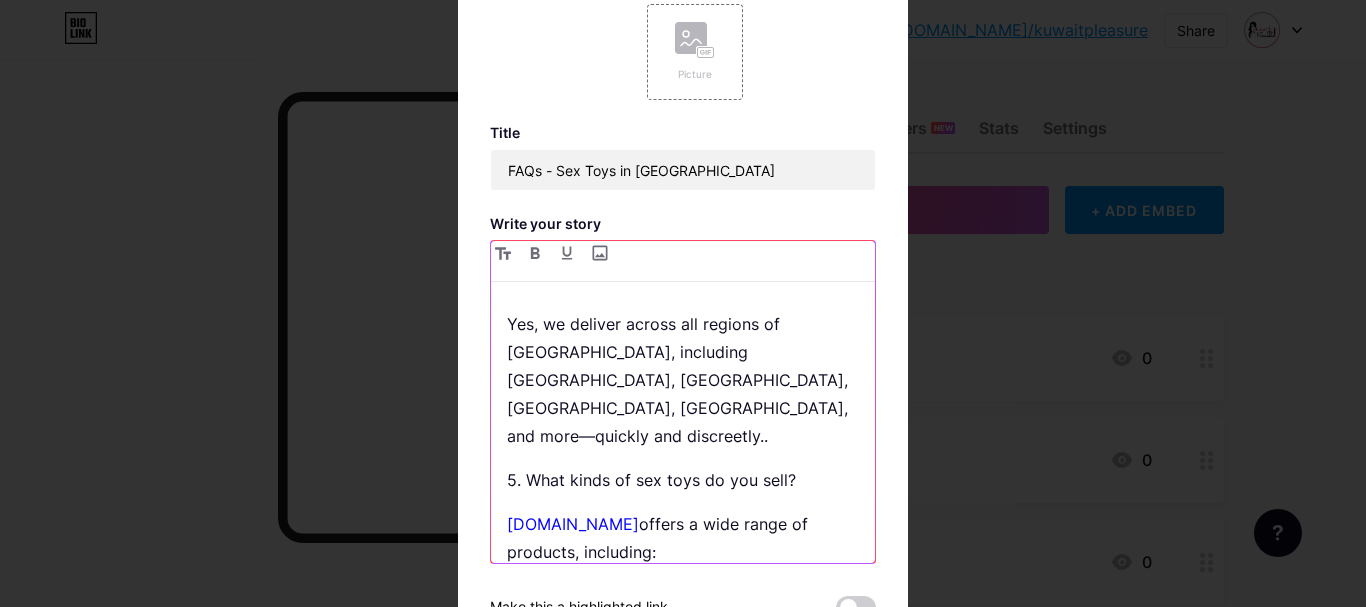 click on "Vibrators for women" at bounding box center [699, 596] 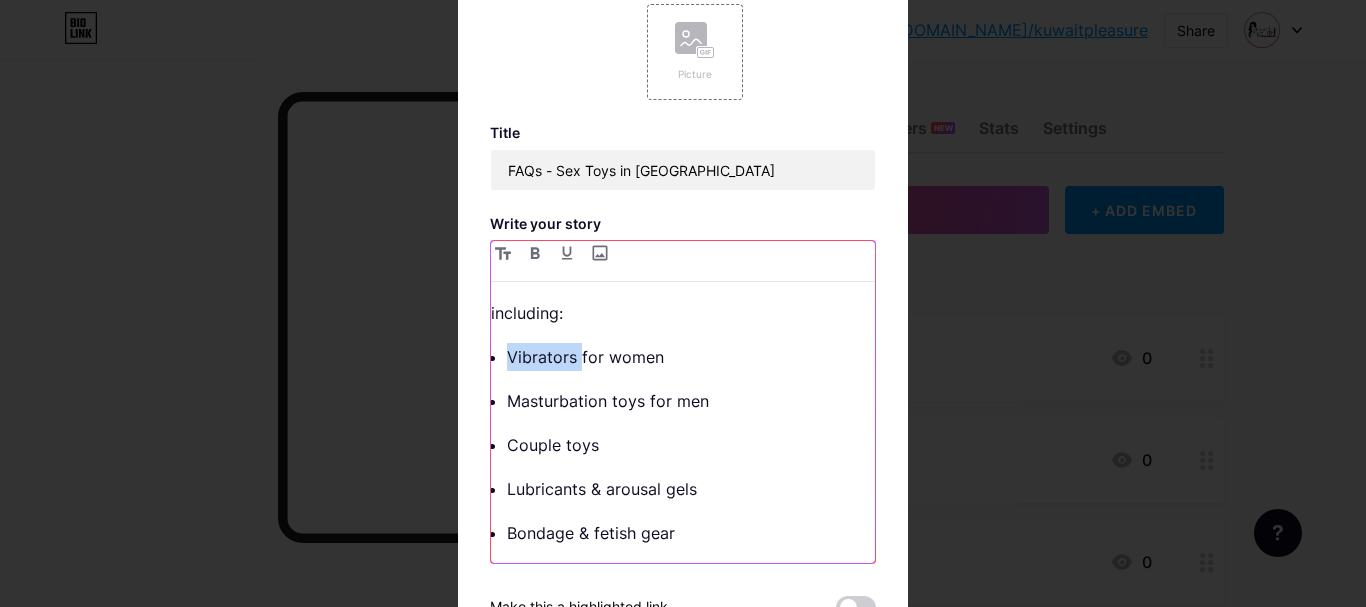 scroll, scrollTop: 759, scrollLeft: 0, axis: vertical 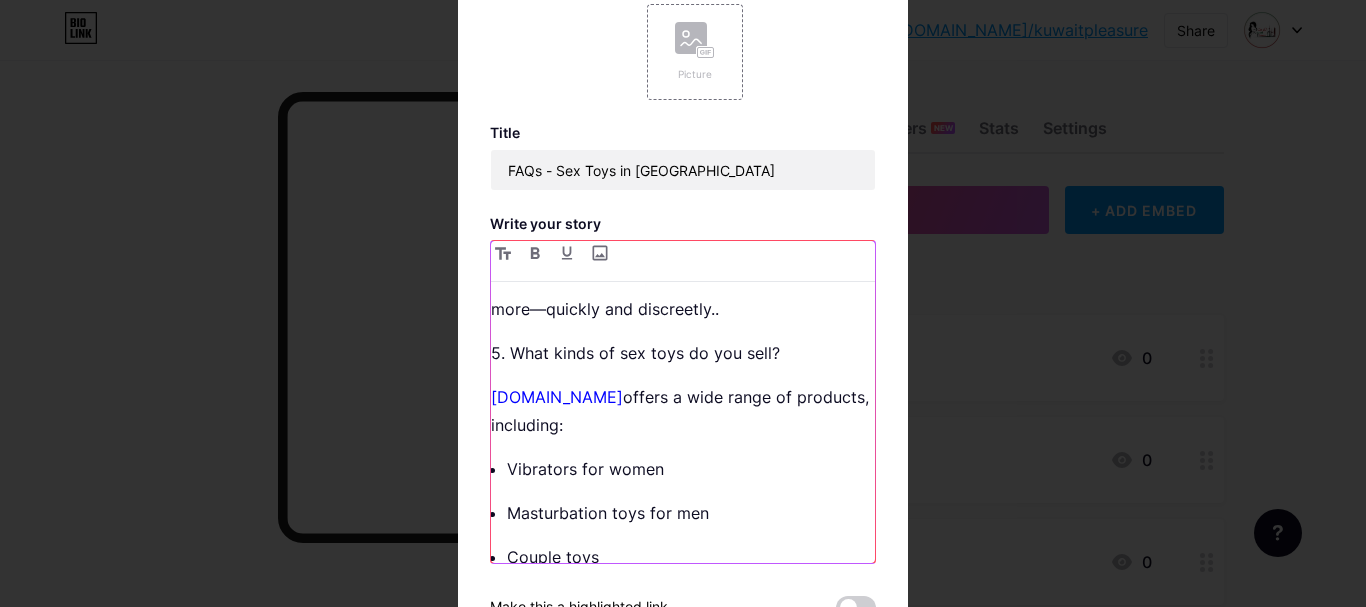 click on "Vibrators for women Masturbation toys for men Couple toys Lubricants & arousal gels Bondage & fetish gear" at bounding box center (691, 557) 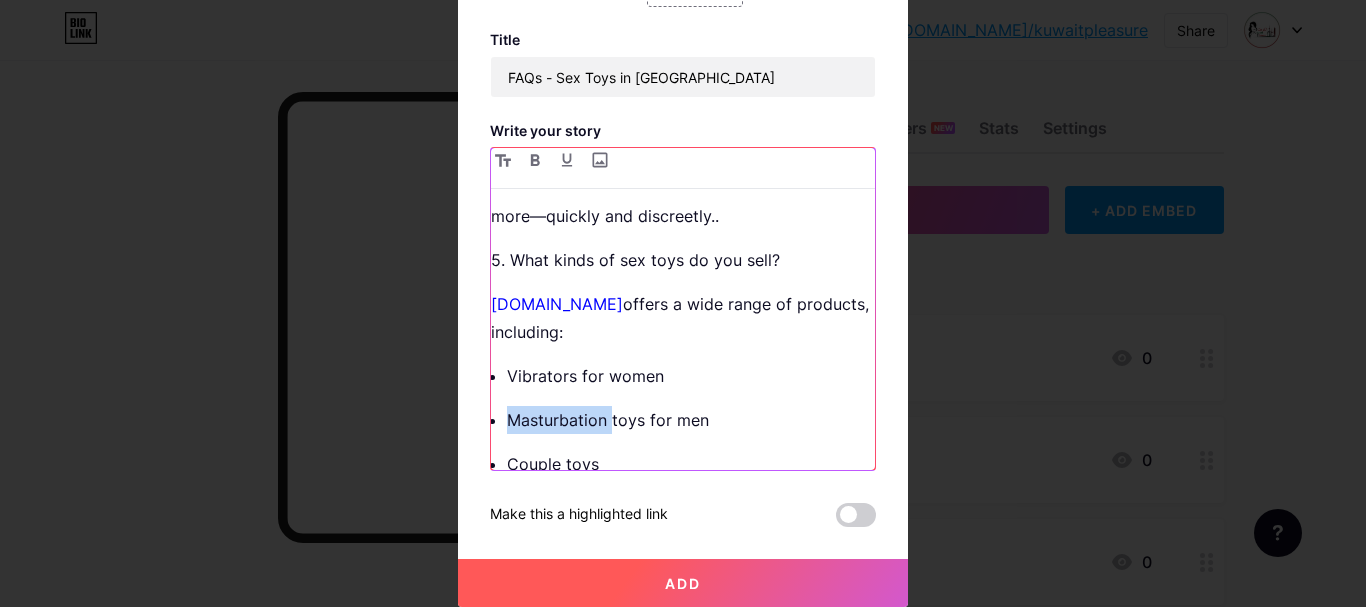 scroll, scrollTop: 0, scrollLeft: 0, axis: both 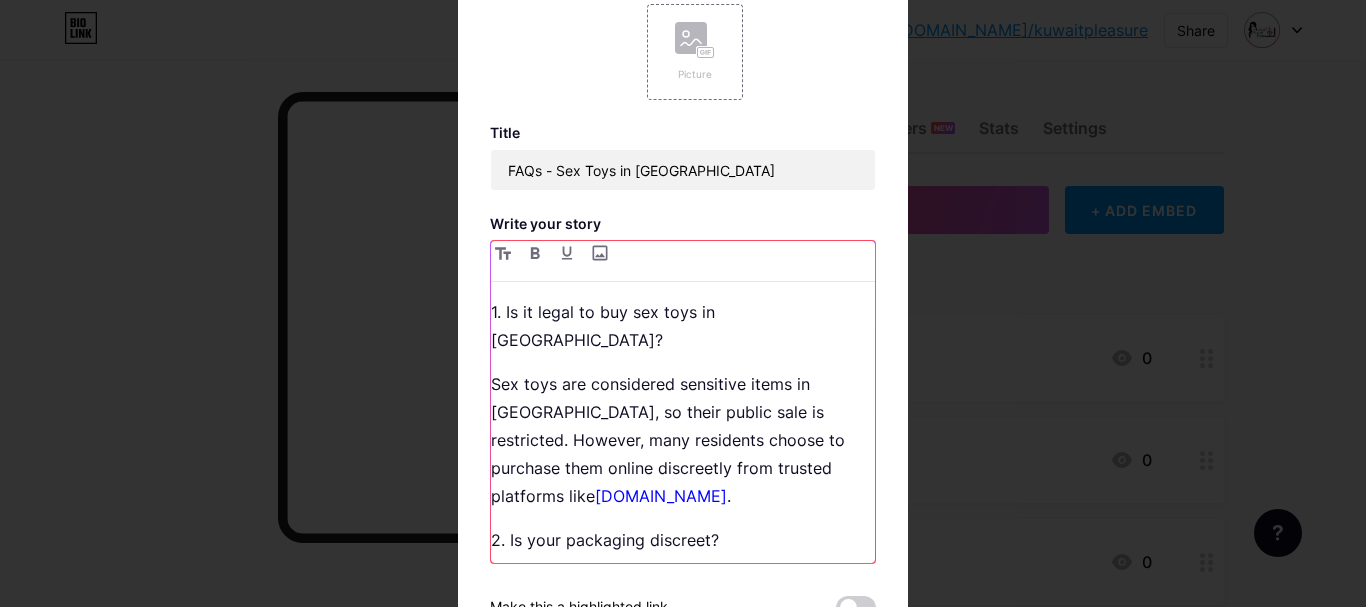 click on "1. Is it legal to buy sex toys in [GEOGRAPHIC_DATA]?" at bounding box center [683, 326] 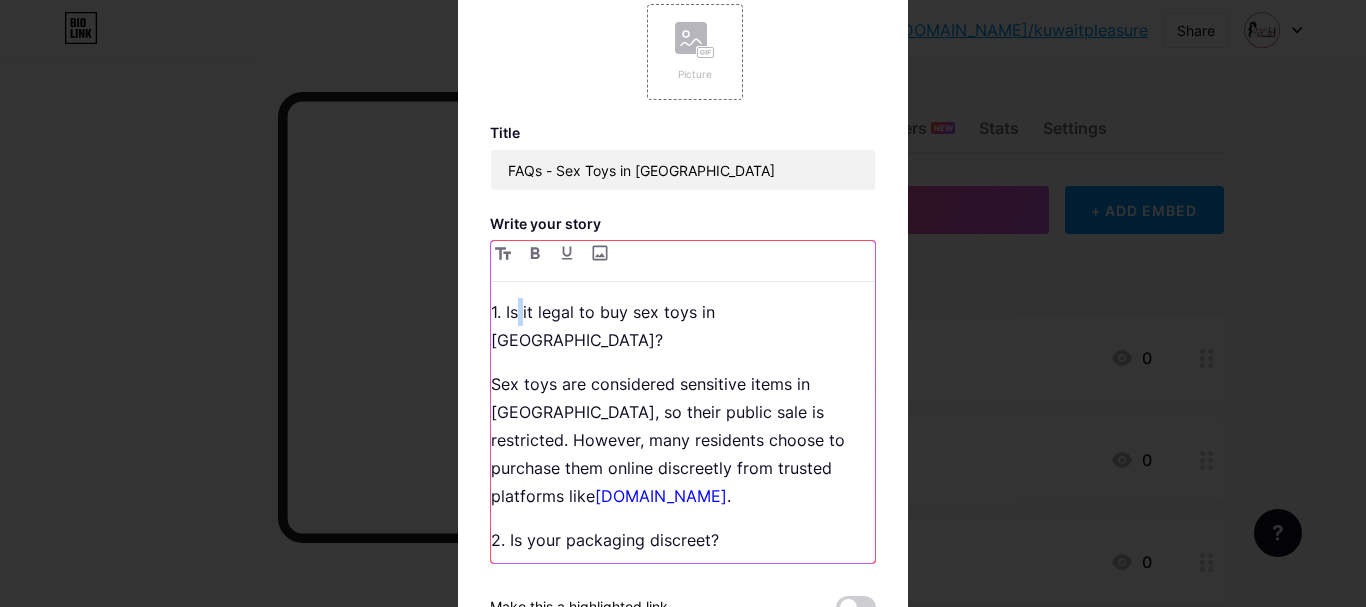 click on "1. Is it legal to buy sex toys in [GEOGRAPHIC_DATA]?" at bounding box center (683, 326) 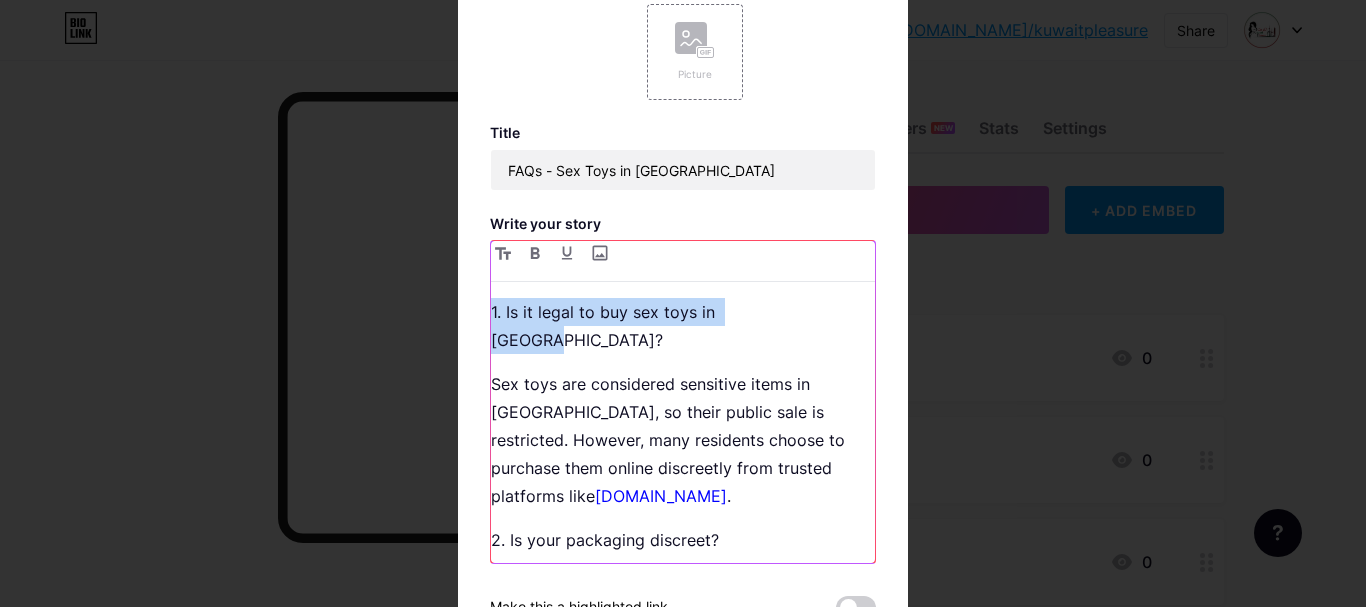 click on "1. Is it legal to buy sex toys in [GEOGRAPHIC_DATA]?" at bounding box center [683, 326] 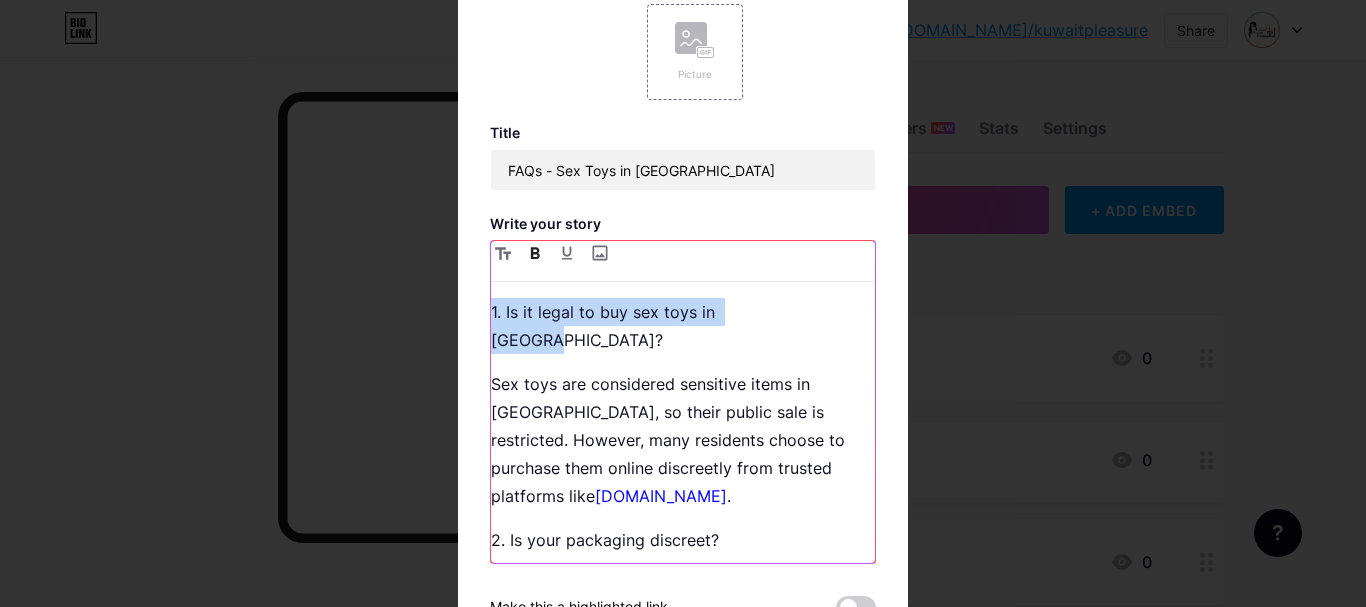 click 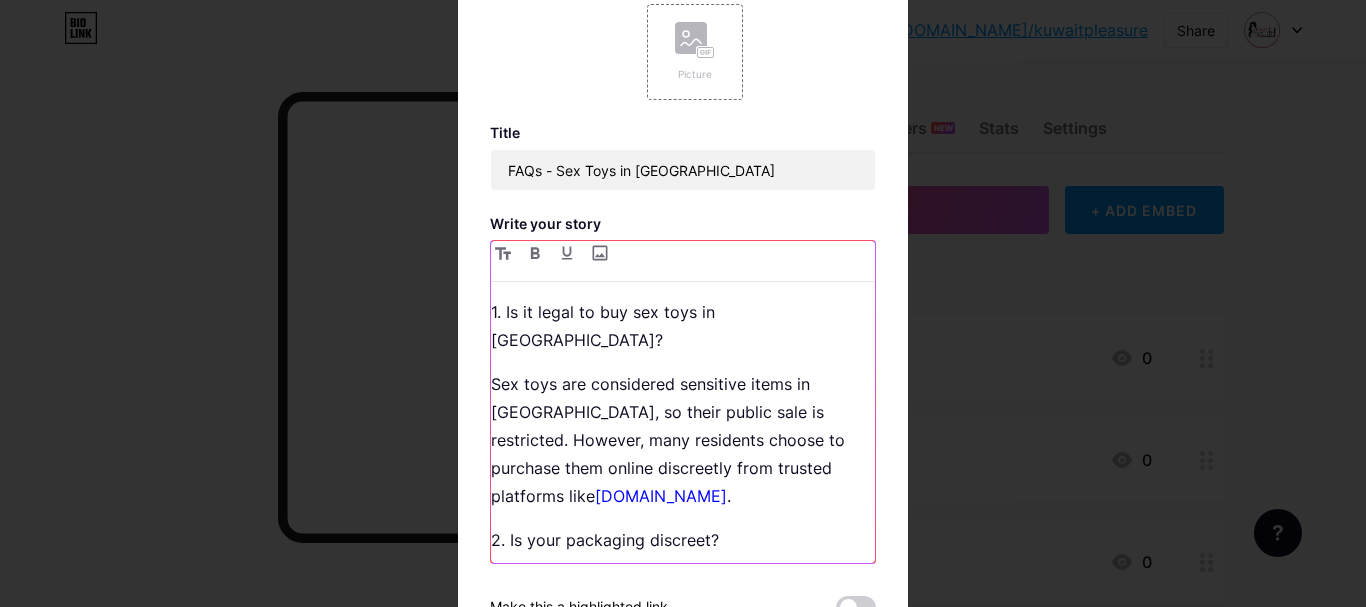 click on "1. Is it legal to buy sex toys in [GEOGRAPHIC_DATA]?" at bounding box center [683, 326] 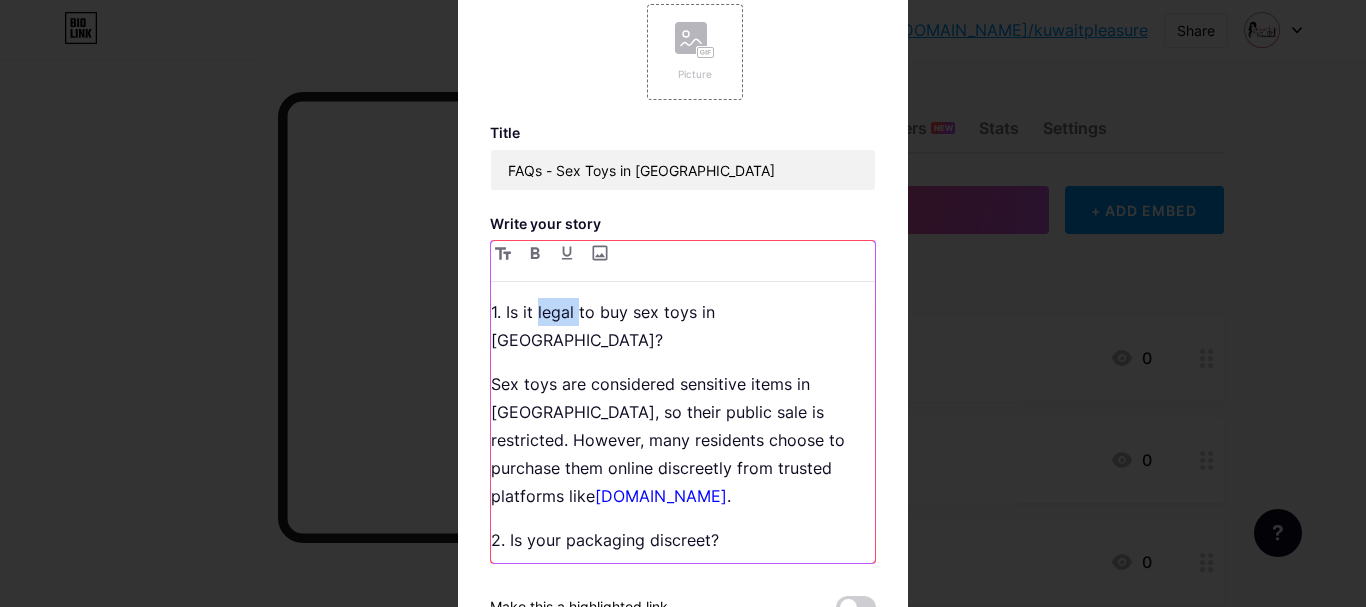 click on "1. Is it legal to buy sex toys in [GEOGRAPHIC_DATA]?" at bounding box center (683, 326) 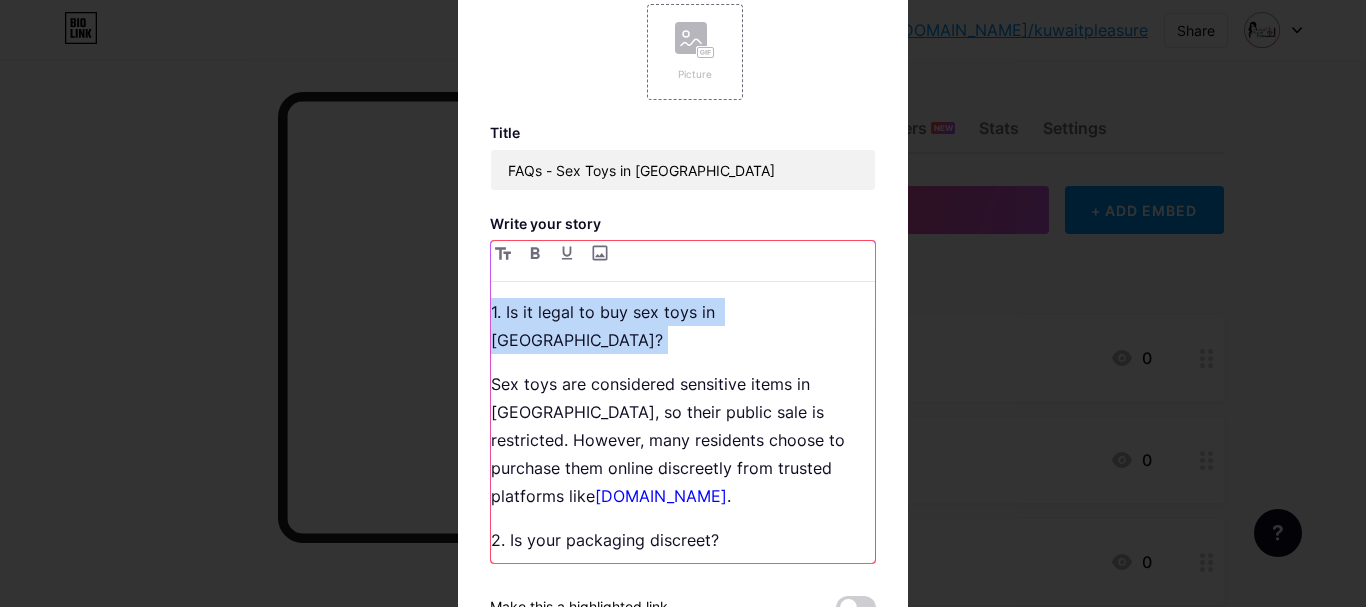 click on "1. Is it legal to buy sex toys in [GEOGRAPHIC_DATA]?" at bounding box center [683, 326] 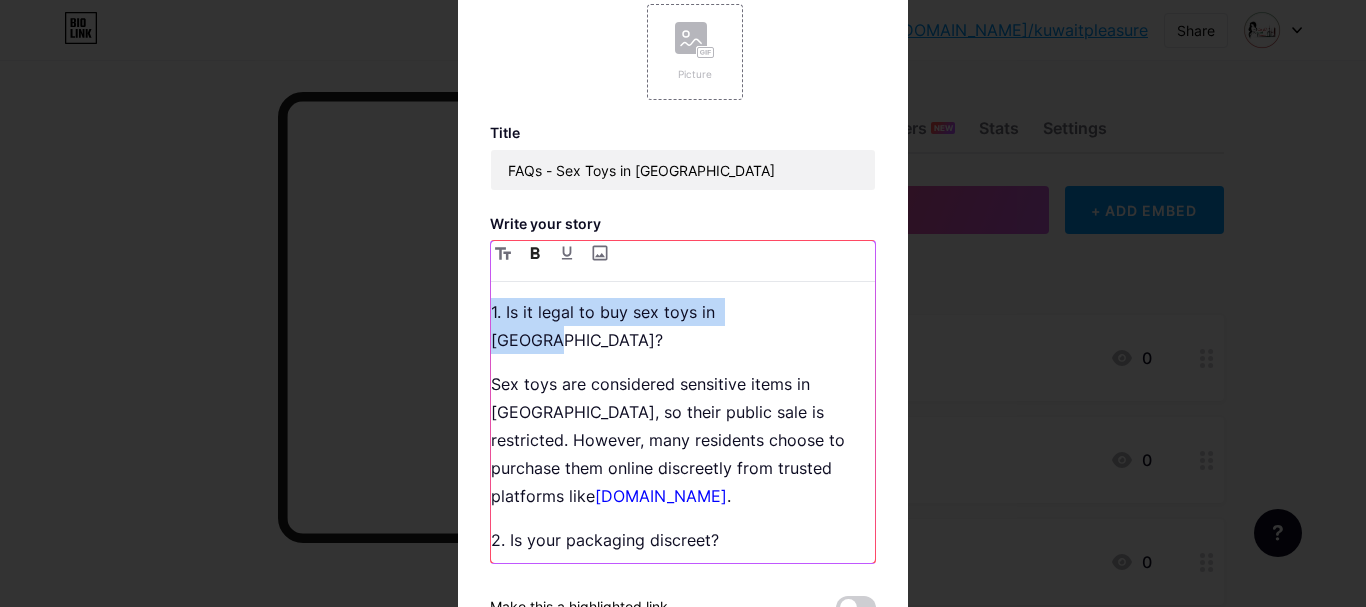click 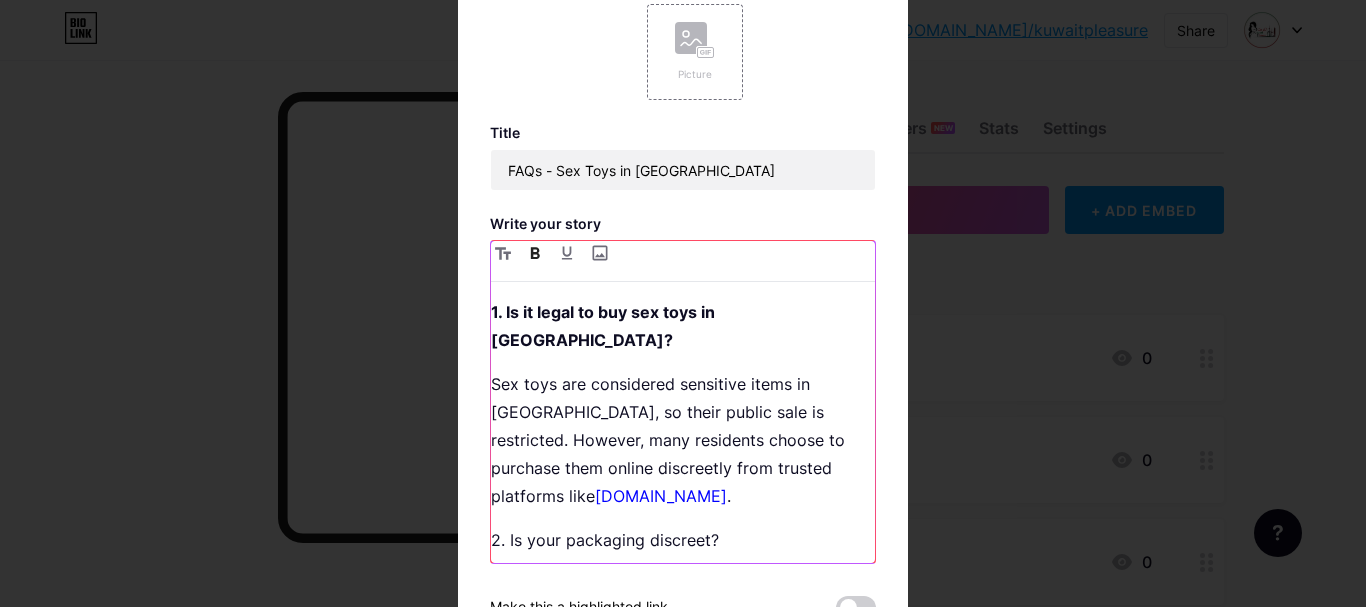 click on "Sex toys are considered sensitive items in [GEOGRAPHIC_DATA], so their public sale is restricted. However, many residents choose to purchase them online discreetly from trusted platforms like  [DOMAIN_NAME] ." at bounding box center (683, 440) 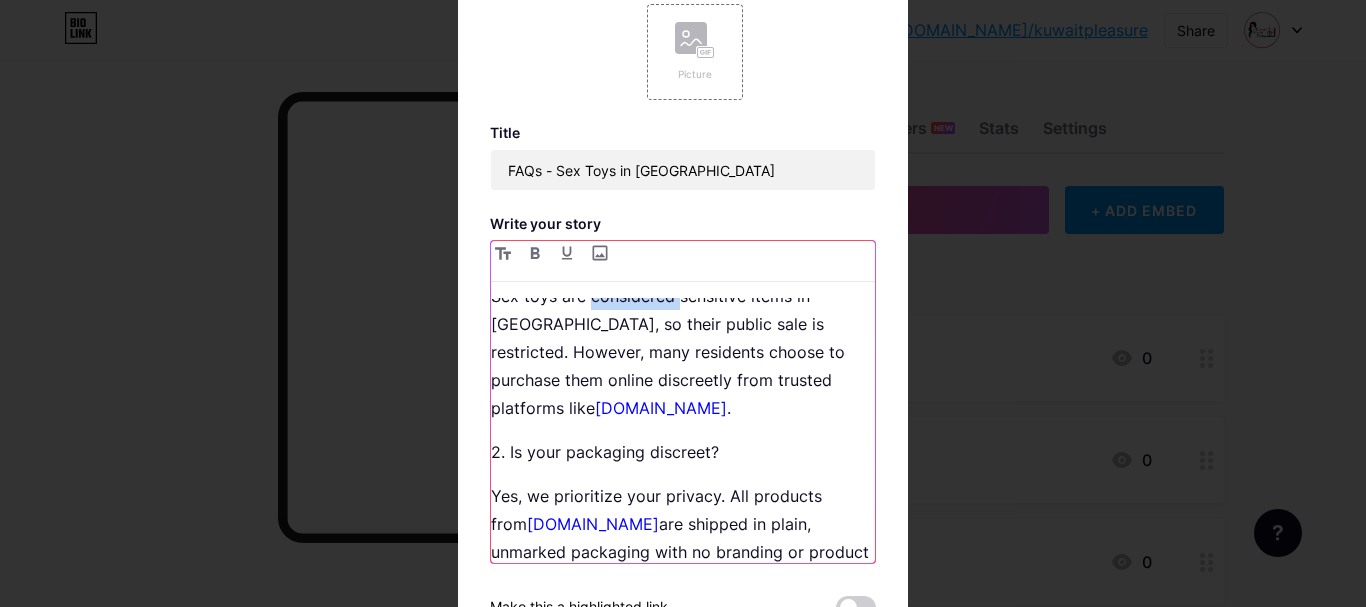 scroll, scrollTop: 100, scrollLeft: 0, axis: vertical 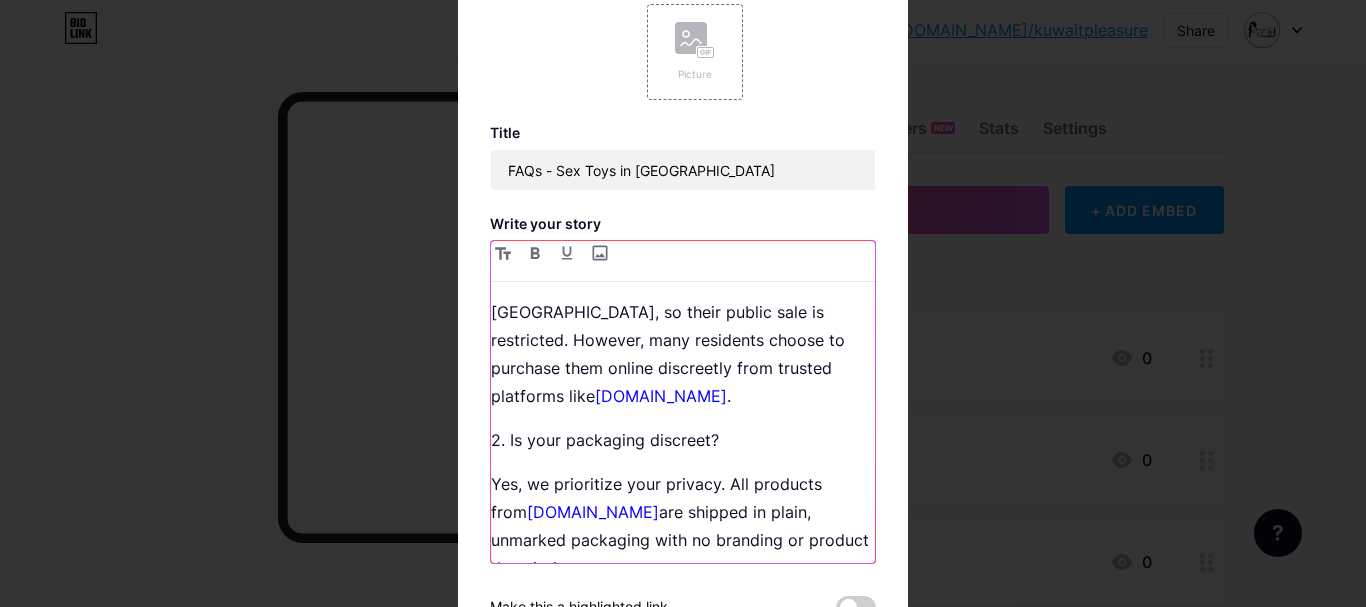 click on "2. Is your packaging discreet?" at bounding box center (683, 440) 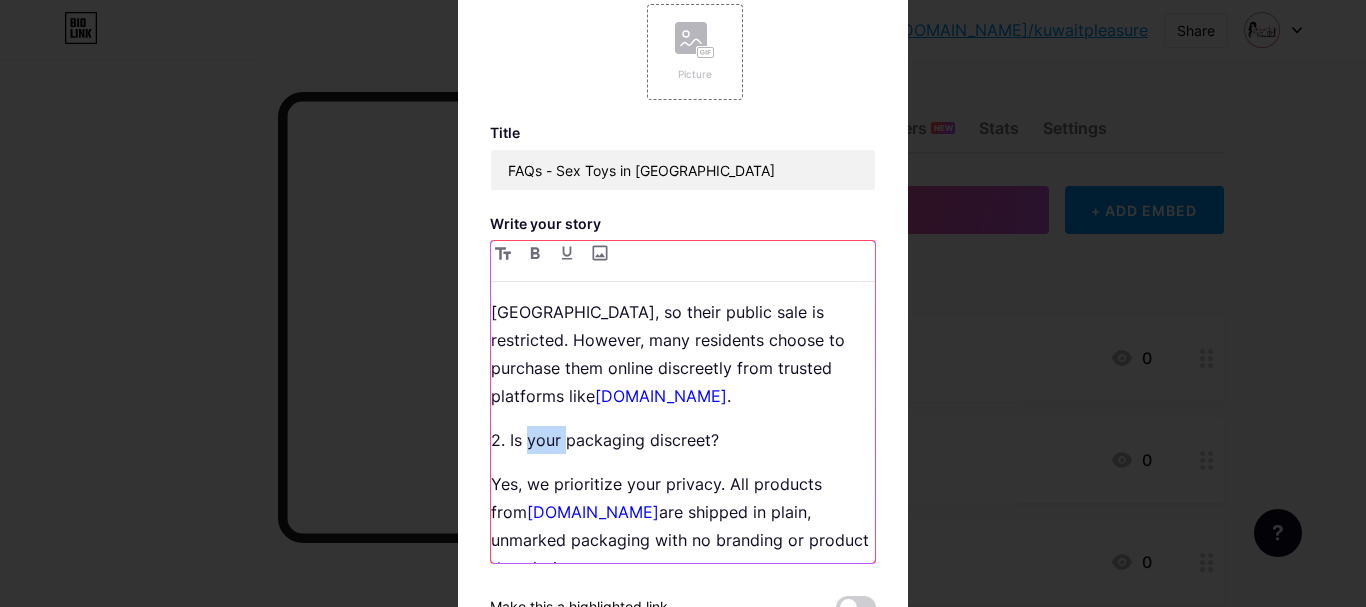 click on "2. Is your packaging discreet?" at bounding box center [683, 440] 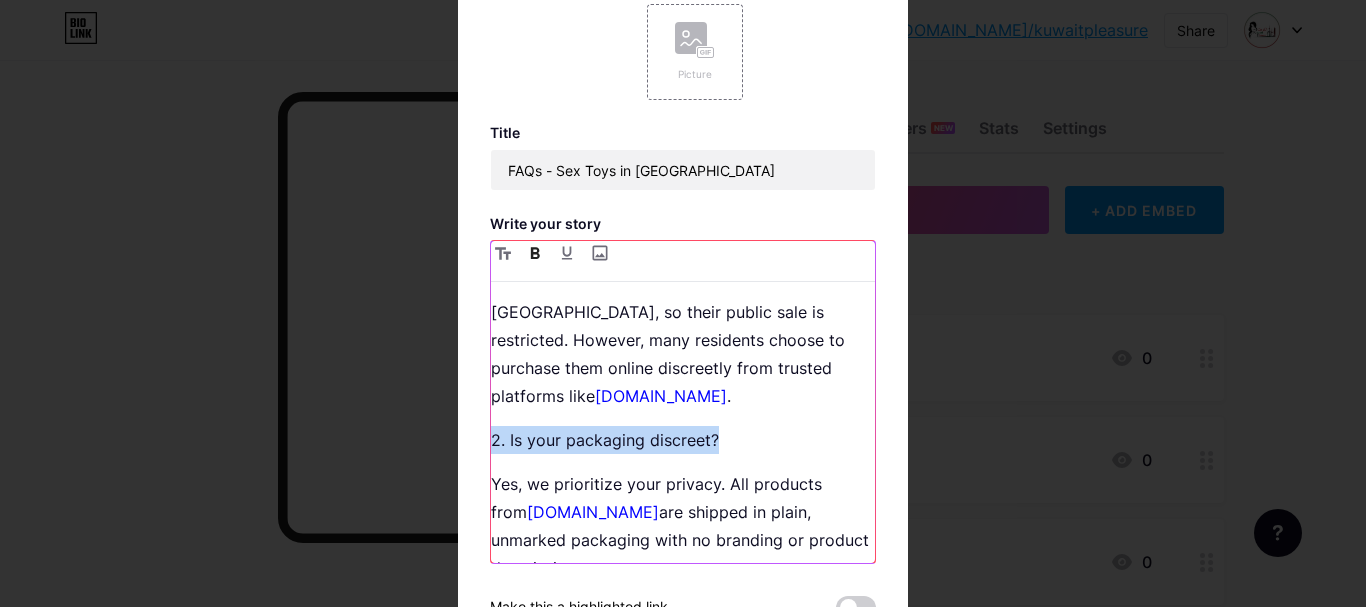 click 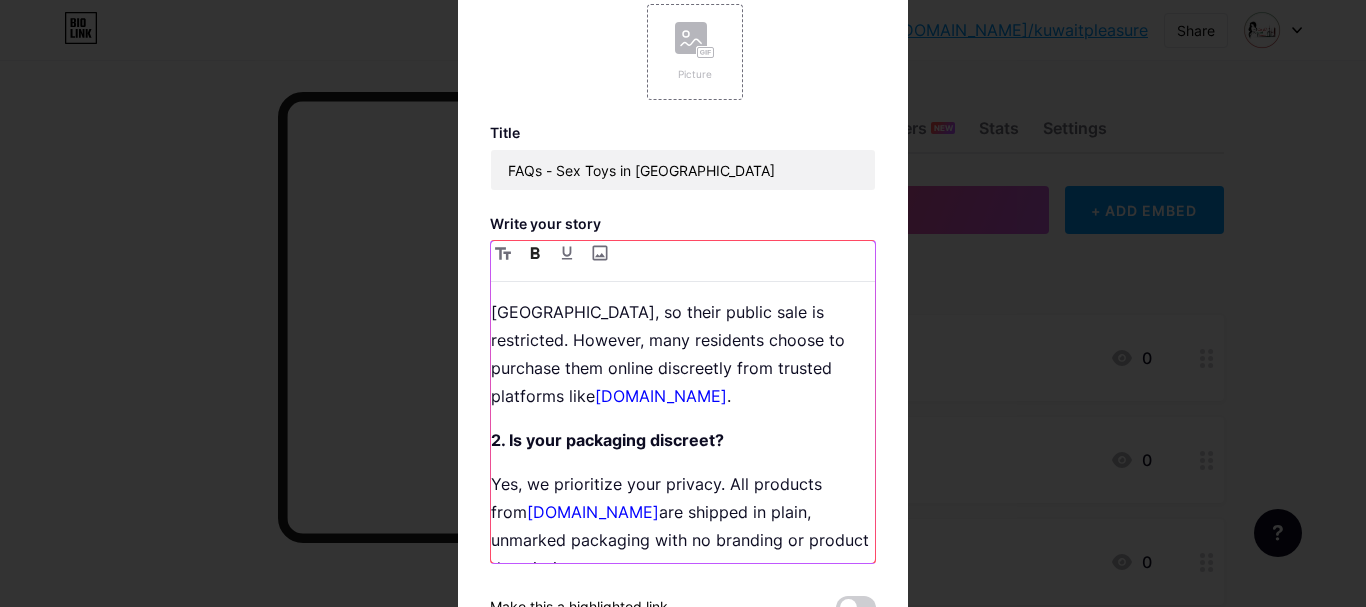 click on "Sex toys are considered sensitive items in [GEOGRAPHIC_DATA], so their public sale is restricted. However, many residents choose to purchase them online discreetly from trusted platforms like  [DOMAIN_NAME] ." at bounding box center (683, 340) 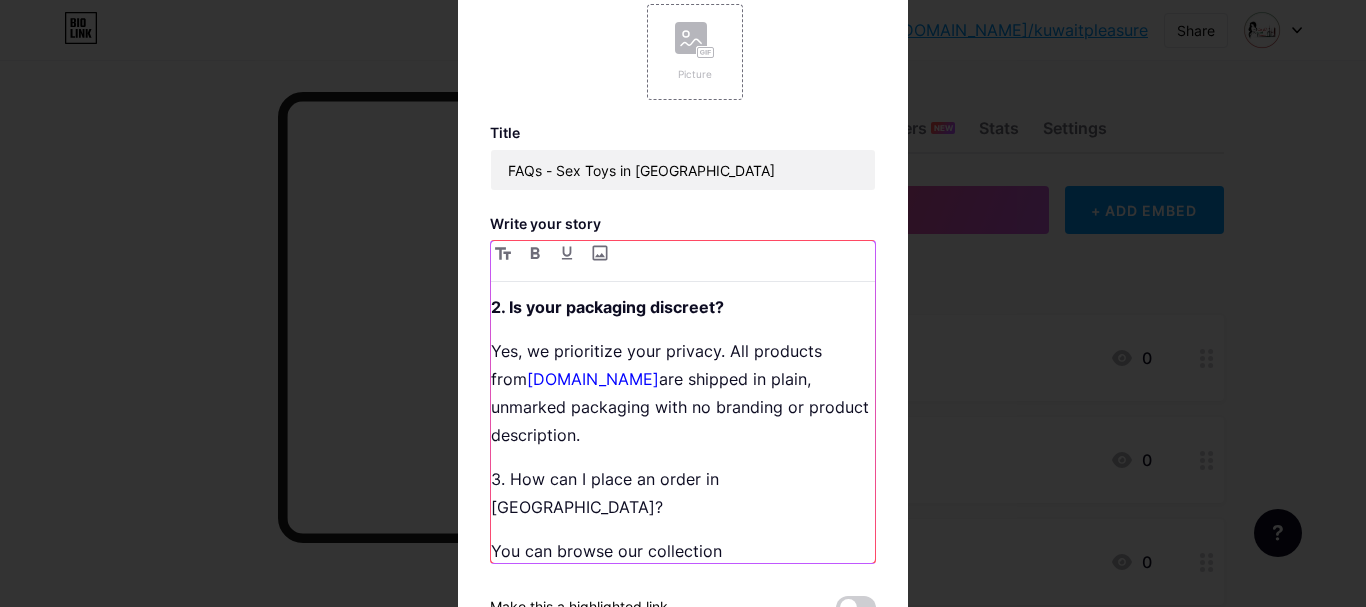 scroll, scrollTop: 200, scrollLeft: 0, axis: vertical 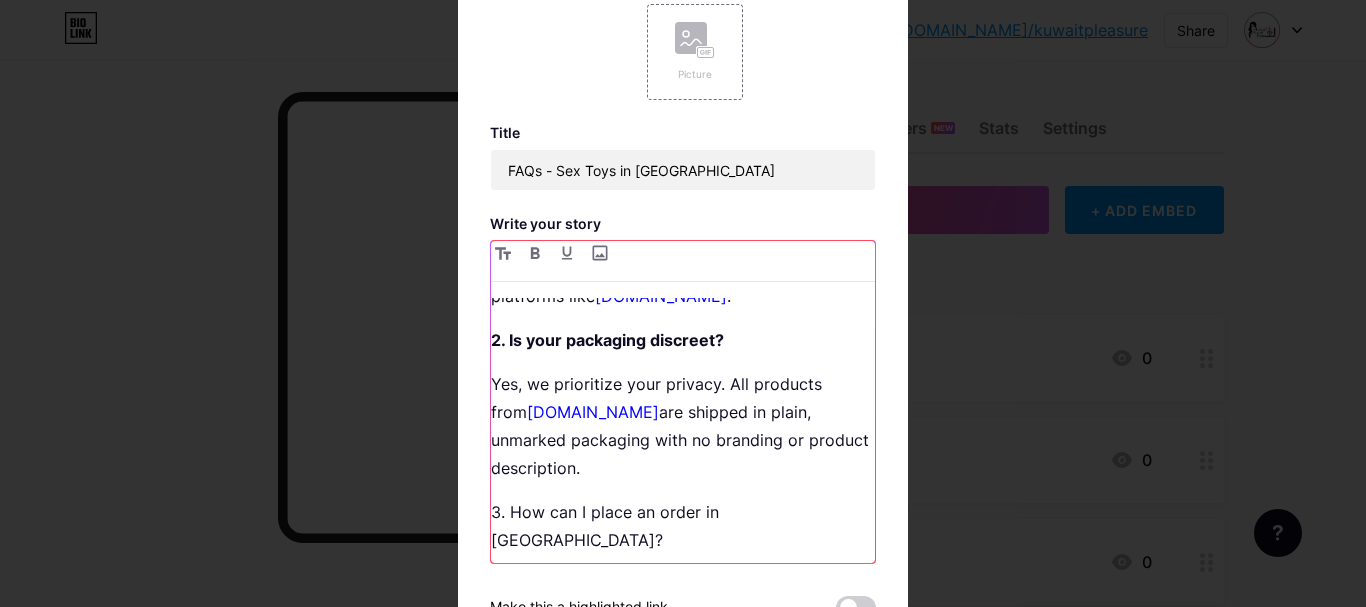 click on "Yes, we prioritize your privacy. All products from  [DOMAIN_NAME]  are shipped in plain, unmarked packaging with no branding or product description." at bounding box center [683, 426] 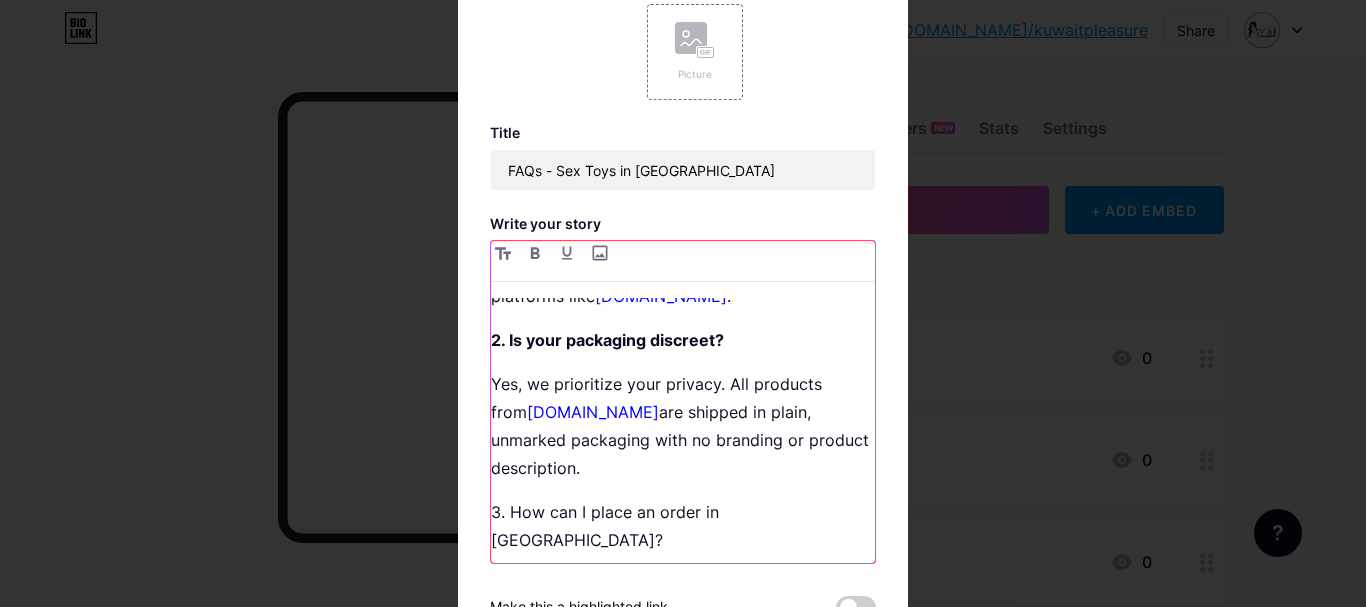 type 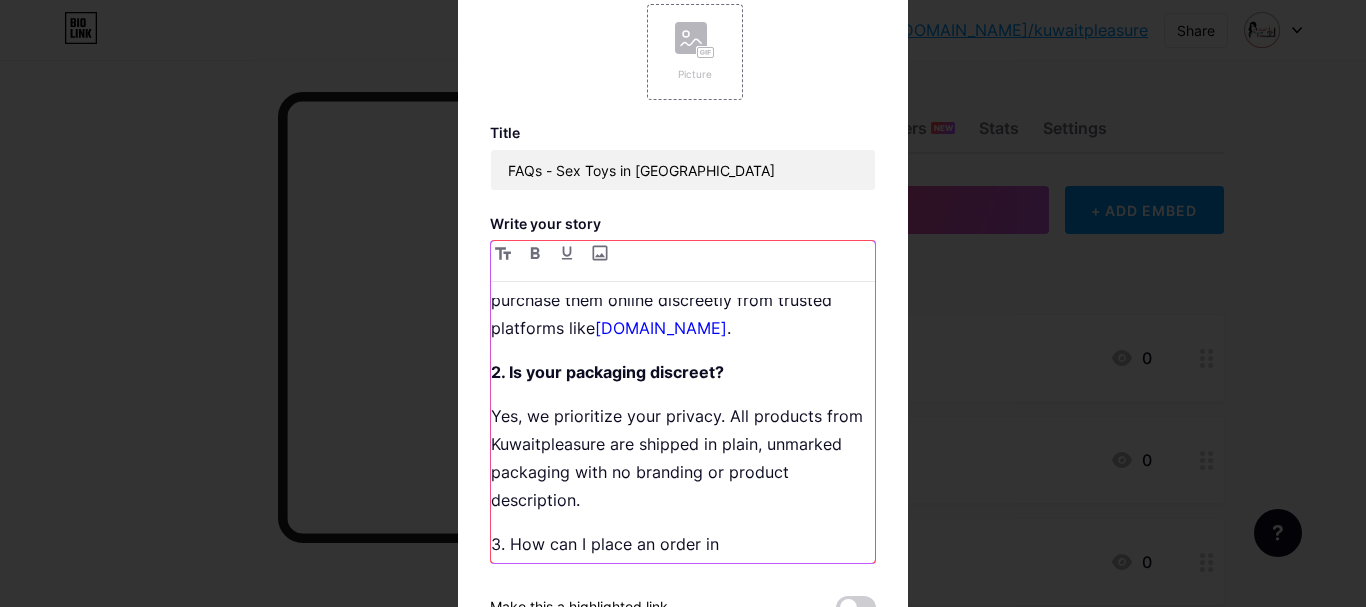 scroll, scrollTop: 300, scrollLeft: 0, axis: vertical 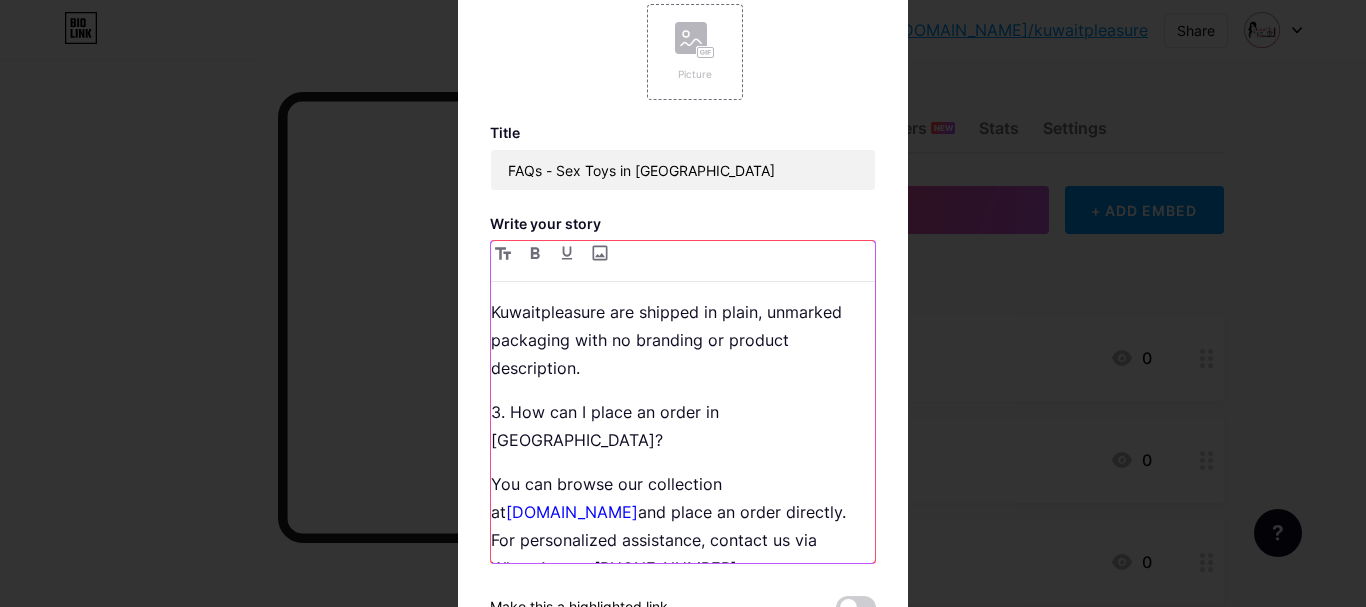 click on "3. How can I place an order in [GEOGRAPHIC_DATA]?" at bounding box center [683, 426] 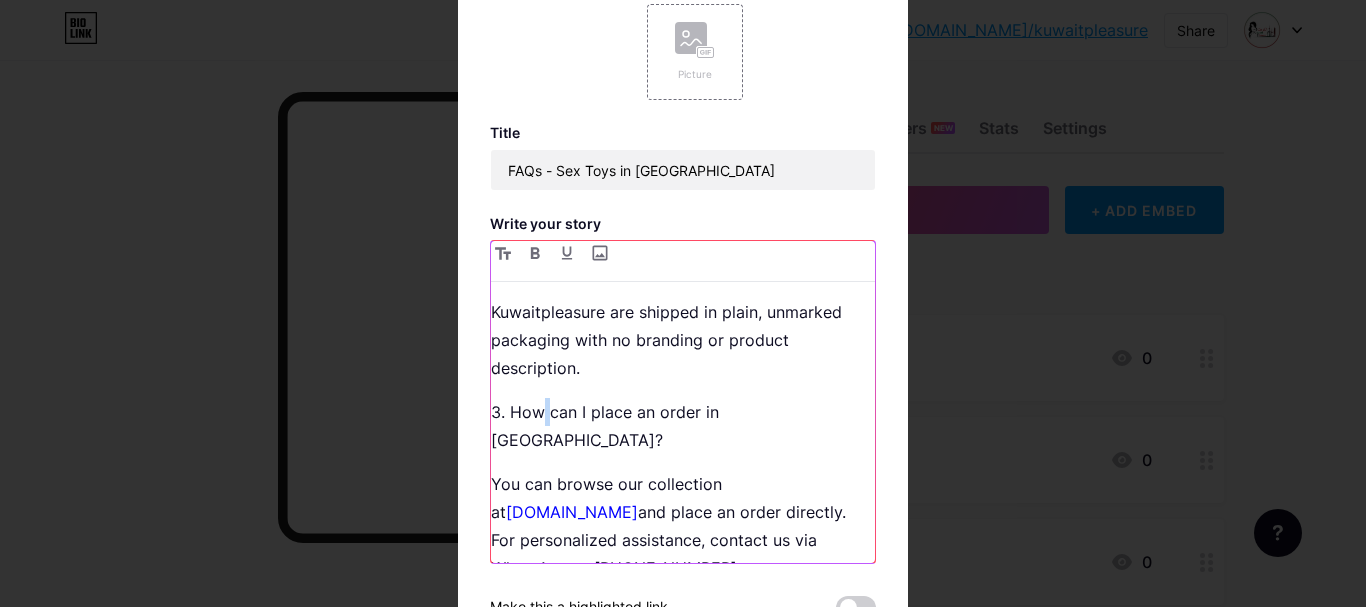 click on "3. How can I place an order in [GEOGRAPHIC_DATA]?" at bounding box center (683, 426) 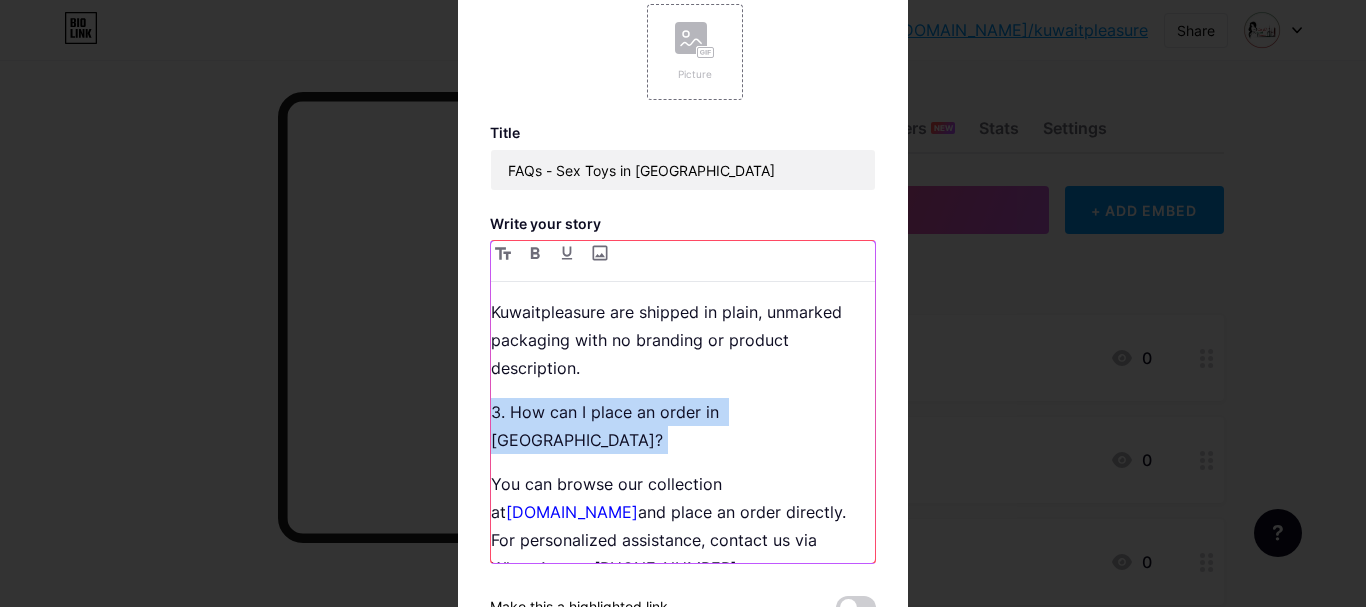 click on "3. How can I place an order in [GEOGRAPHIC_DATA]?" at bounding box center (683, 426) 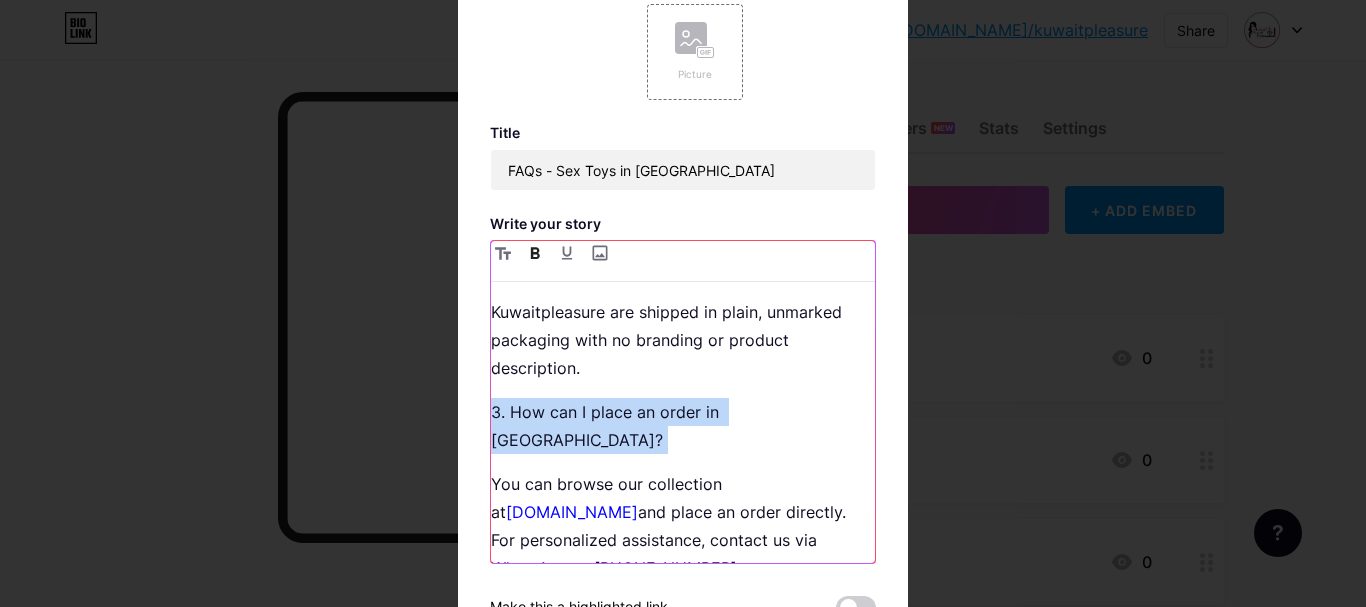 click 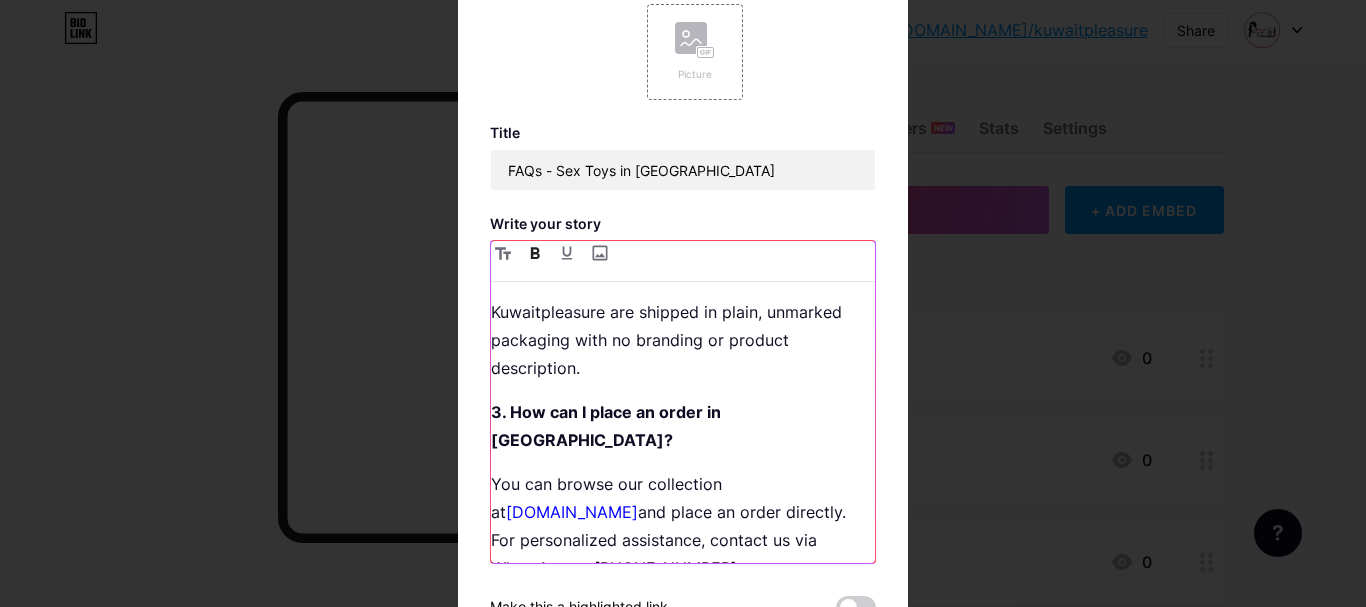 click on "[DOMAIN_NAME]" at bounding box center (572, 512) 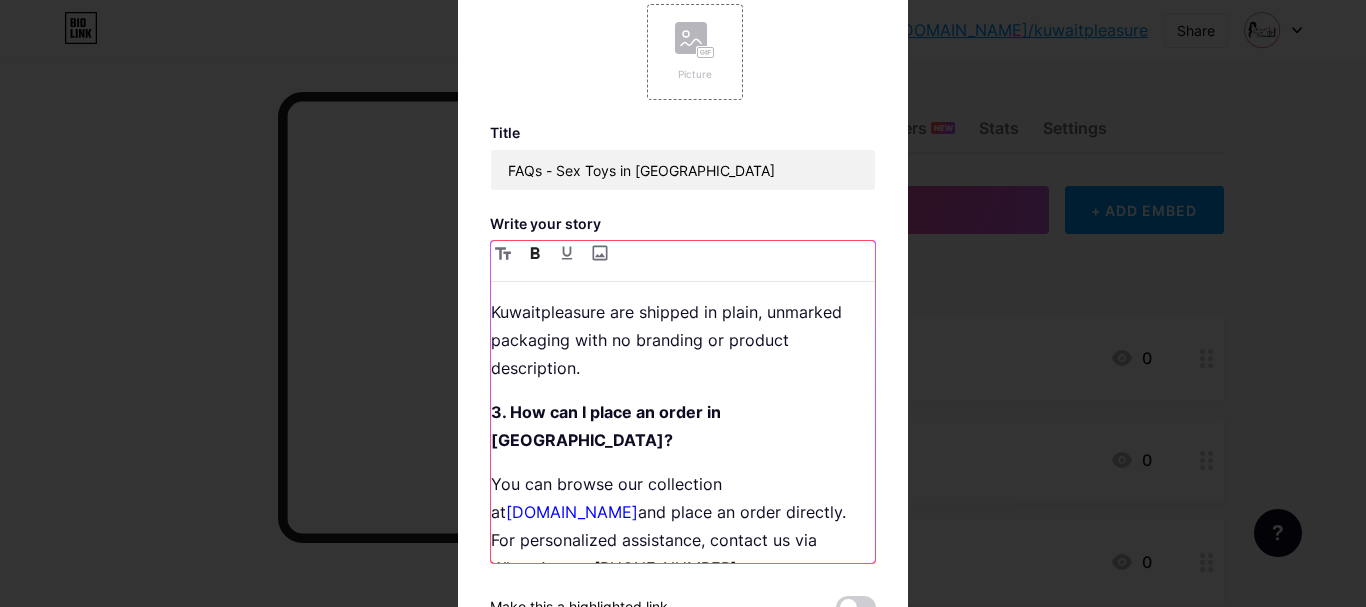 click on "[DOMAIN_NAME]" at bounding box center [572, 512] 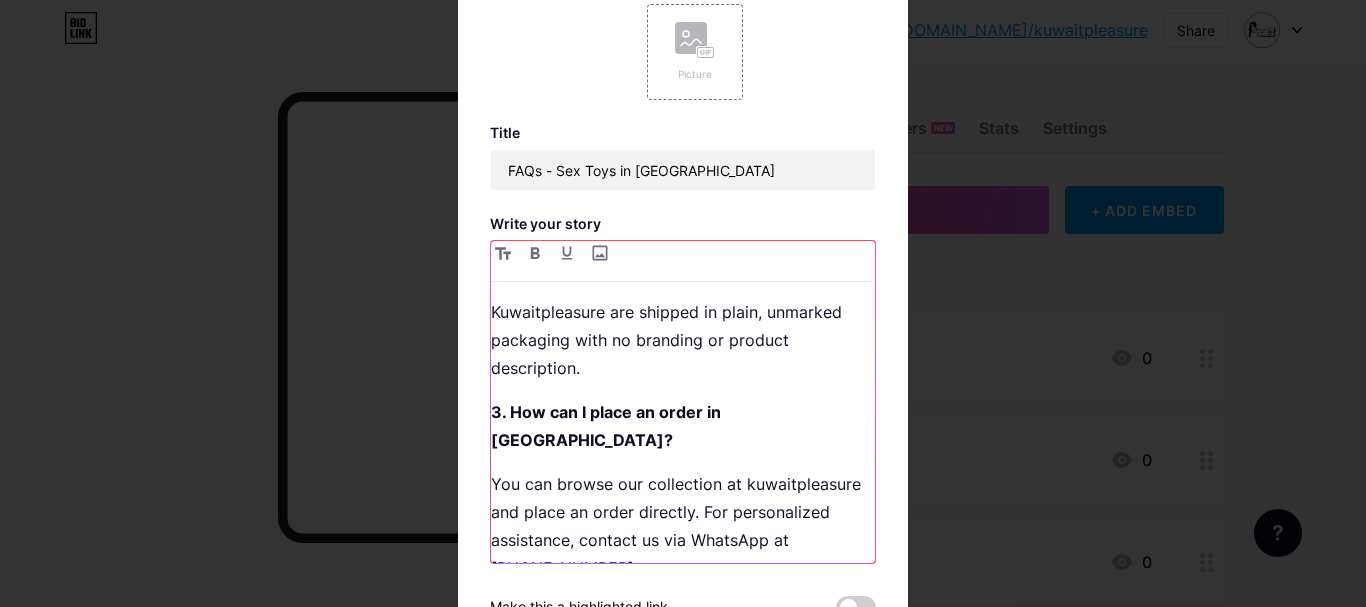scroll, scrollTop: 400, scrollLeft: 0, axis: vertical 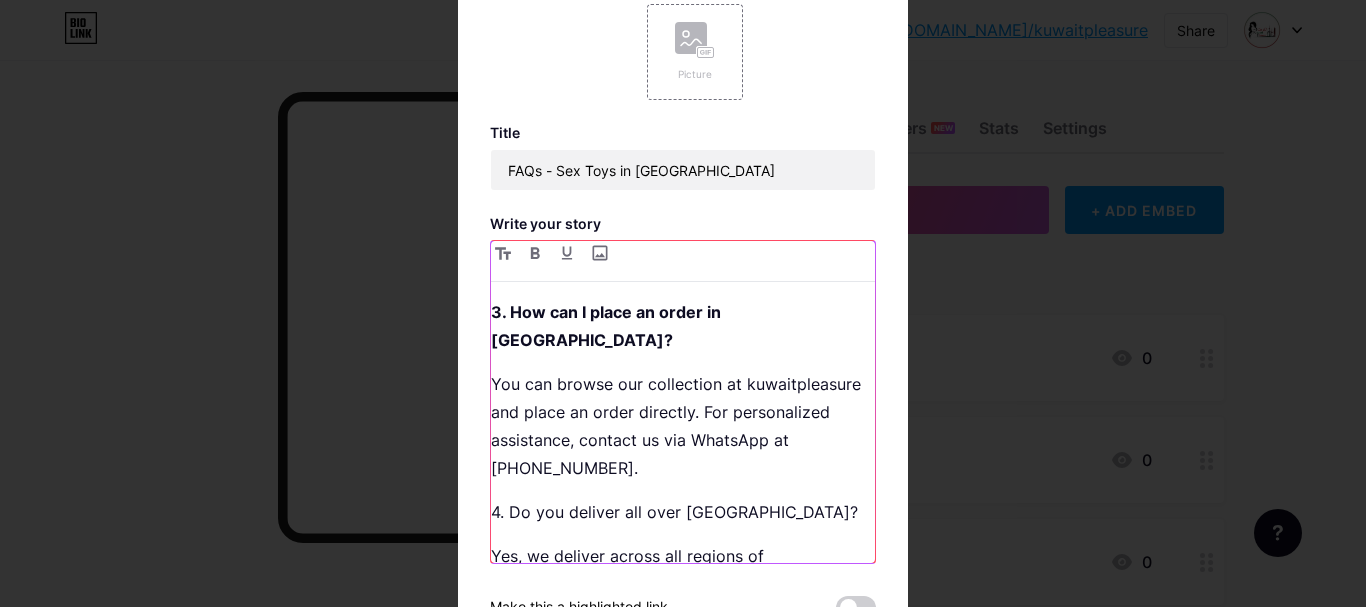 click on "4. Do you deliver all over [GEOGRAPHIC_DATA]?" at bounding box center [683, 512] 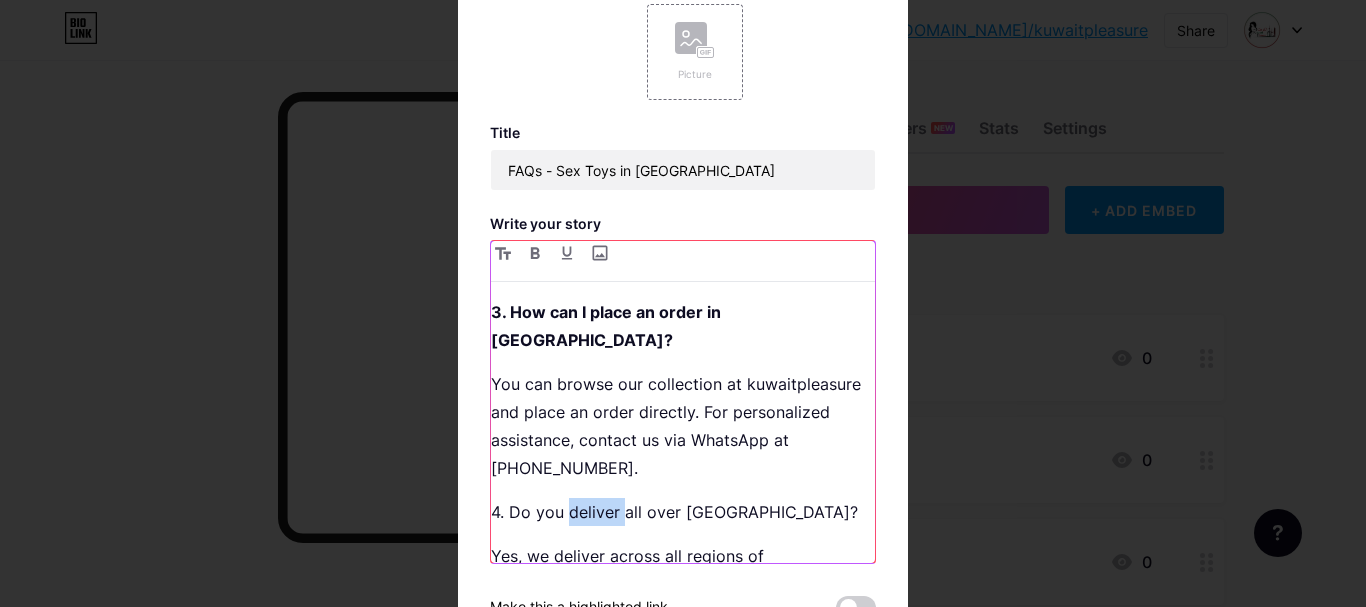 click on "4. Do you deliver all over [GEOGRAPHIC_DATA]?" at bounding box center (683, 512) 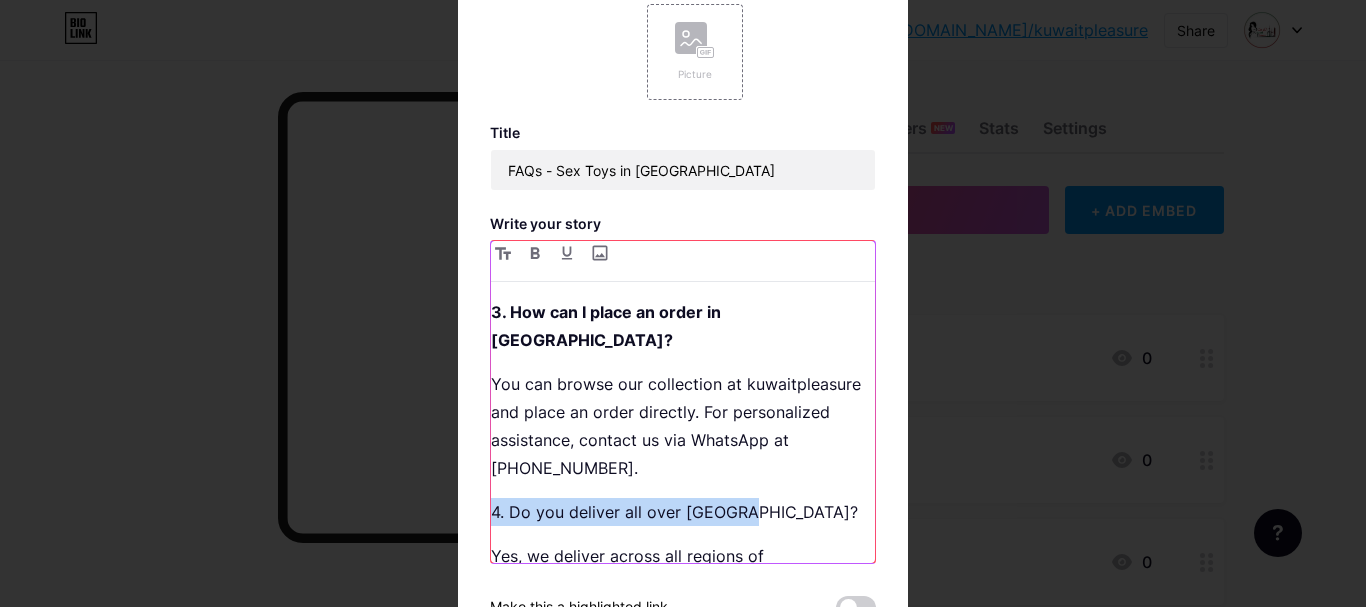 click on "4. Do you deliver all over [GEOGRAPHIC_DATA]?" at bounding box center (683, 512) 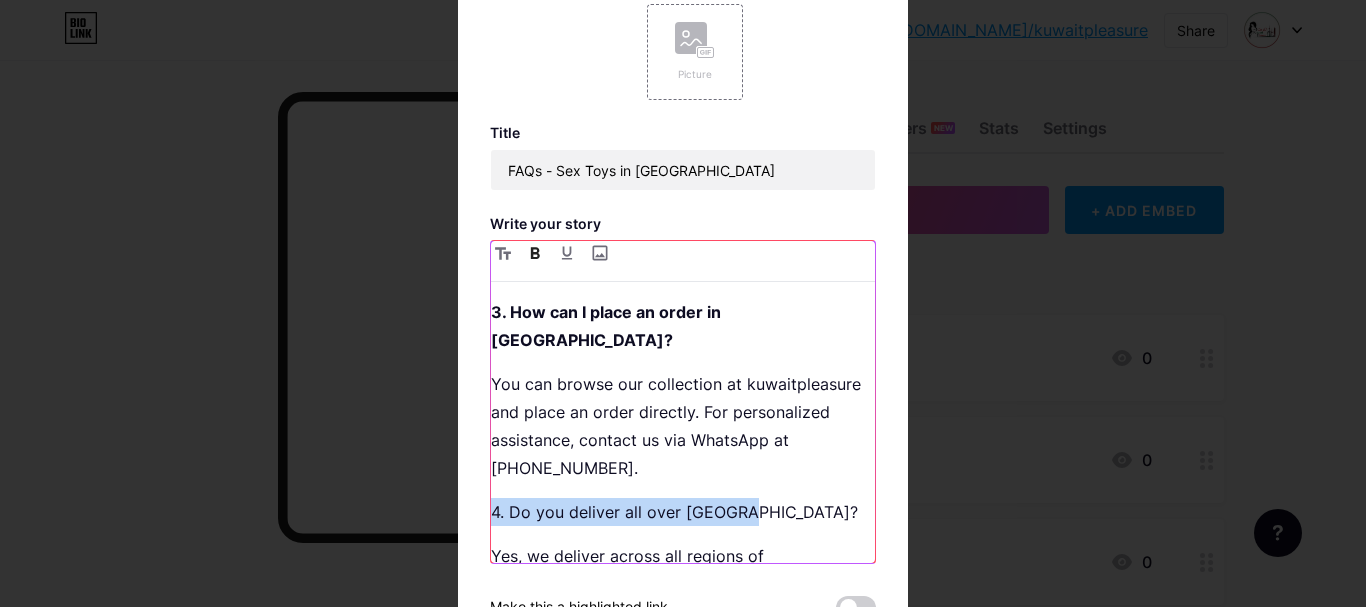 click at bounding box center [535, 253] 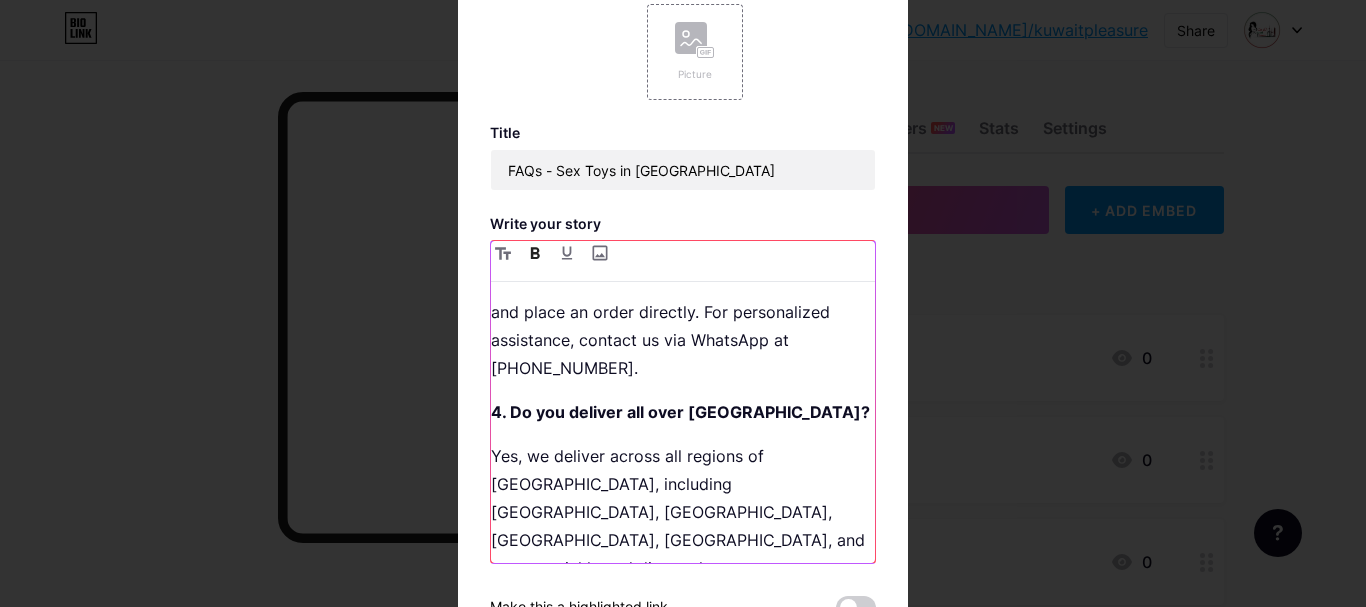 scroll, scrollTop: 600, scrollLeft: 0, axis: vertical 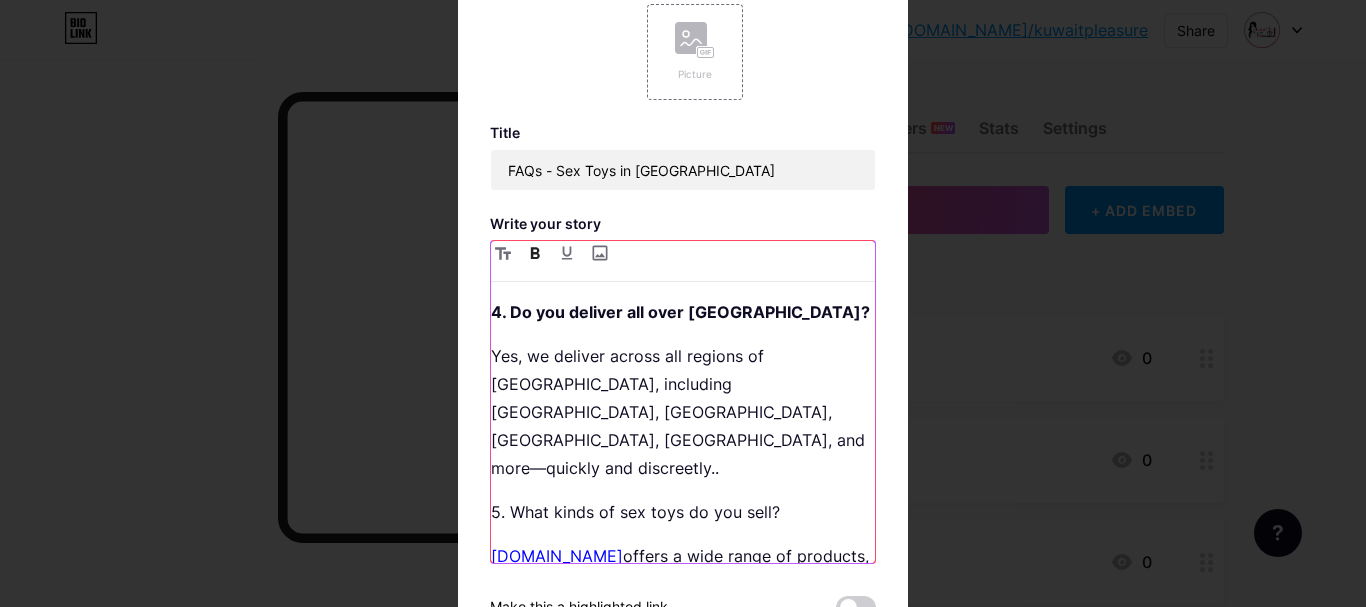 click on "[DOMAIN_NAME]" at bounding box center [557, 556] 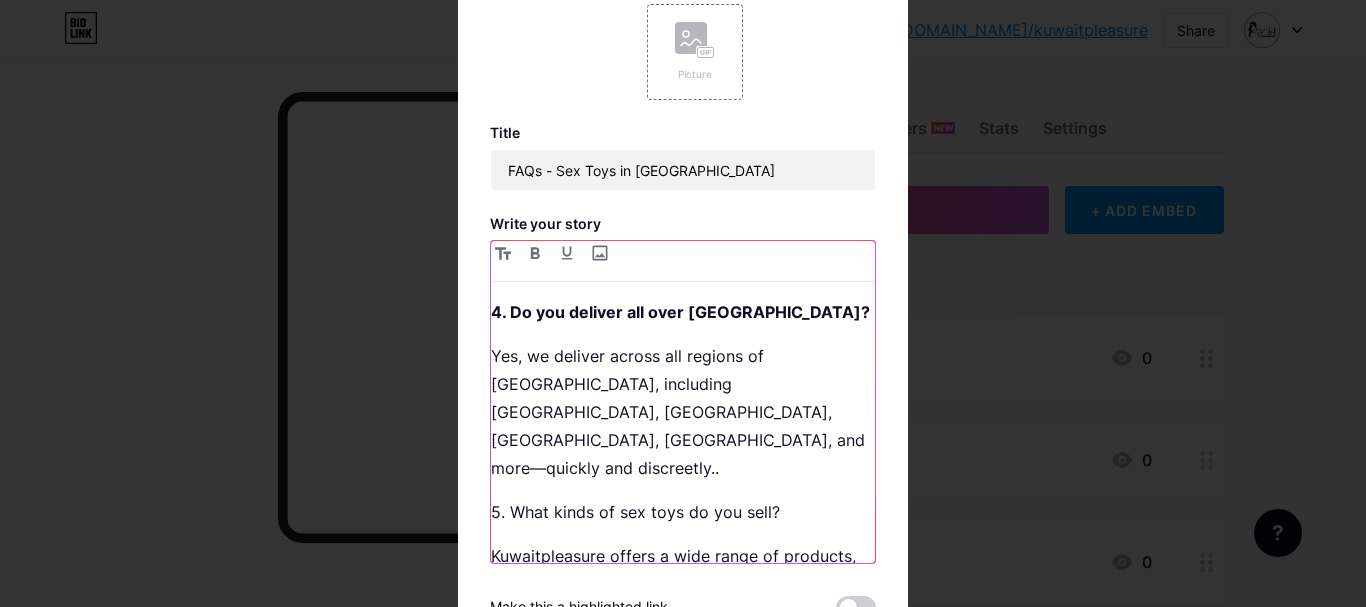 click on "5. What kinds of sex toys do you sell?" at bounding box center (683, 512) 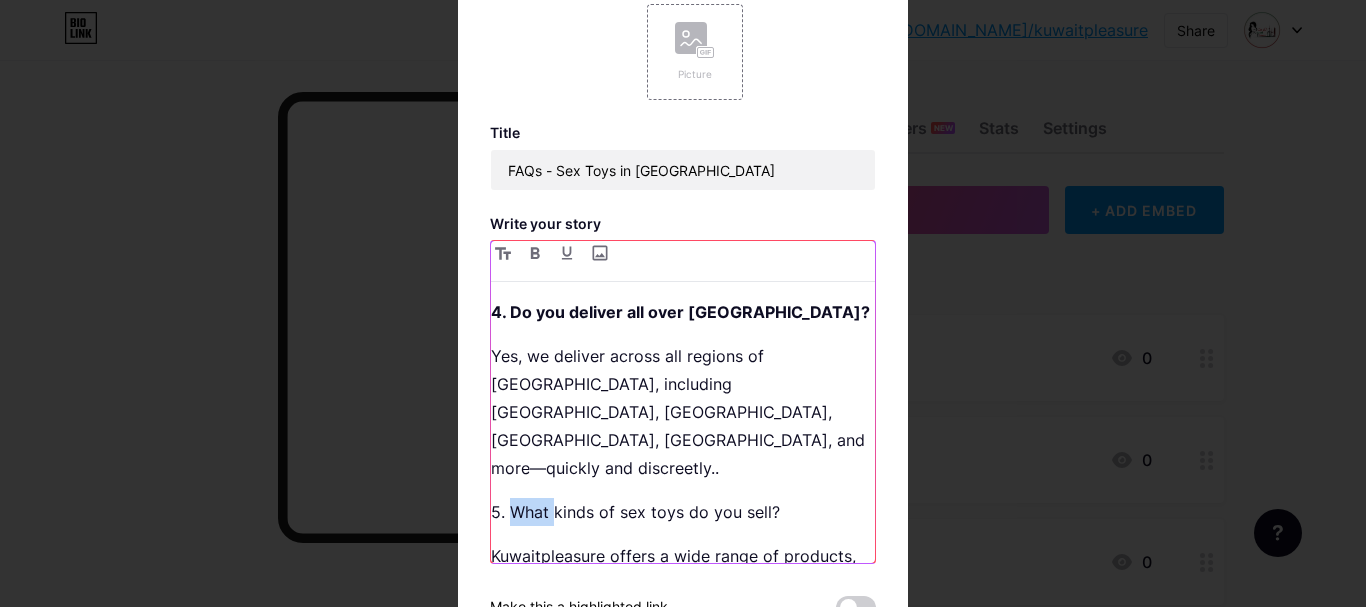 click on "5. What kinds of sex toys do you sell?" at bounding box center [683, 512] 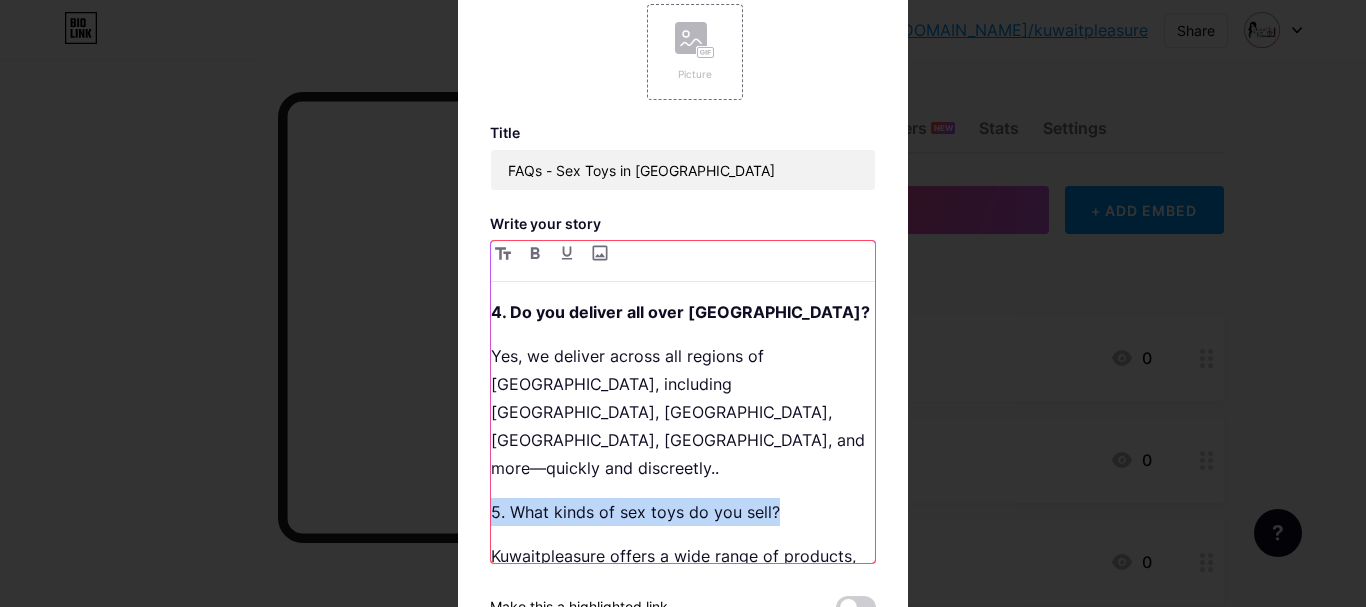 click on "5. What kinds of sex toys do you sell?" at bounding box center (683, 512) 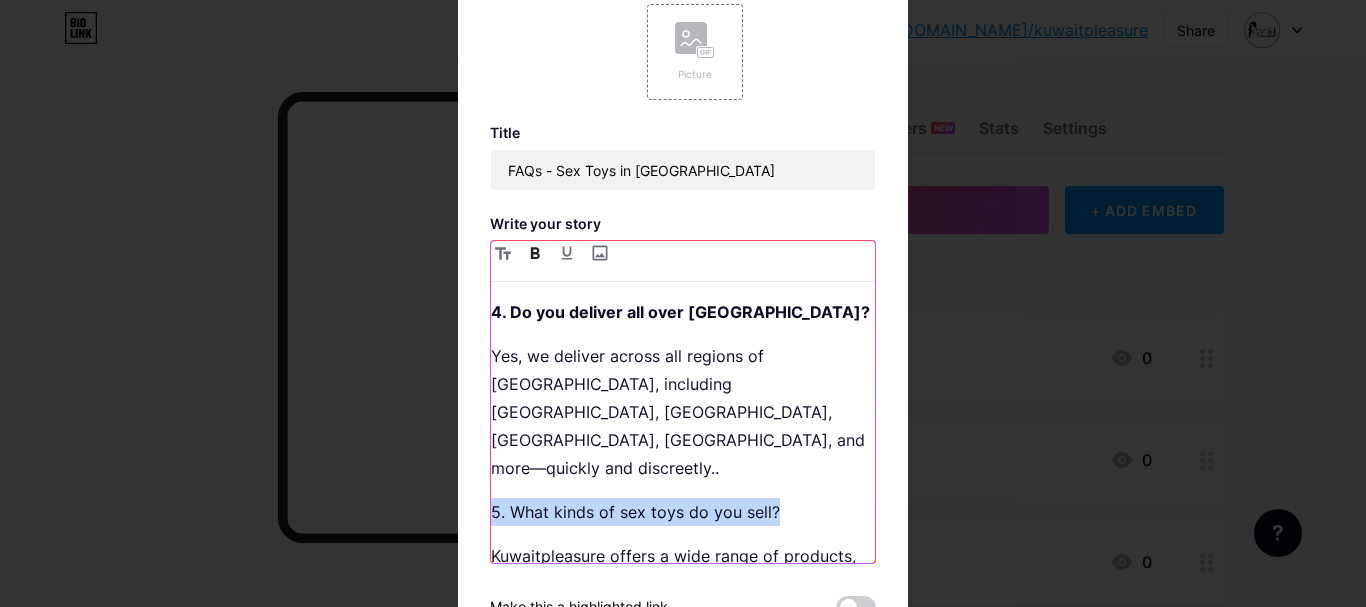 click 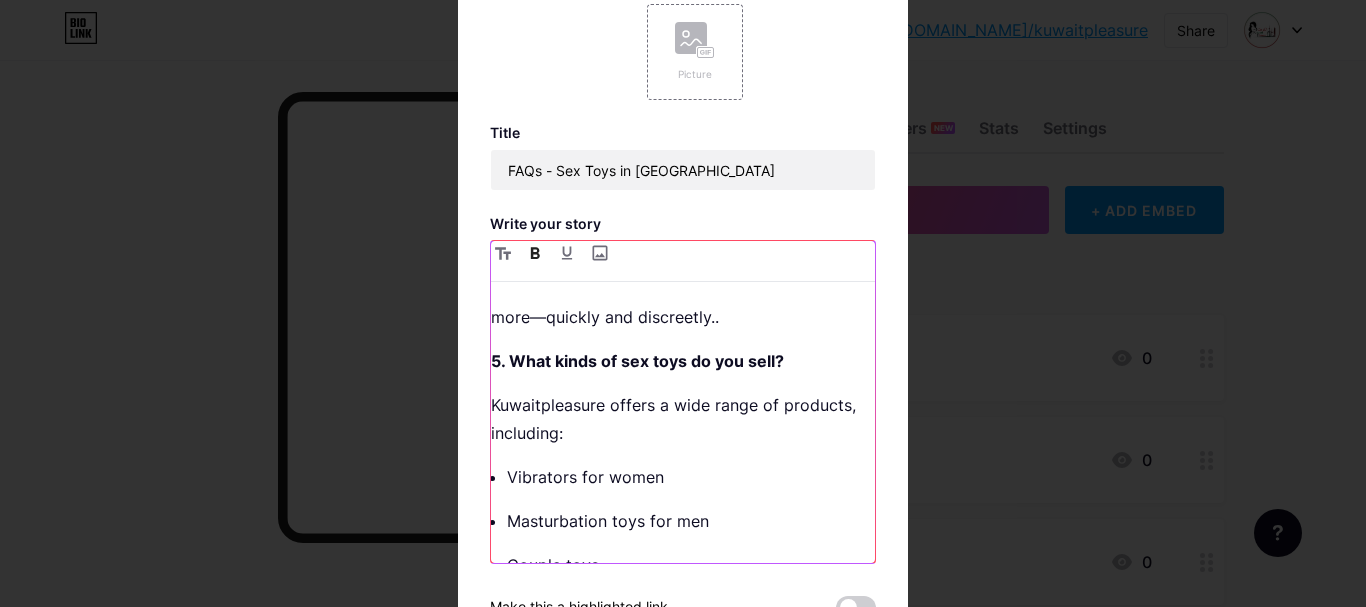 scroll, scrollTop: 759, scrollLeft: 0, axis: vertical 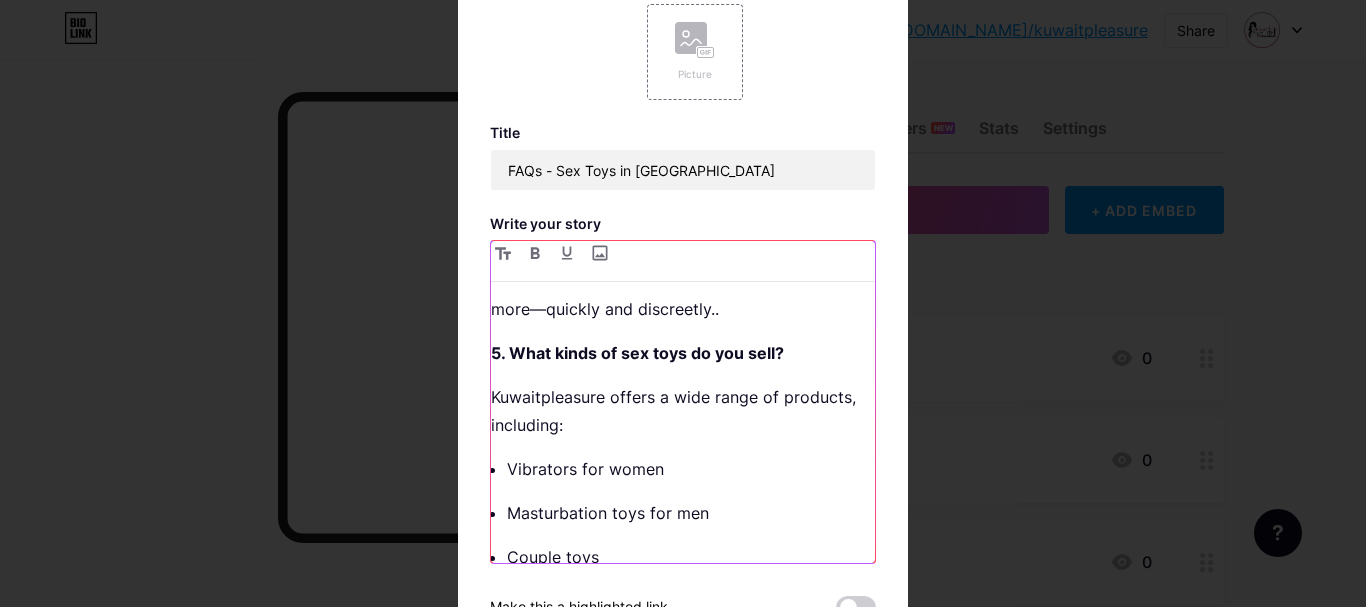 drag, startPoint x: 676, startPoint y: 537, endPoint x: 464, endPoint y: 519, distance: 212.76277 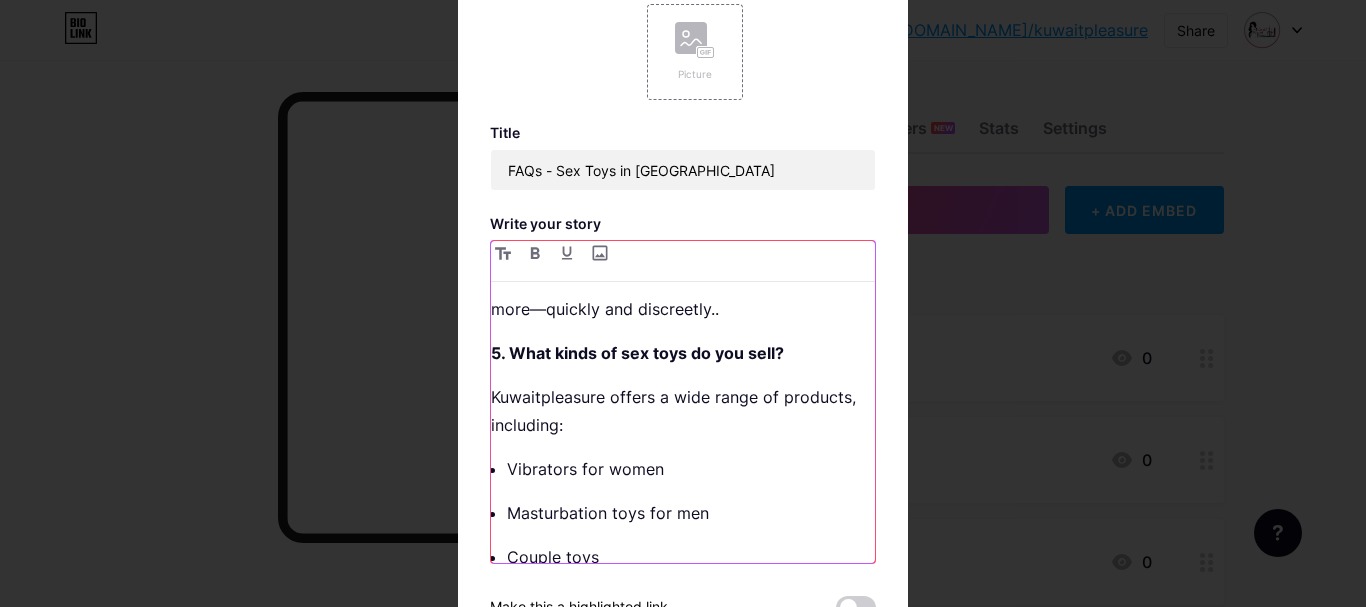 scroll, scrollTop: 715, scrollLeft: 0, axis: vertical 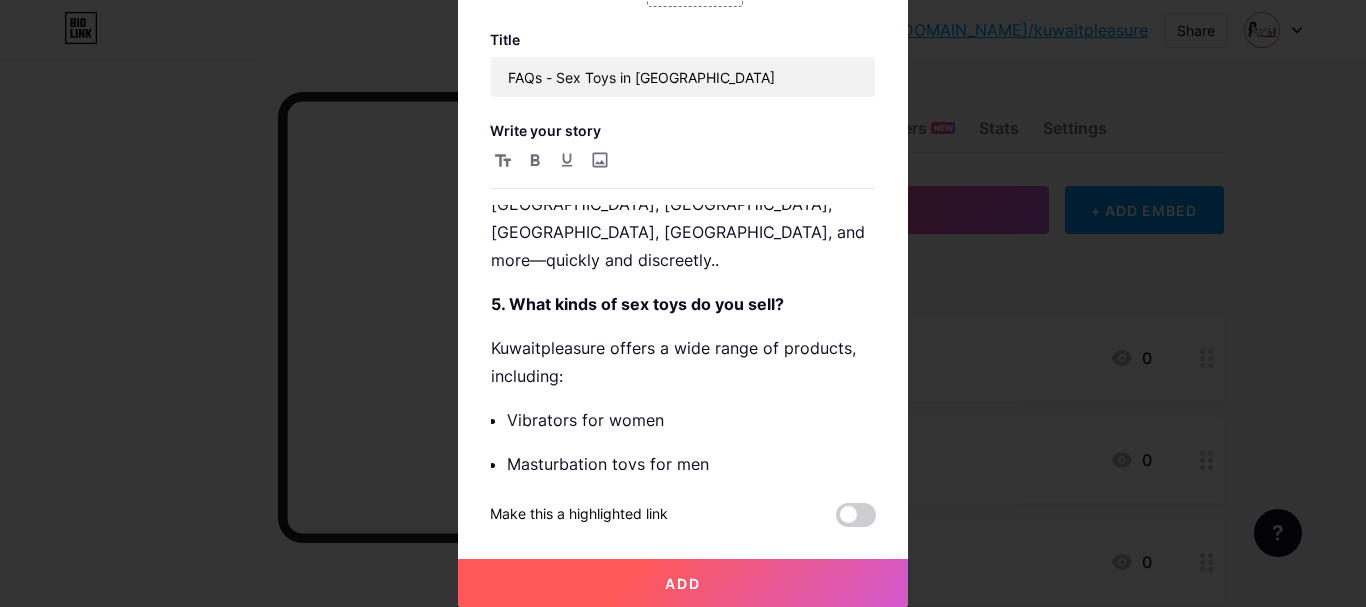 click on "Add" at bounding box center [683, 583] 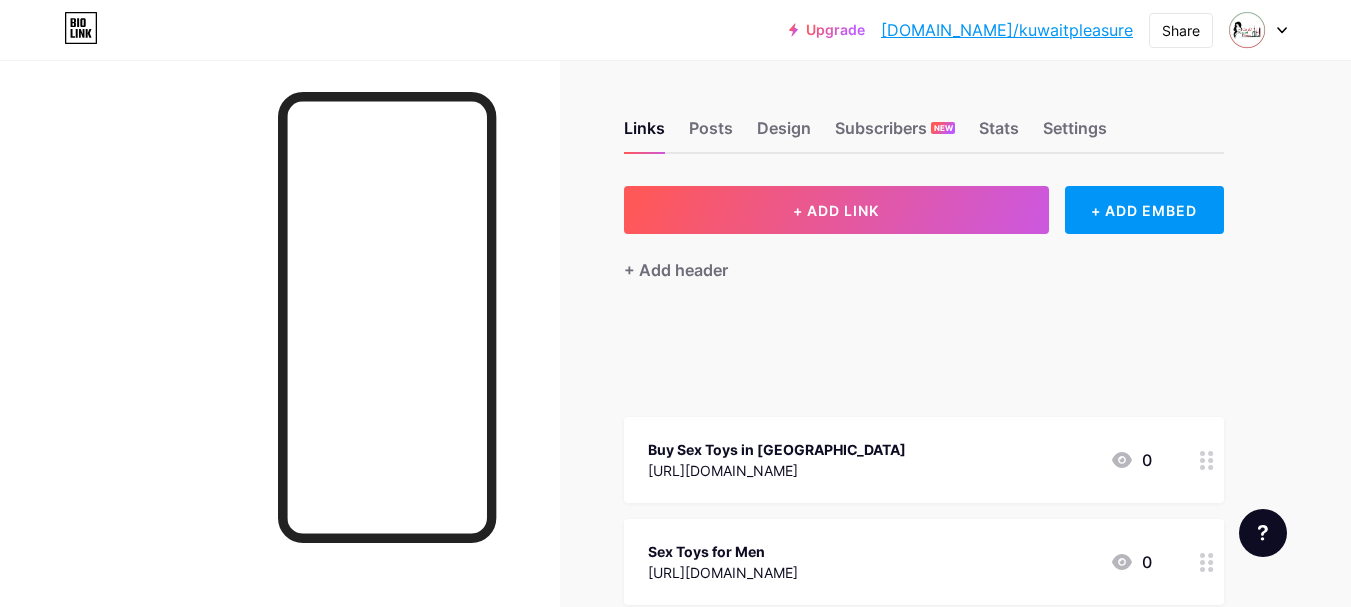 type 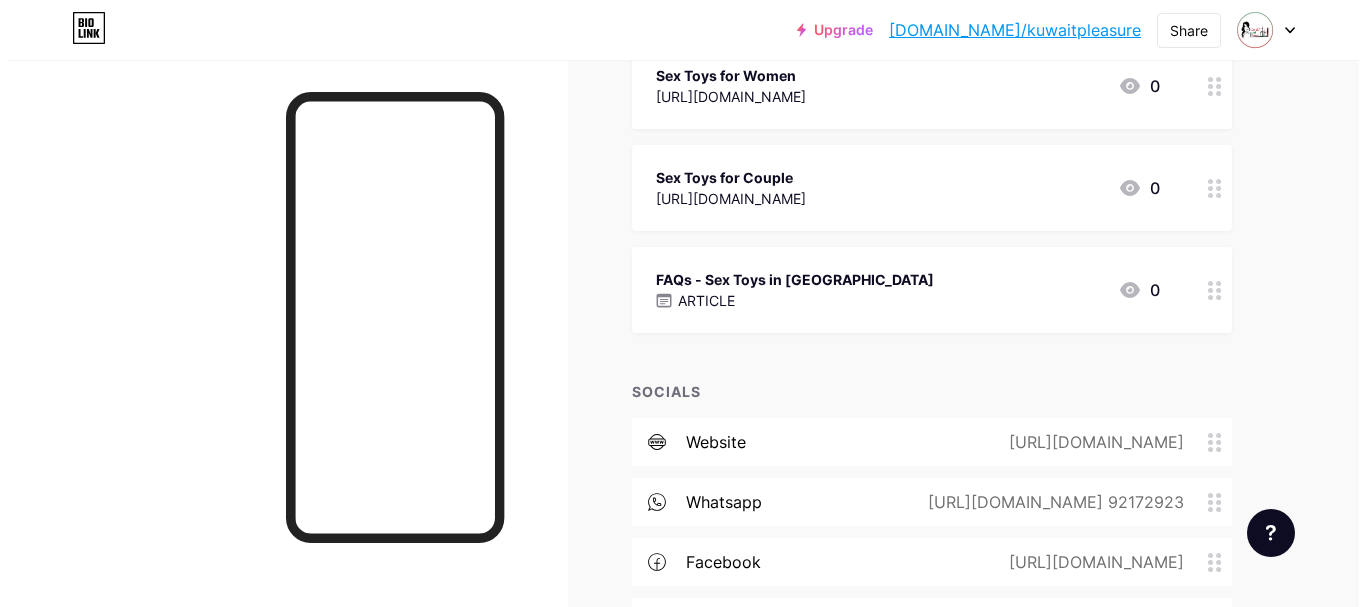 scroll, scrollTop: 500, scrollLeft: 0, axis: vertical 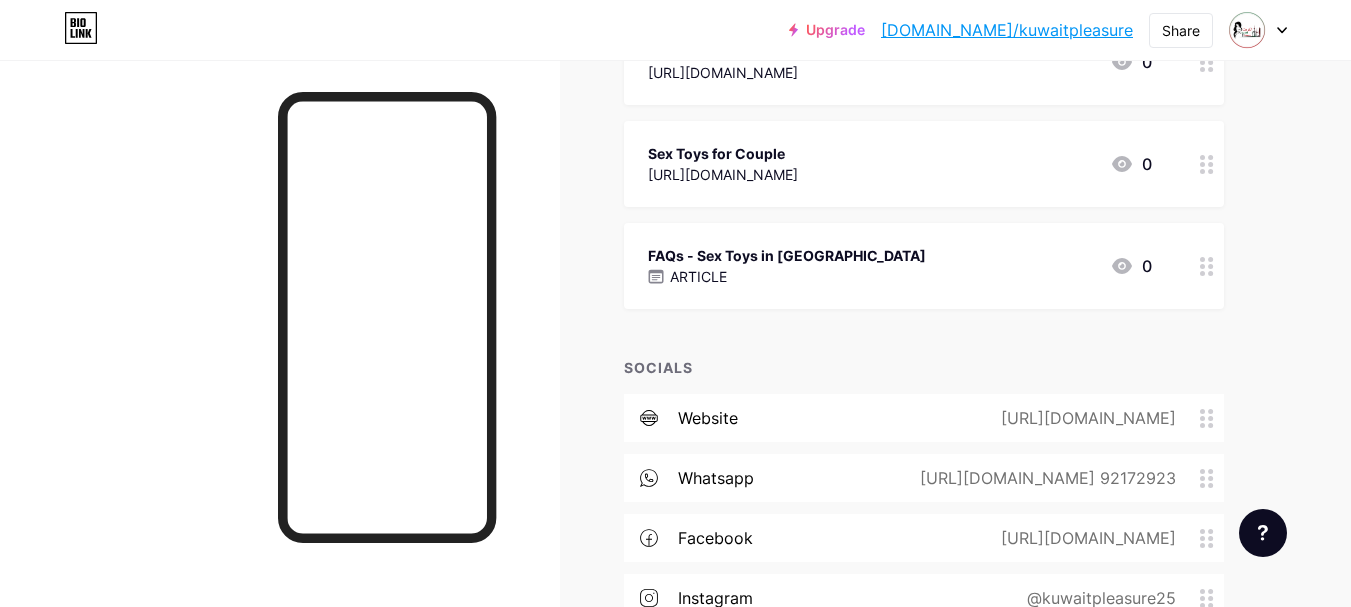 click on "FAQs - Sex Toys in [GEOGRAPHIC_DATA]
ARTICLE
0" at bounding box center [900, 266] 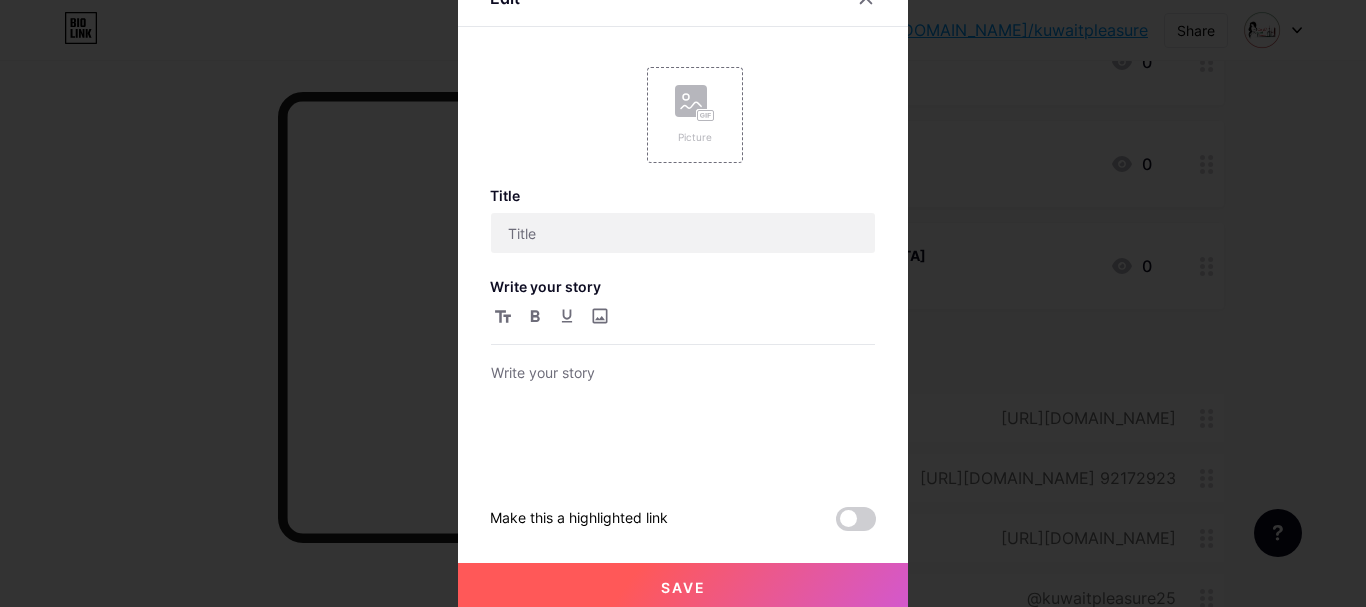scroll, scrollTop: 17, scrollLeft: 0, axis: vertical 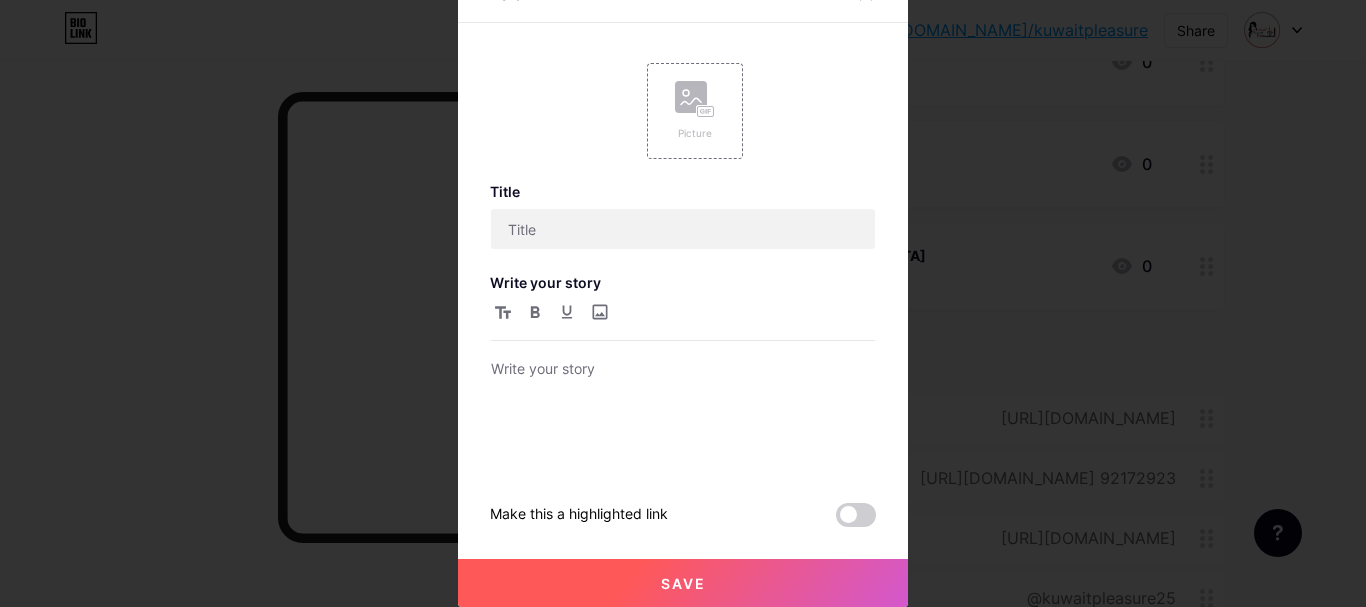type on "FAQs - Sex Toys in [GEOGRAPHIC_DATA]" 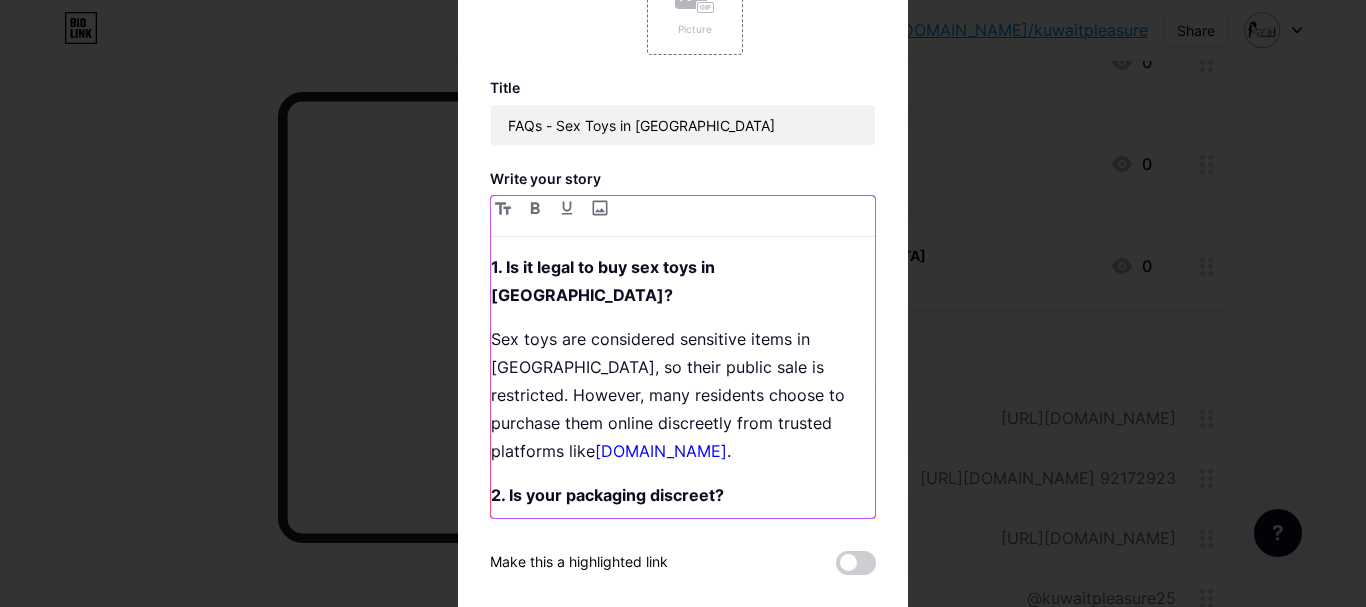 click on "[DOMAIN_NAME]" at bounding box center (661, 451) 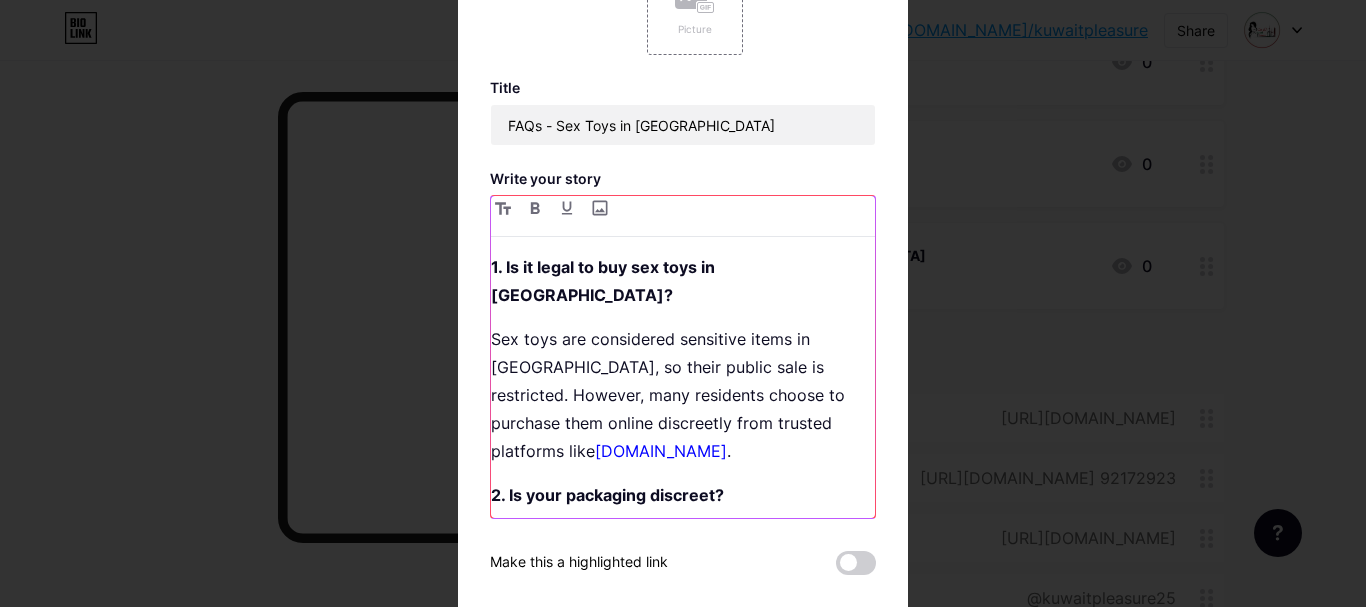 type 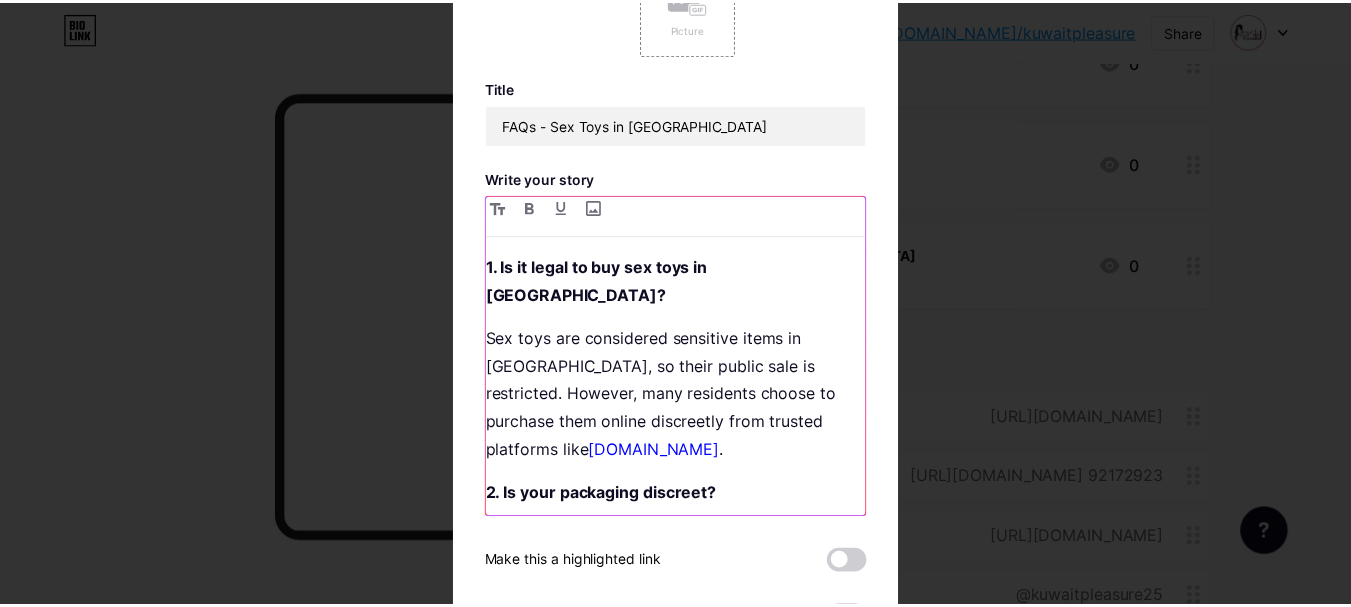 scroll, scrollTop: 121, scrollLeft: 0, axis: vertical 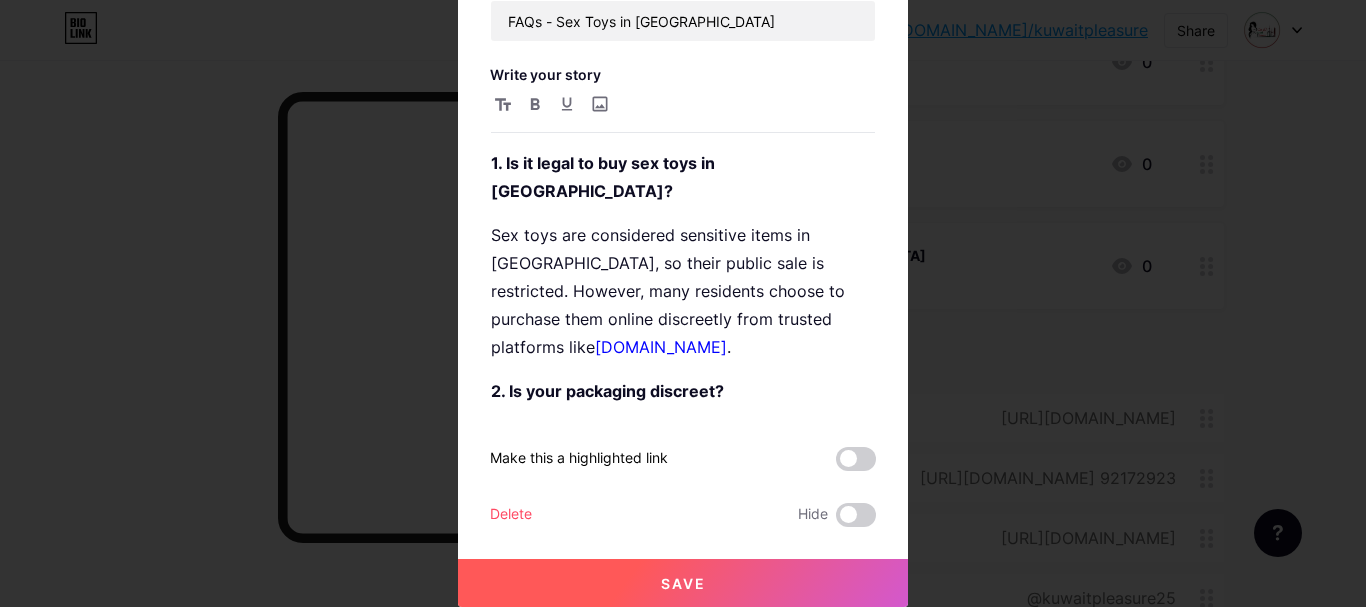 click on "Save" at bounding box center (683, 583) 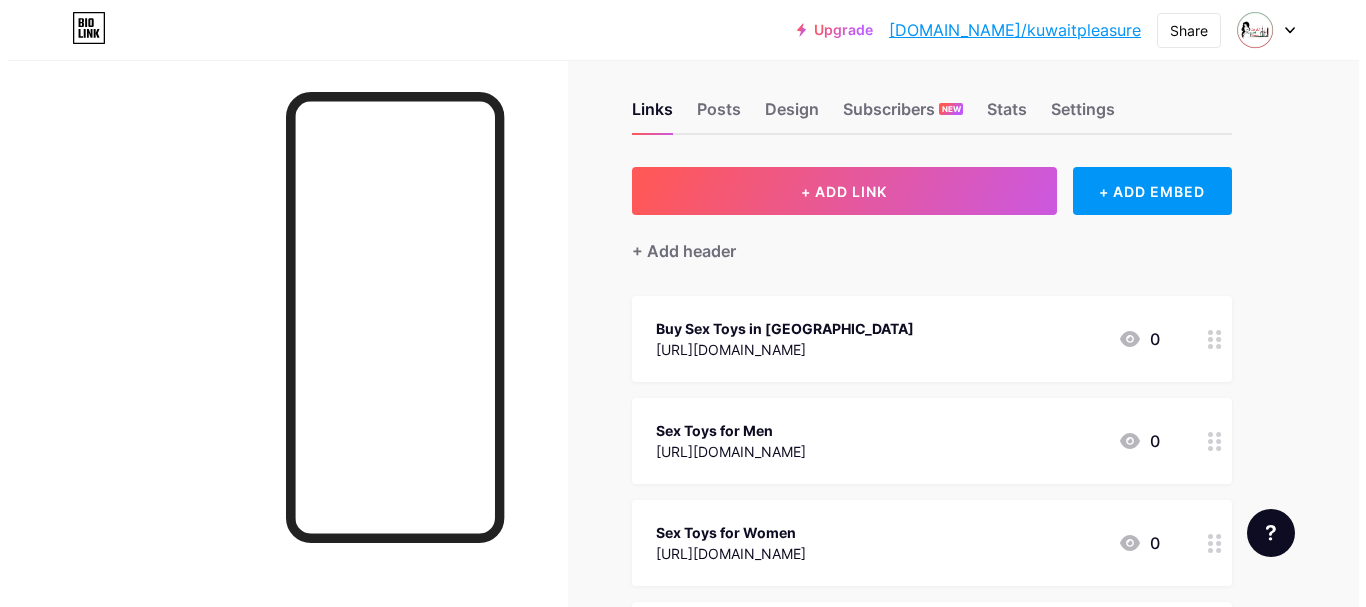 scroll, scrollTop: 0, scrollLeft: 0, axis: both 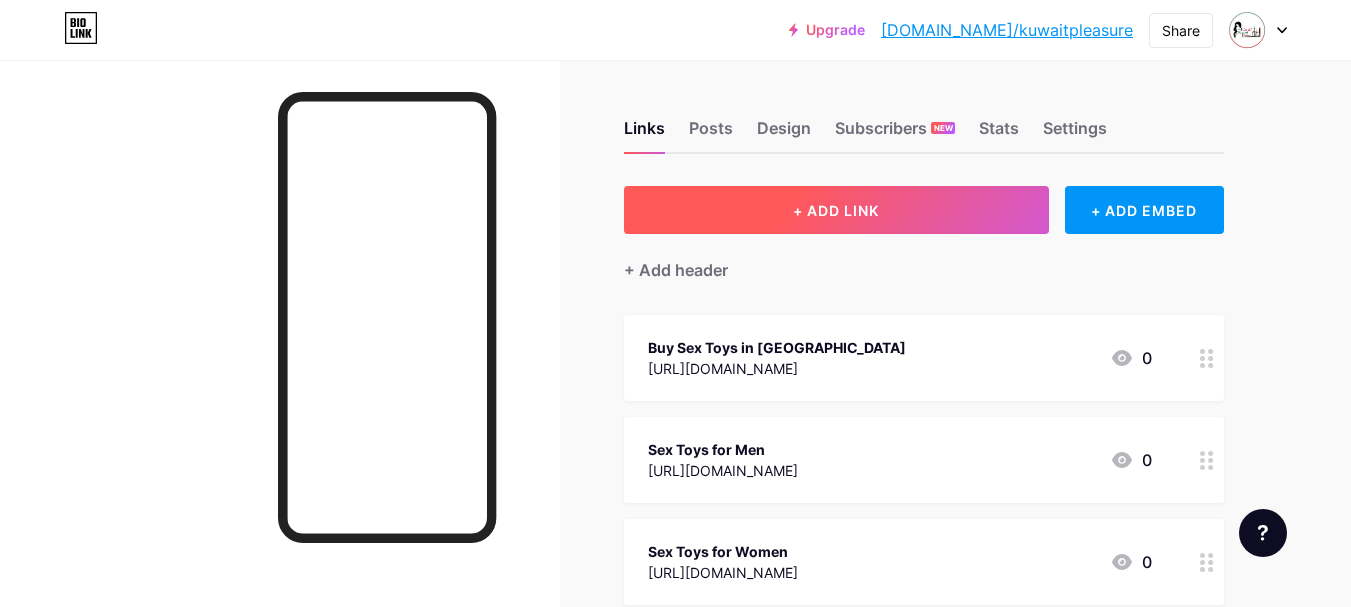 click on "+ ADD LINK" at bounding box center (836, 210) 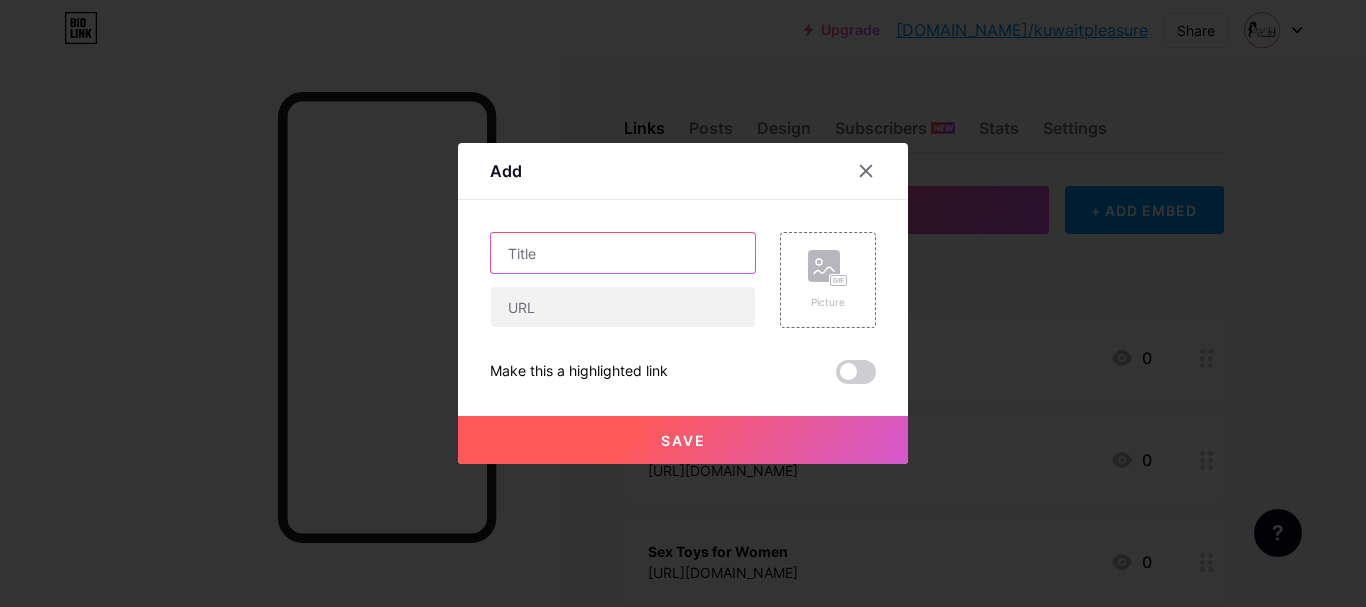 click at bounding box center [623, 253] 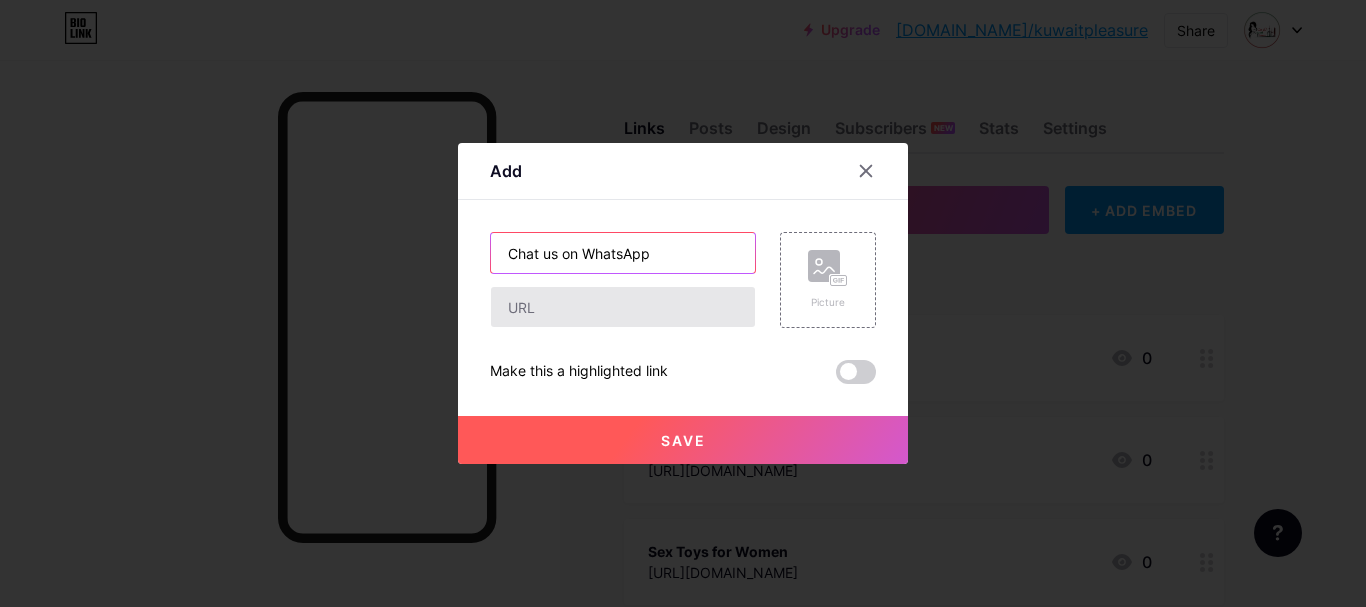 type on "Chat us on WhatsApp" 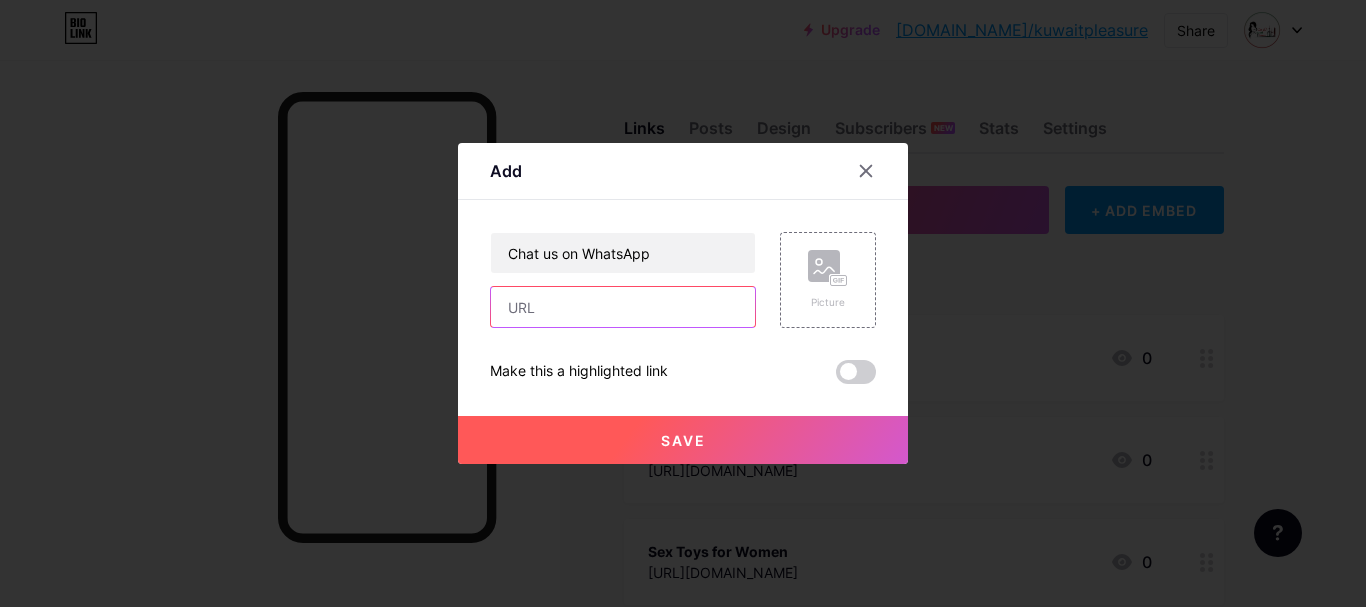 click at bounding box center [623, 307] 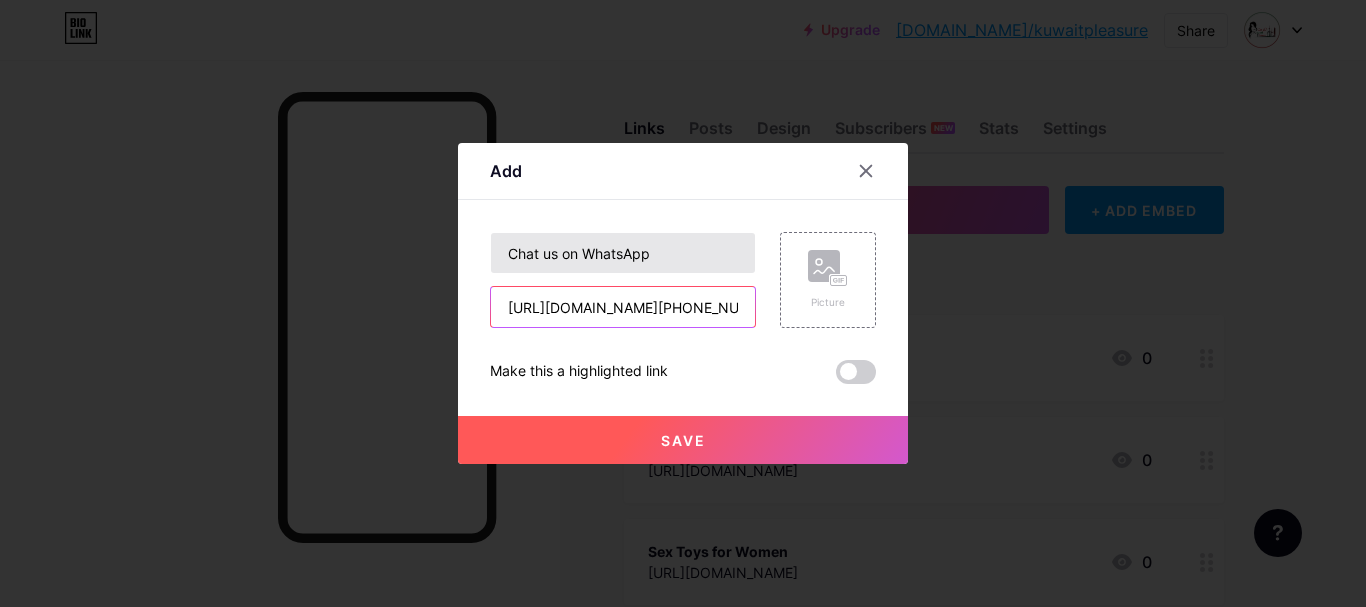 scroll, scrollTop: 0, scrollLeft: 126, axis: horizontal 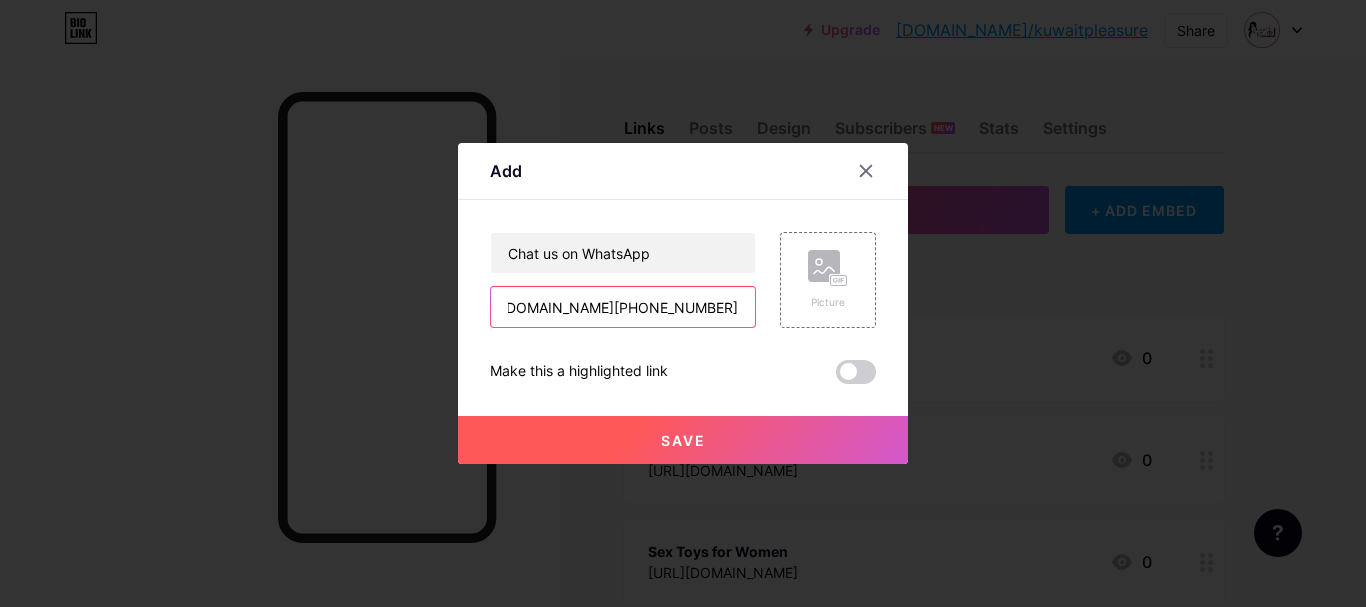 type on "[URL][DOMAIN_NAME][PHONE_NUMBER]" 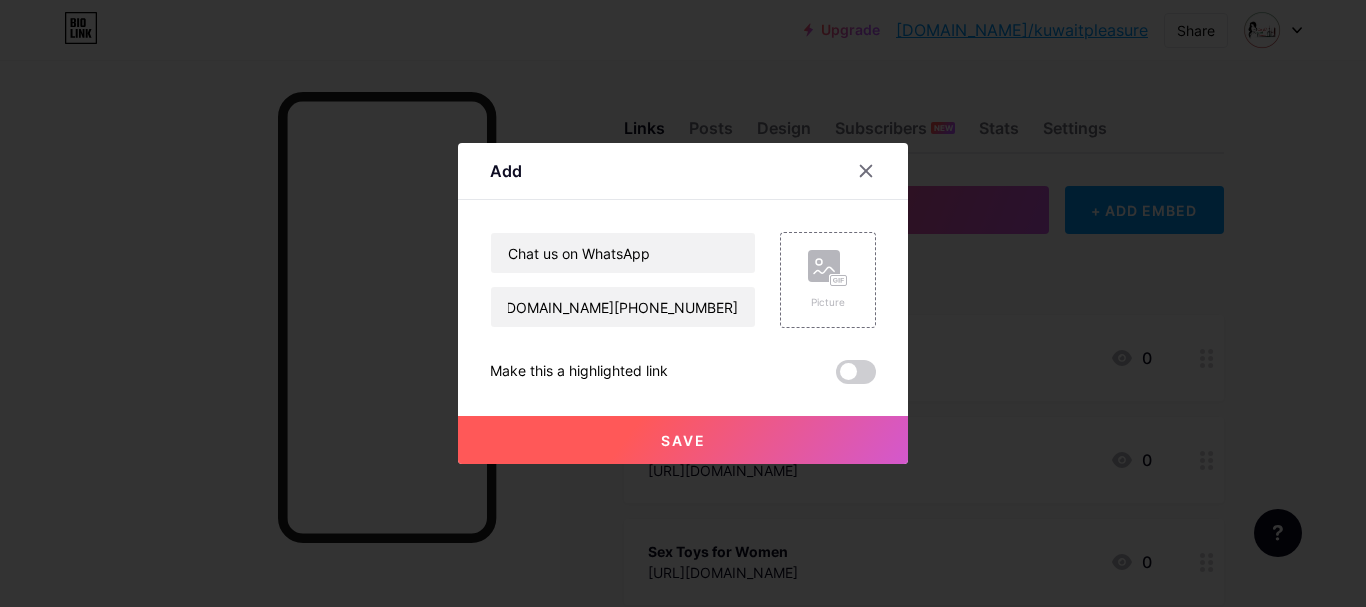 click on "Save" at bounding box center [683, 440] 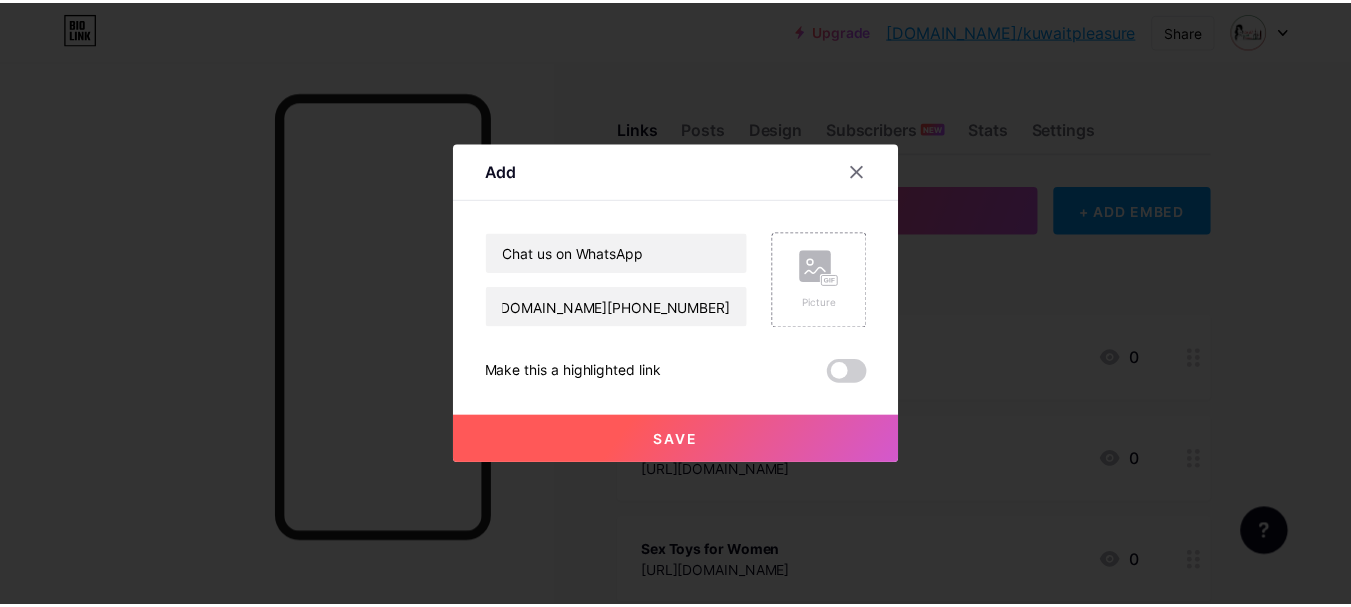 scroll, scrollTop: 0, scrollLeft: 0, axis: both 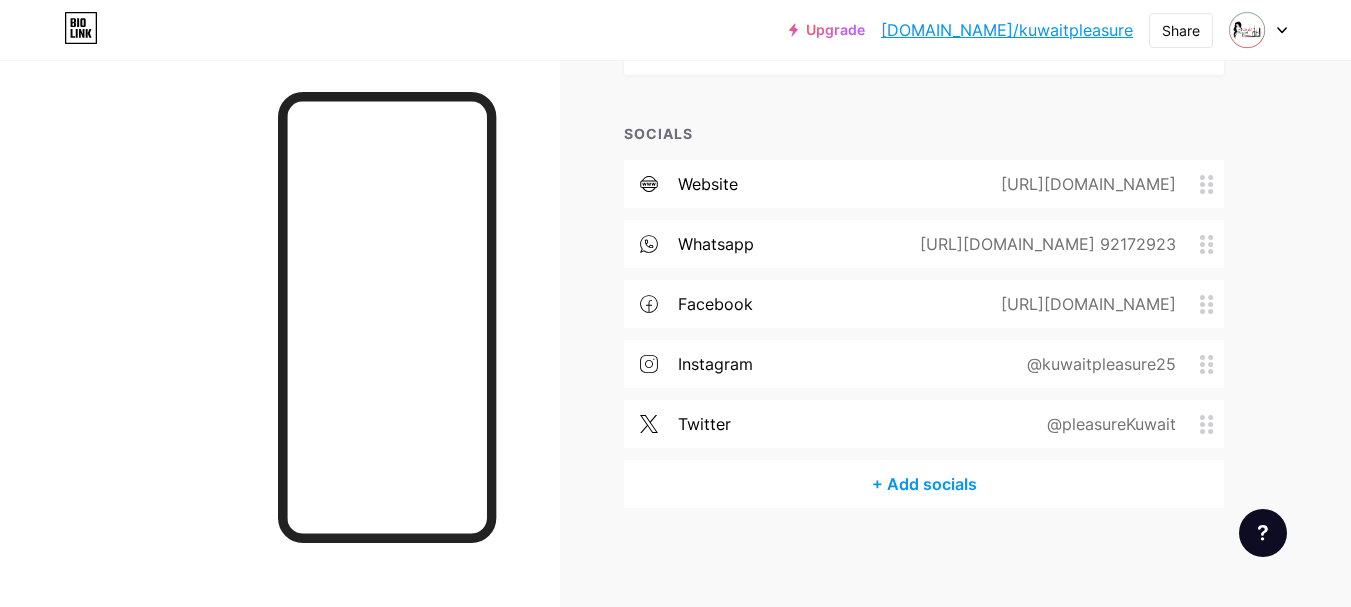 click on "[DOMAIN_NAME]/kuwaitpleasure" at bounding box center [1007, 30] 